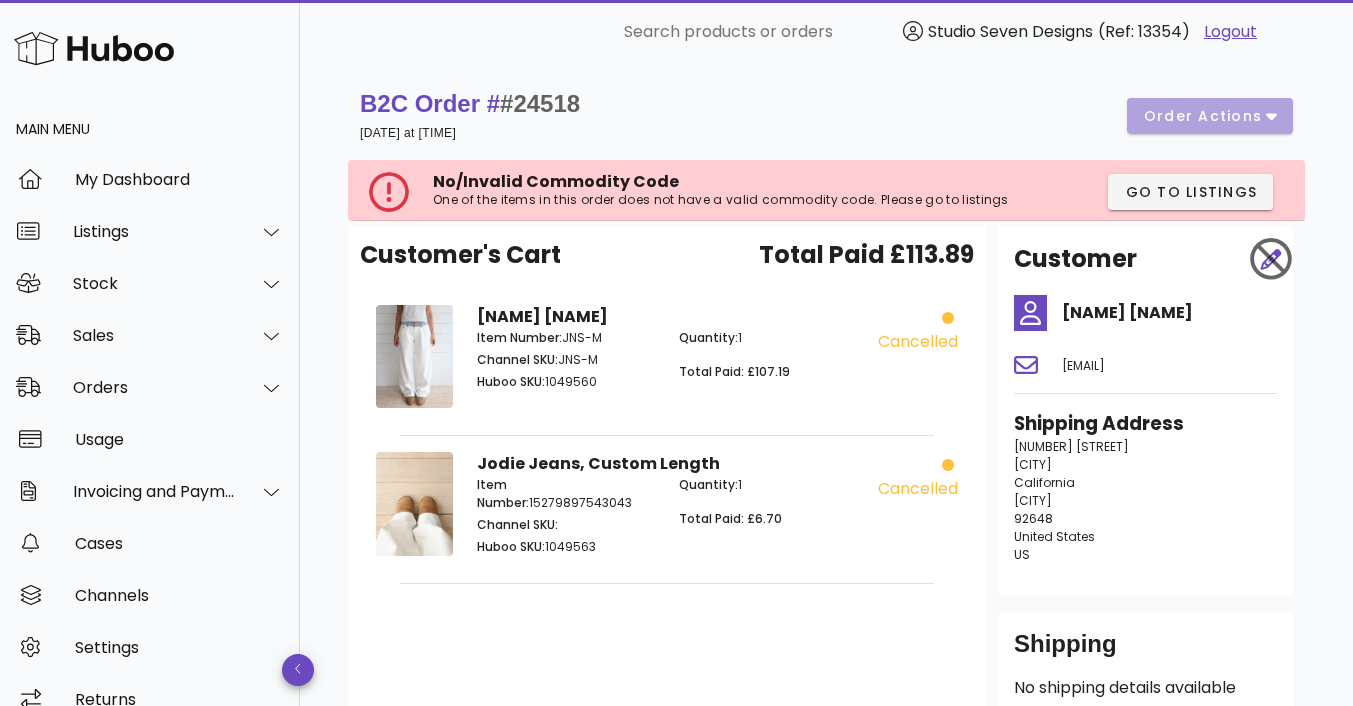 scroll, scrollTop: 0, scrollLeft: 0, axis: both 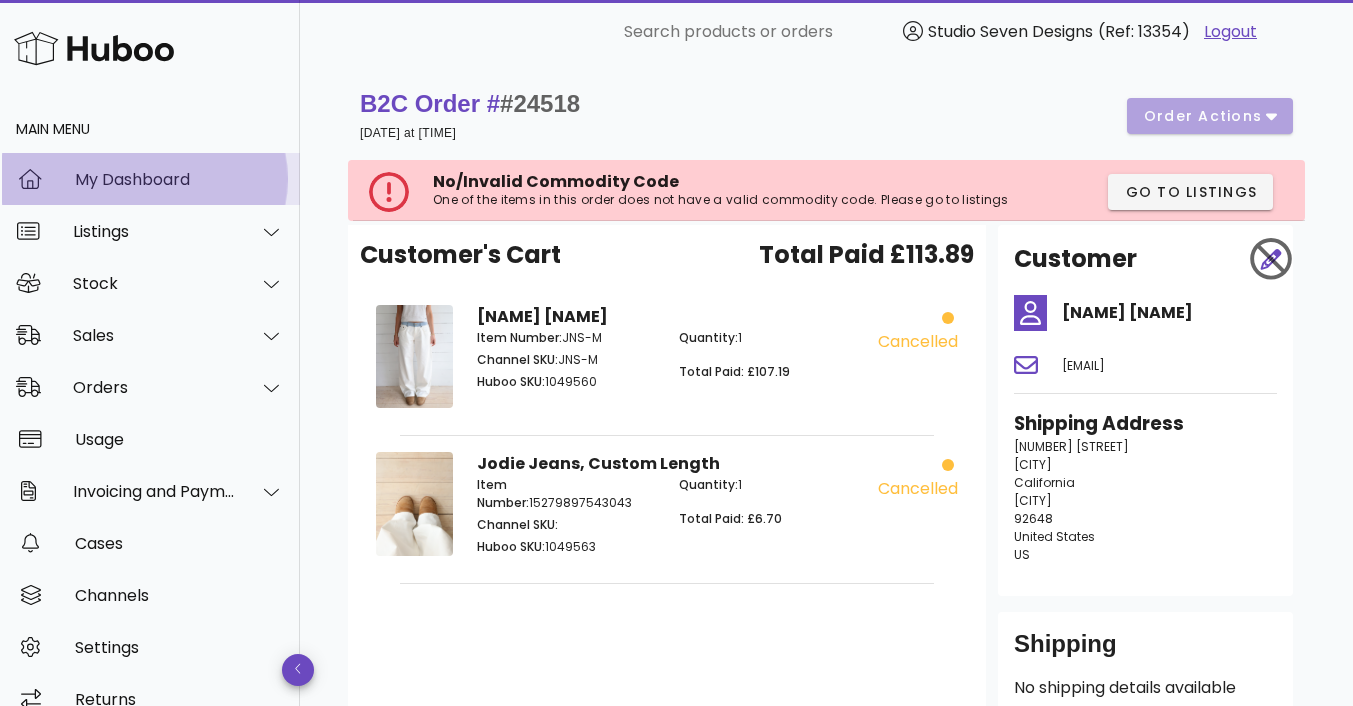 click on "My Dashboard" at bounding box center (179, 179) 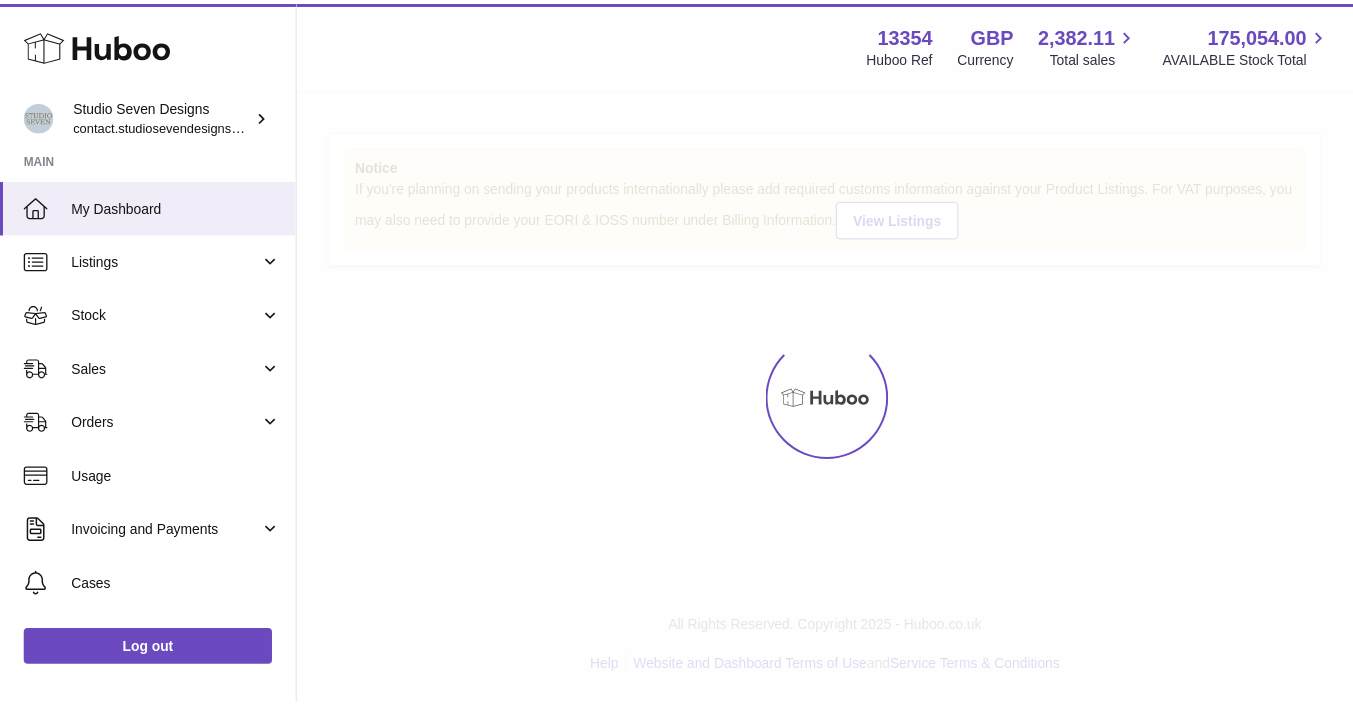 scroll, scrollTop: 0, scrollLeft: 0, axis: both 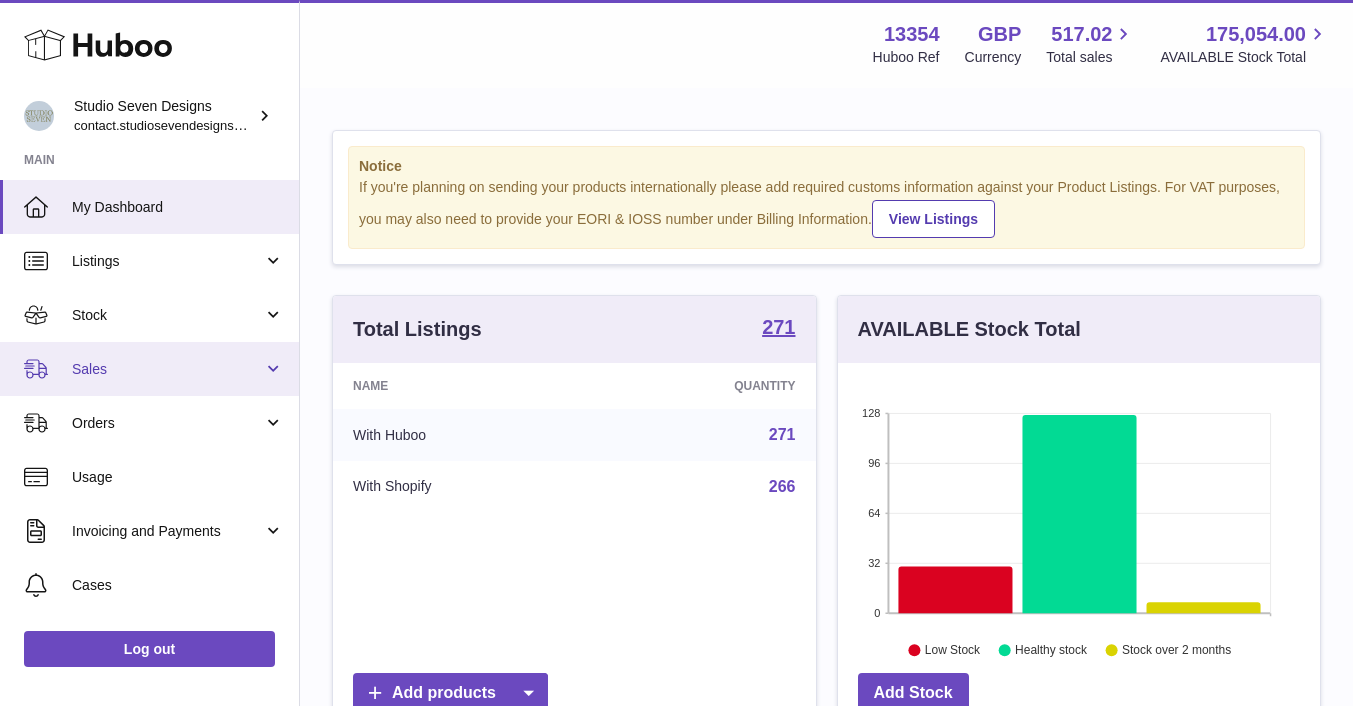 click on "Sales" at bounding box center [167, 369] 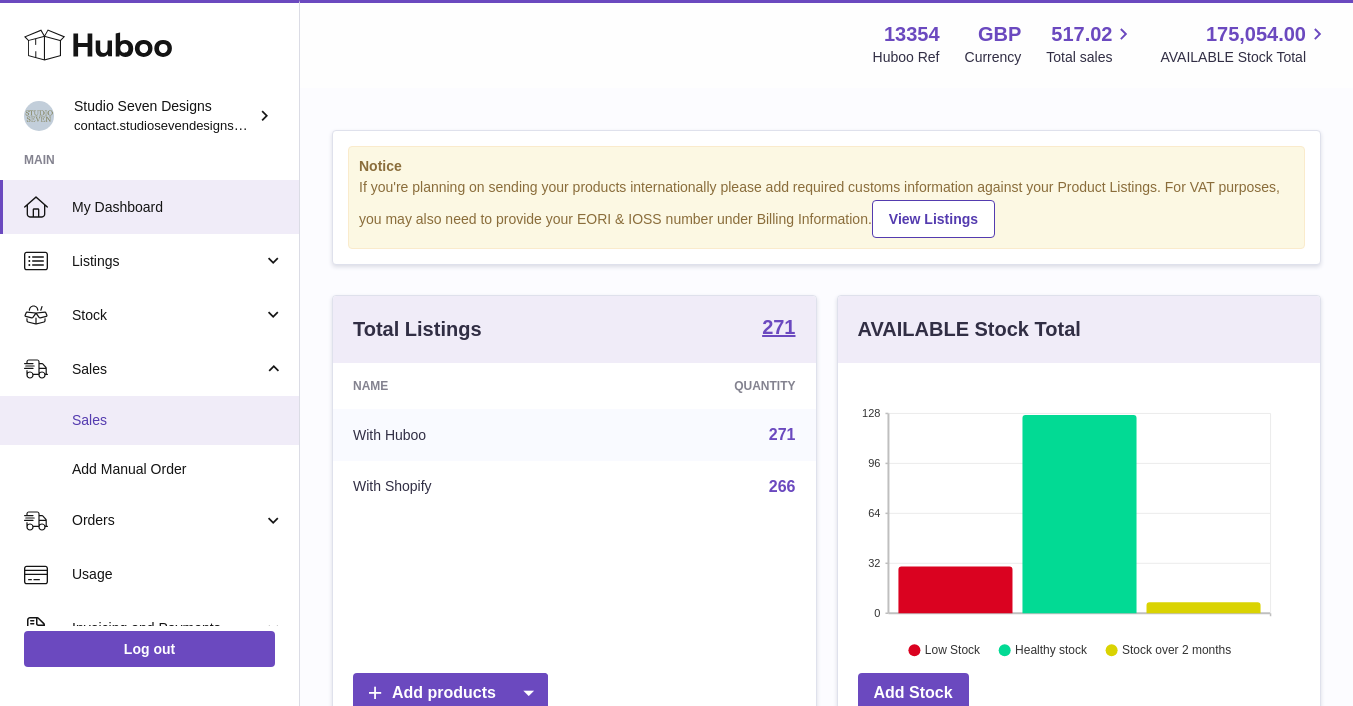 click on "Sales" at bounding box center (178, 420) 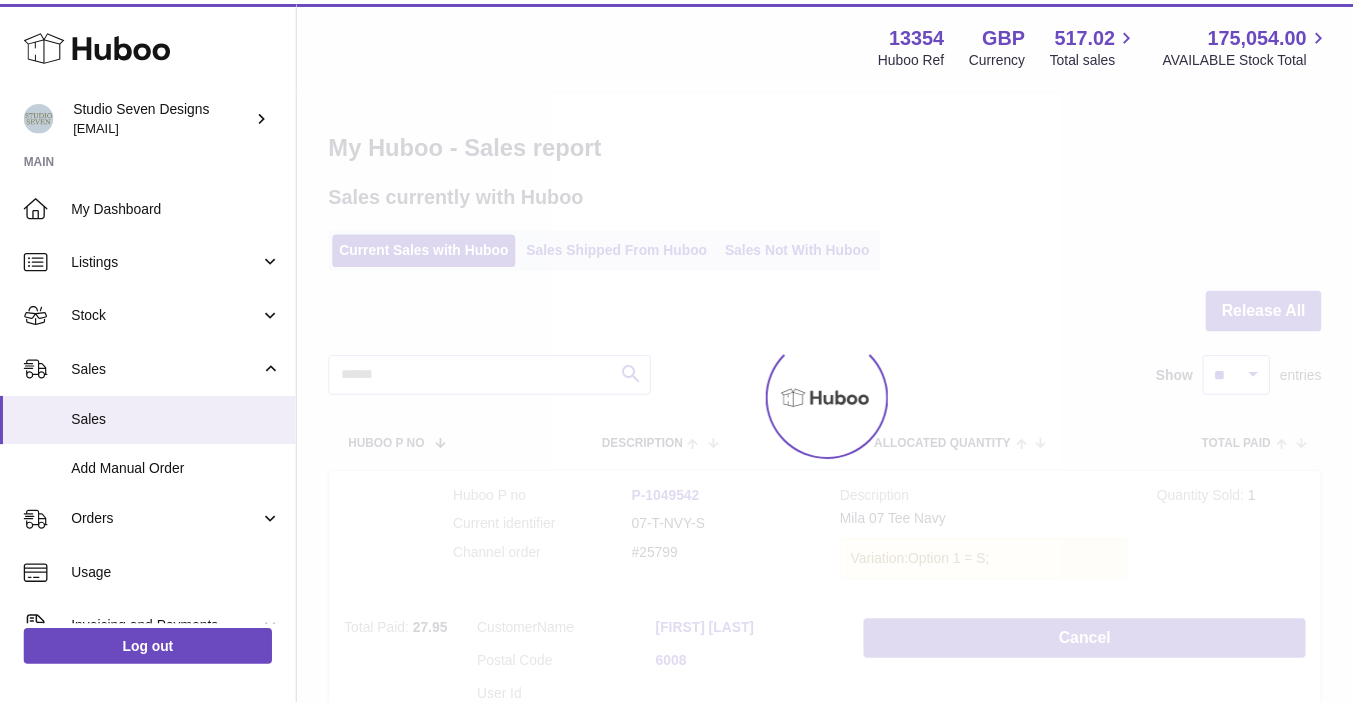 scroll, scrollTop: 0, scrollLeft: 0, axis: both 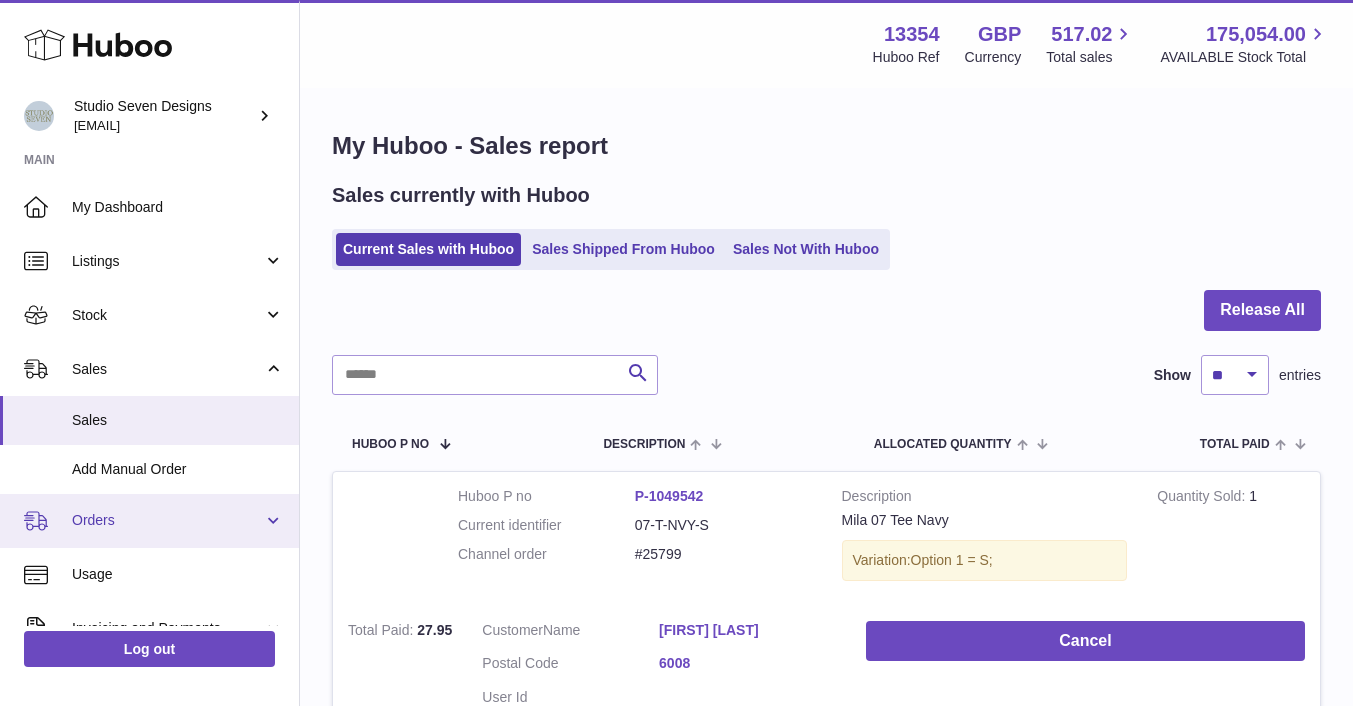 click on "Orders" at bounding box center (167, 520) 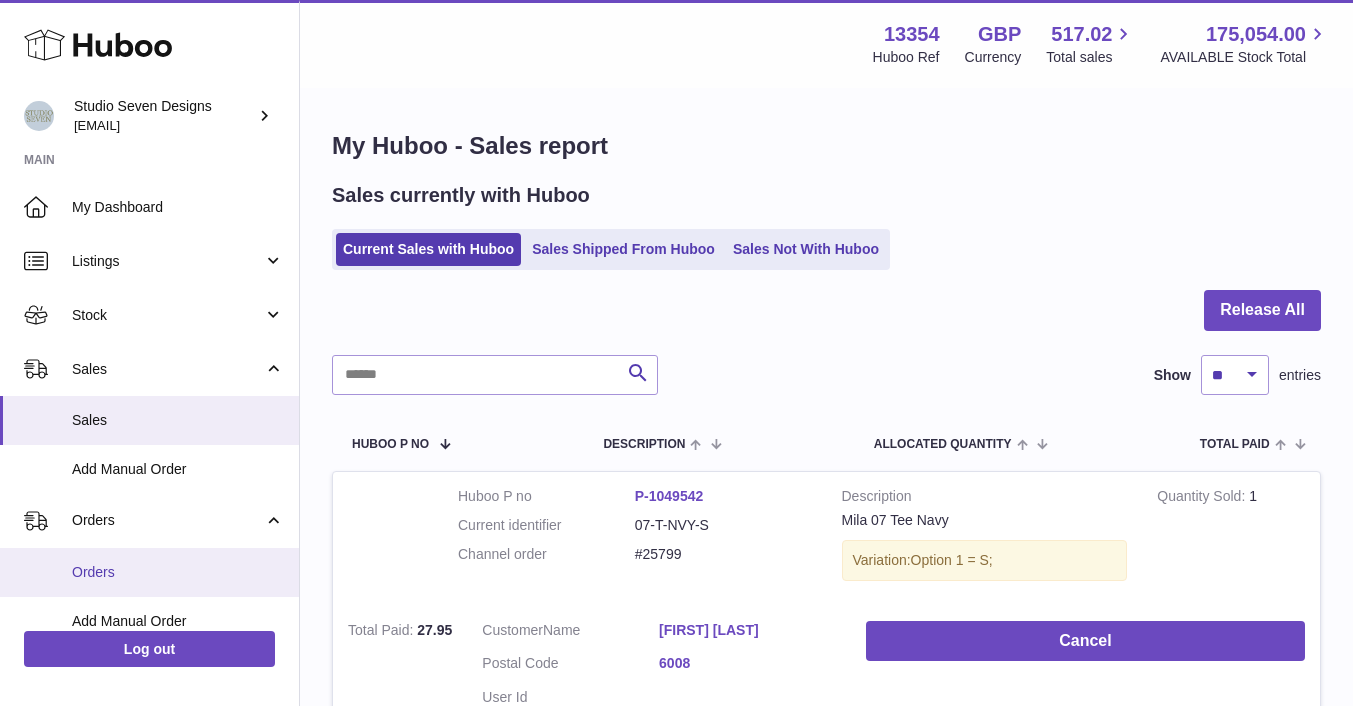 click on "Orders" at bounding box center [178, 572] 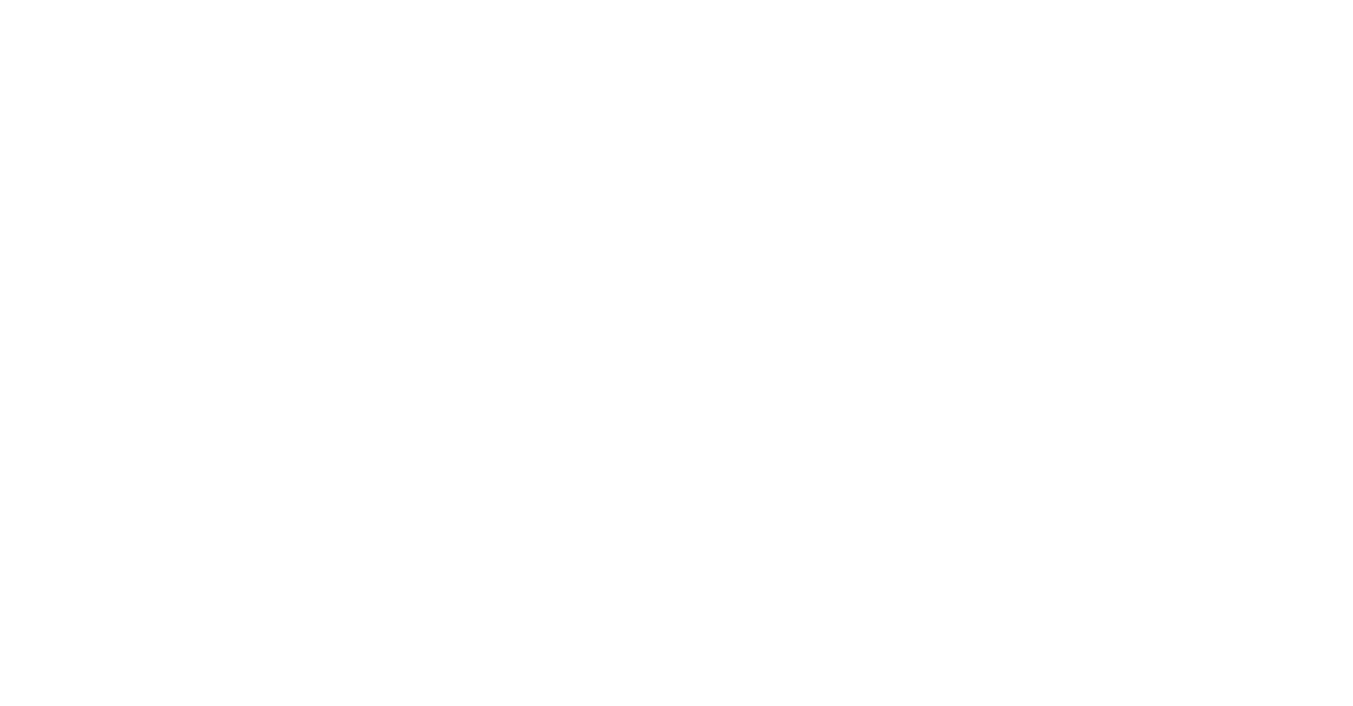scroll, scrollTop: 0, scrollLeft: 0, axis: both 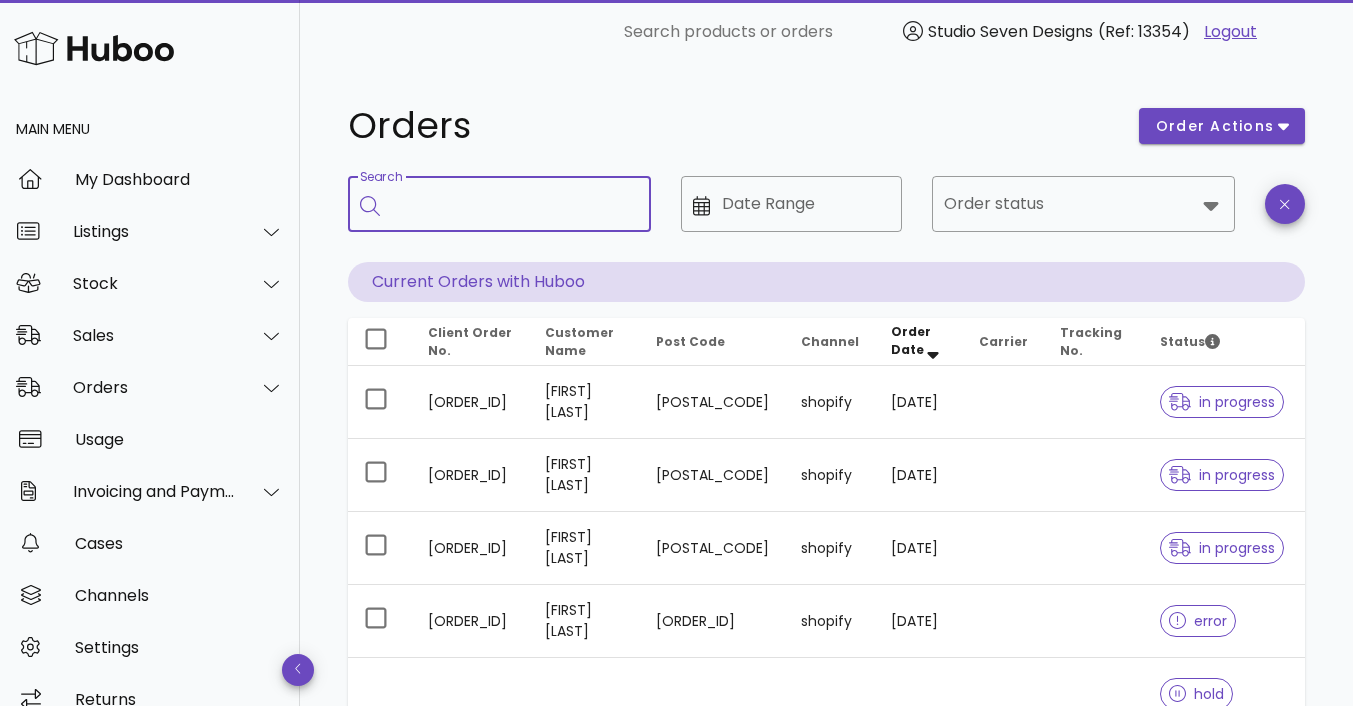 click on "Search" at bounding box center (513, 204) 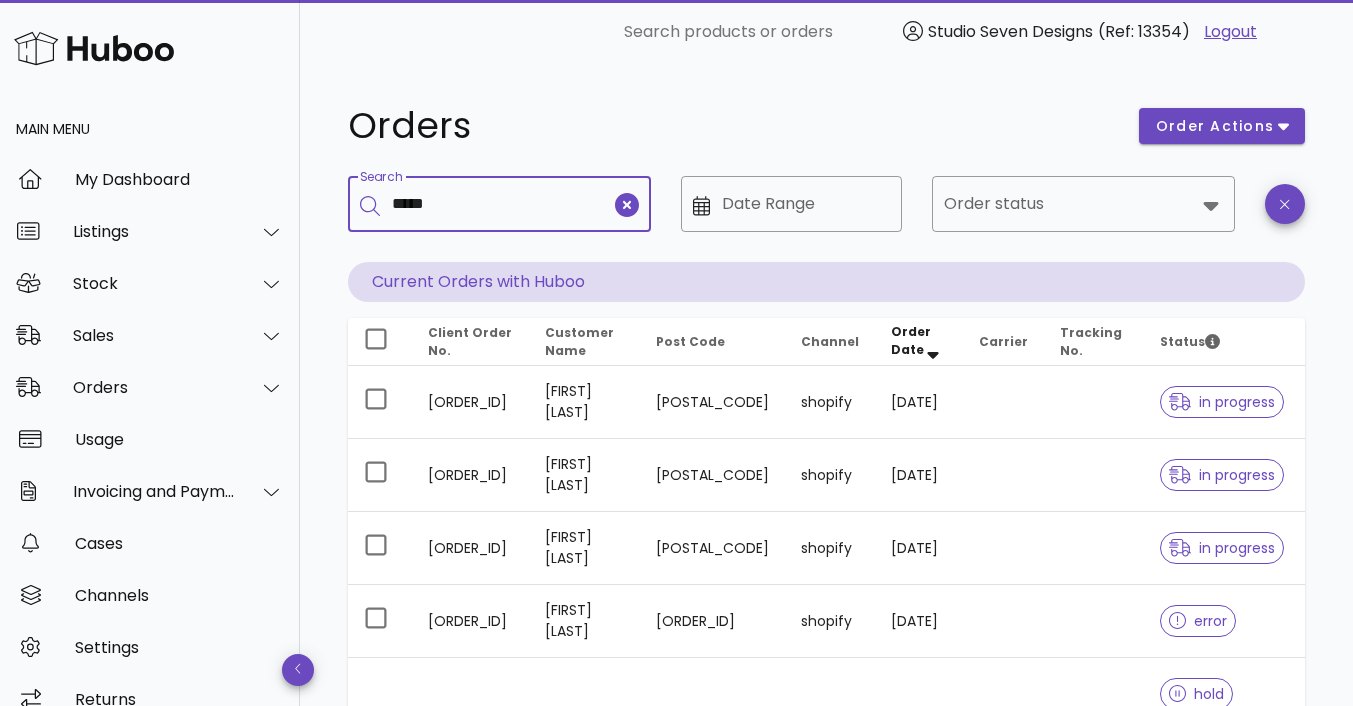 type on "*****" 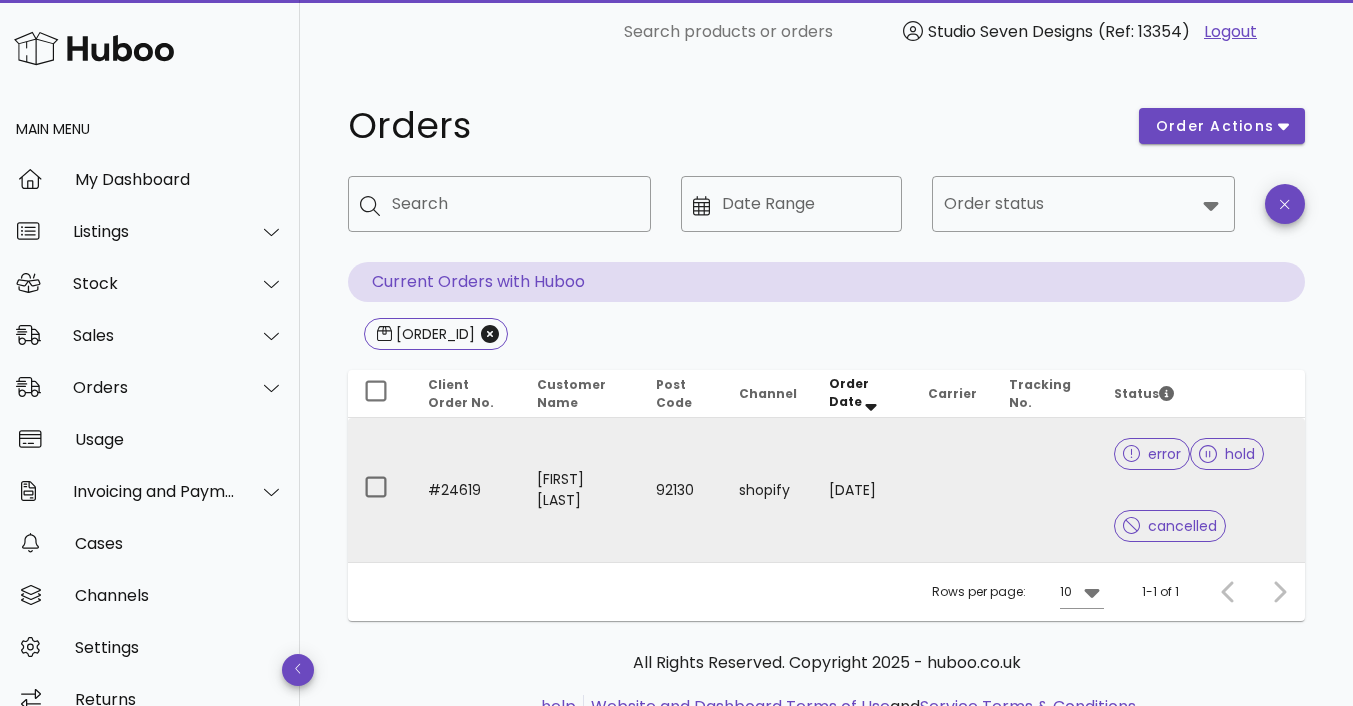click on "Caroline Grace" at bounding box center [580, 490] 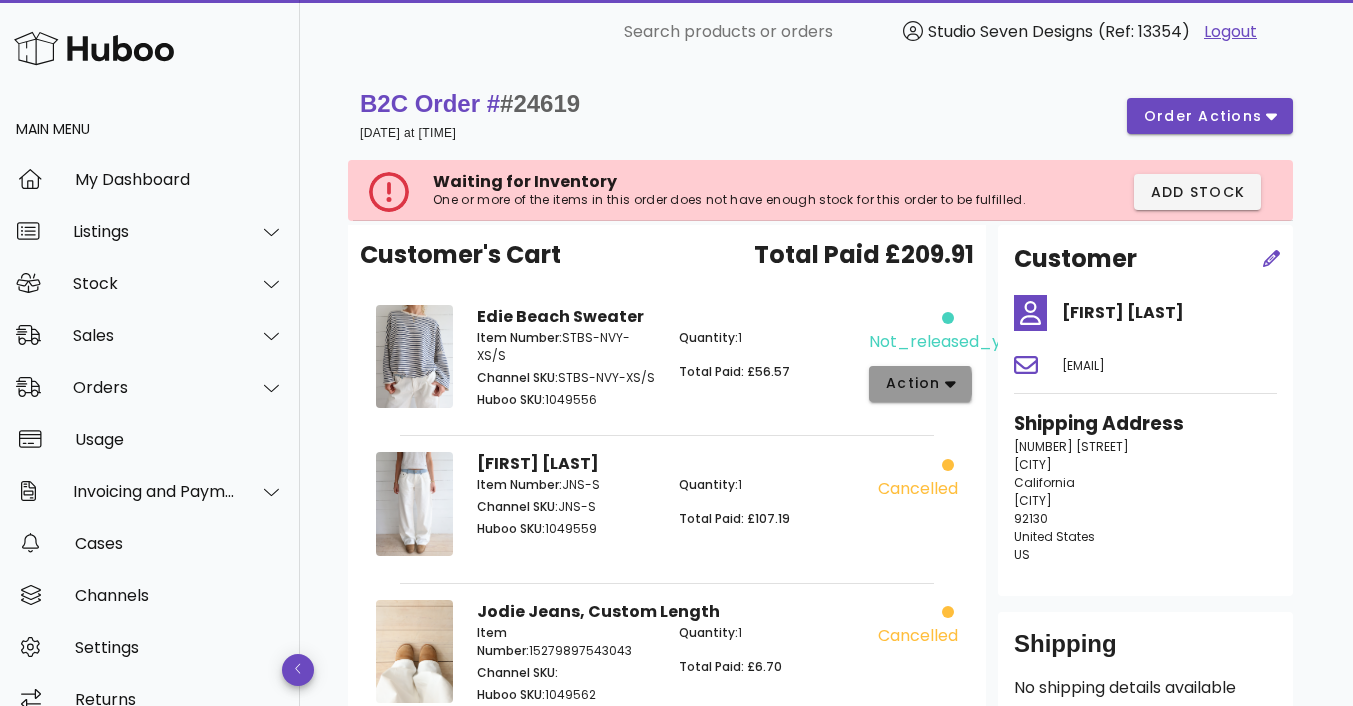 click on "action" at bounding box center (913, 383) 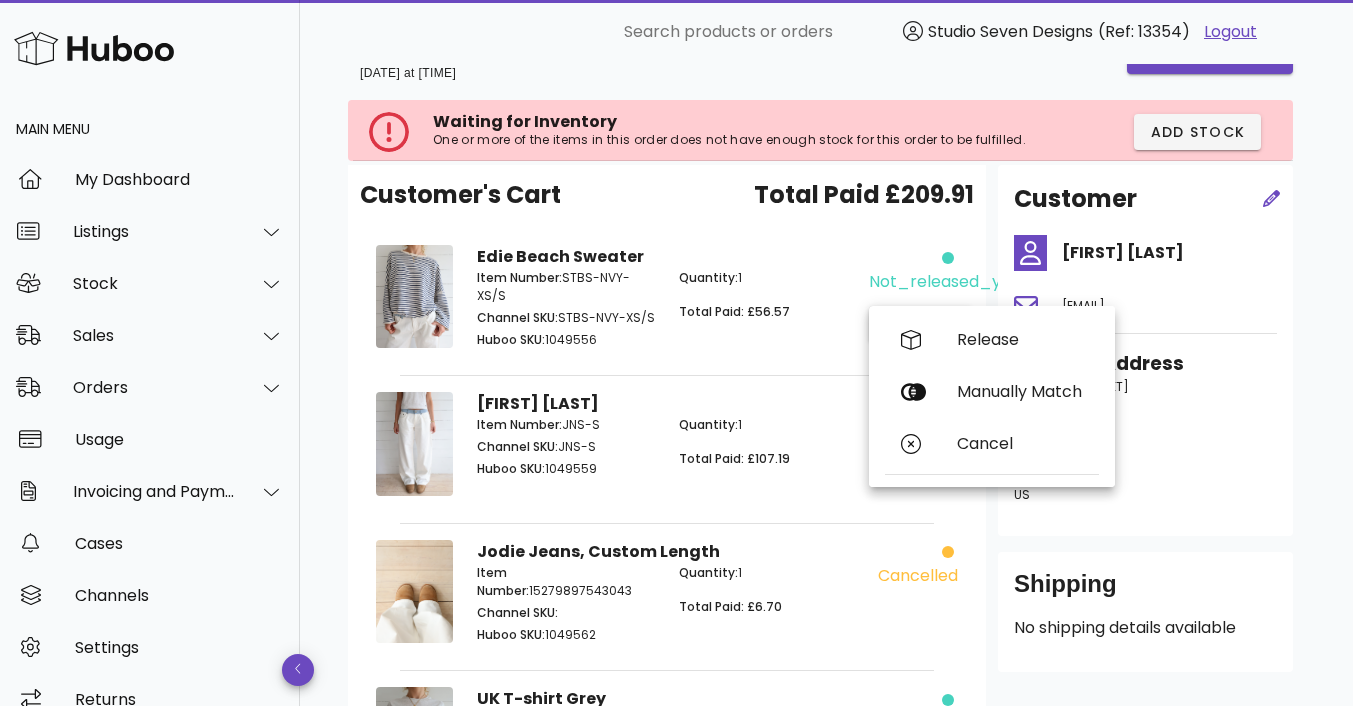 scroll, scrollTop: 59, scrollLeft: 0, axis: vertical 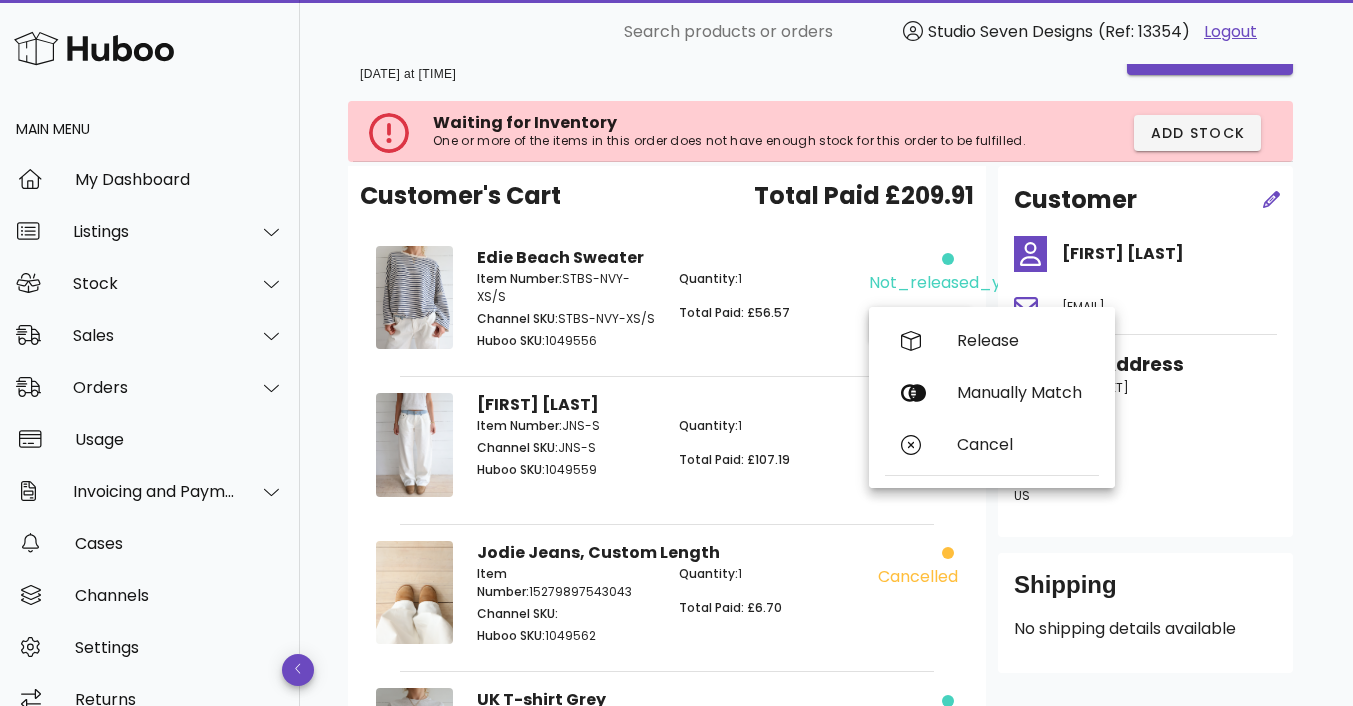 click on "Channel SKU:  STBS-NVY-XS/S" at bounding box center [566, 319] 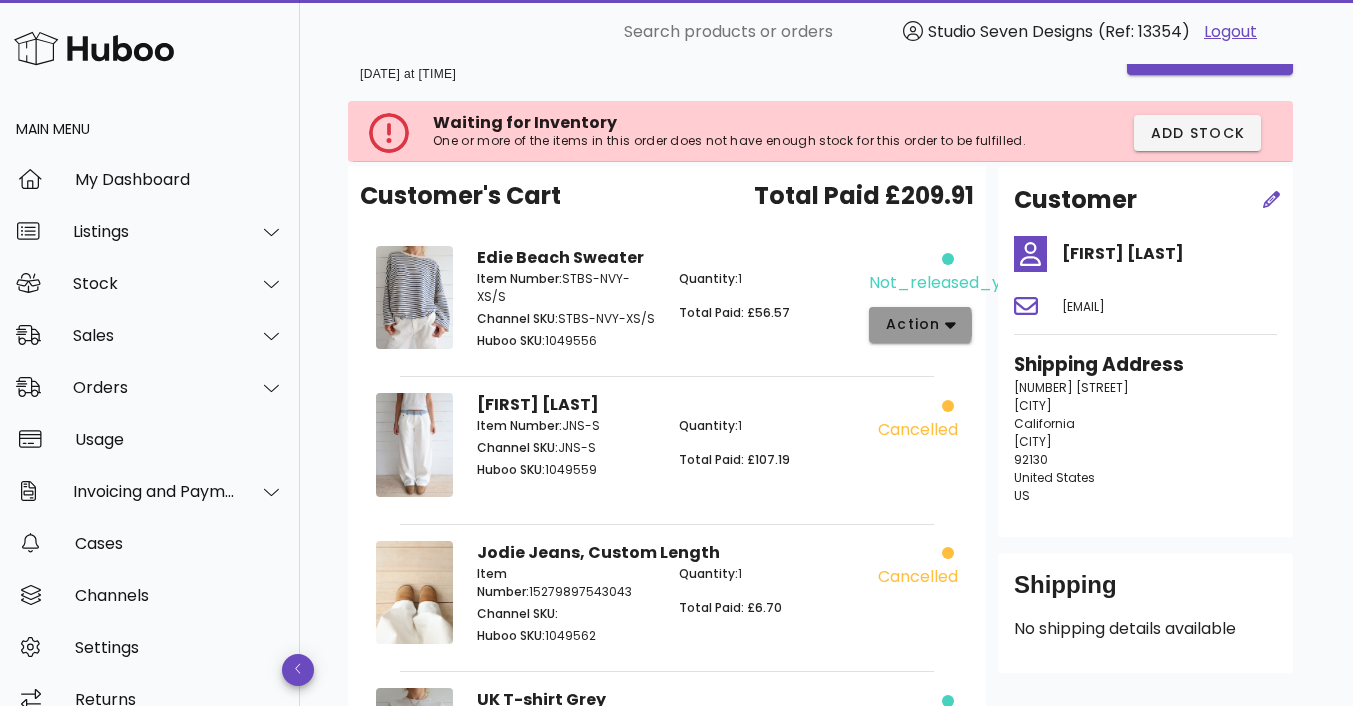 click 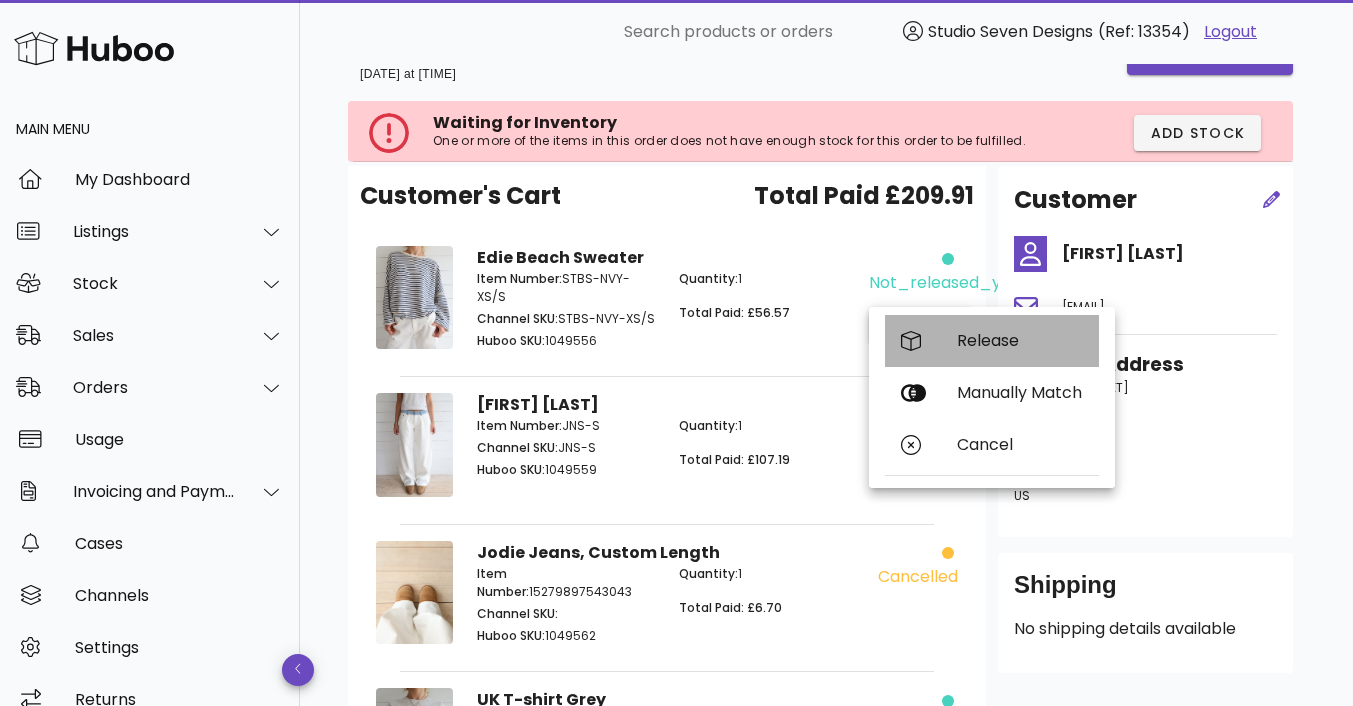 click on "Release" at bounding box center (1020, 340) 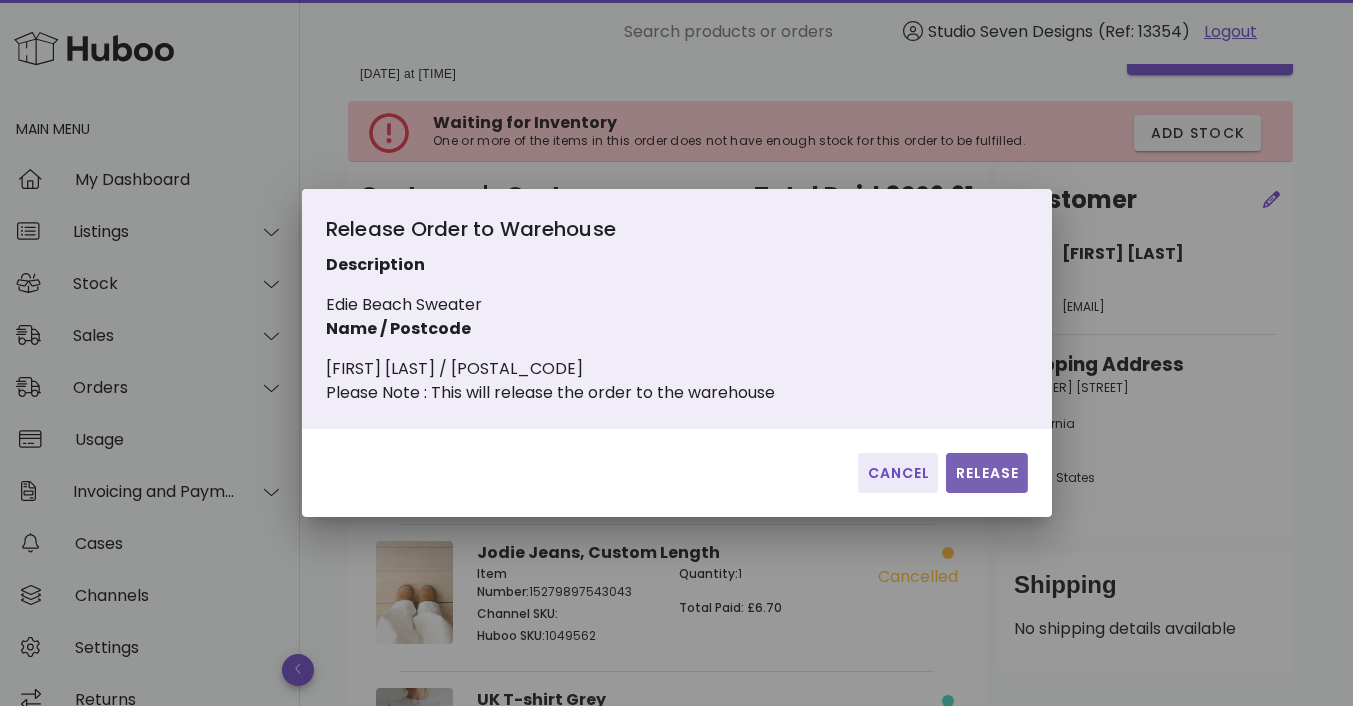 click on "Release" at bounding box center (986, 473) 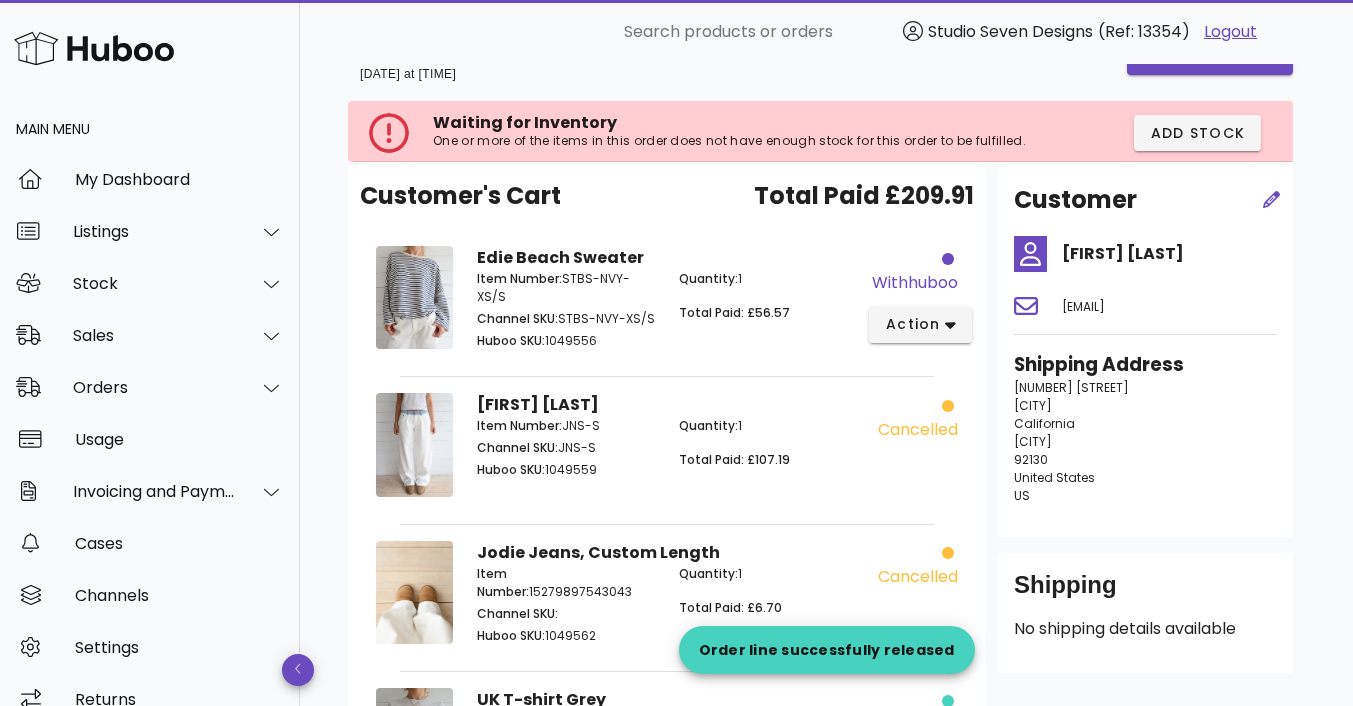 scroll, scrollTop: 344, scrollLeft: 0, axis: vertical 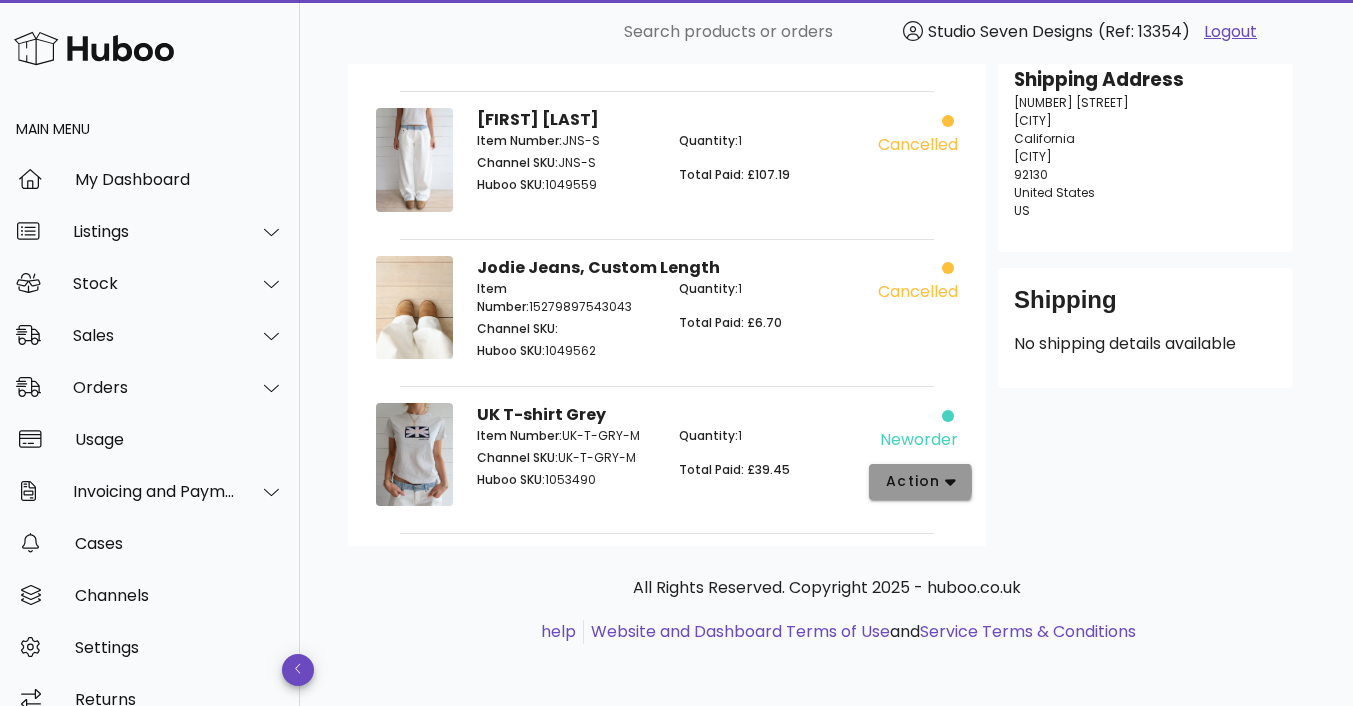 click 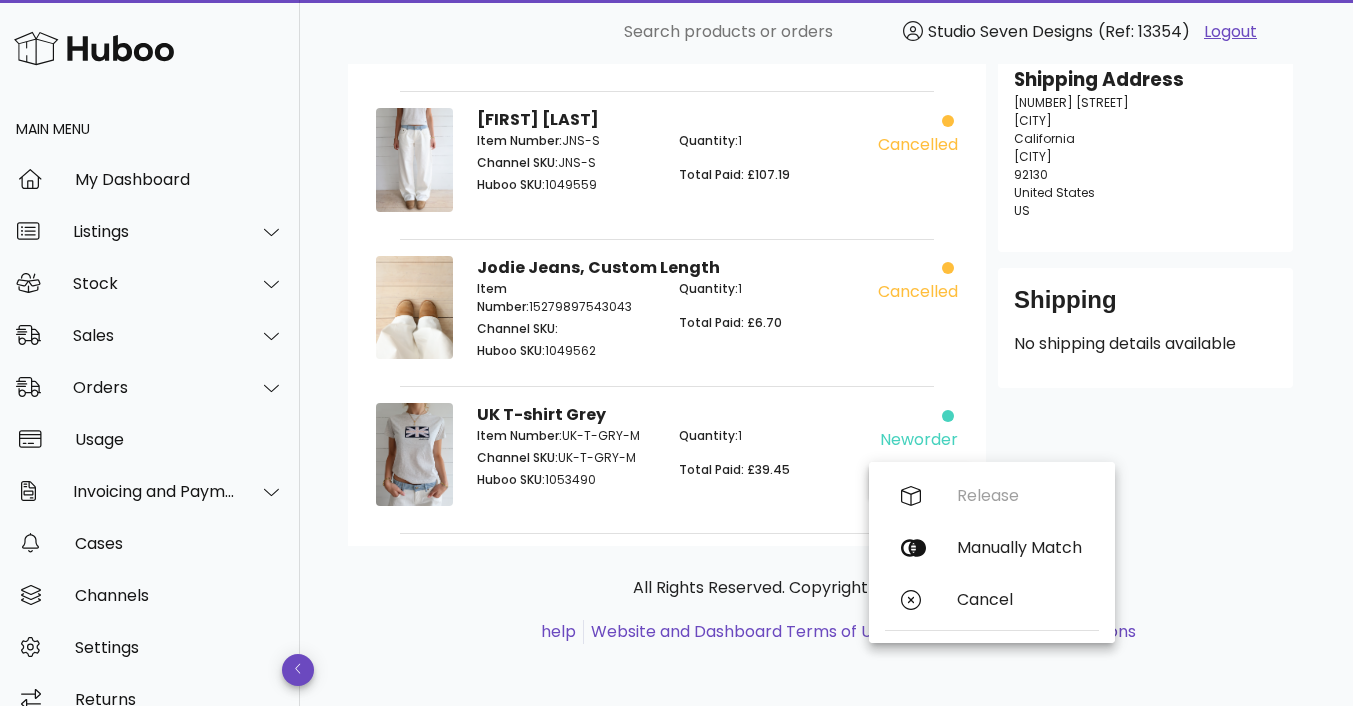 click on "Quantity:  1 Total Paid: £39.45" at bounding box center [768, 461] 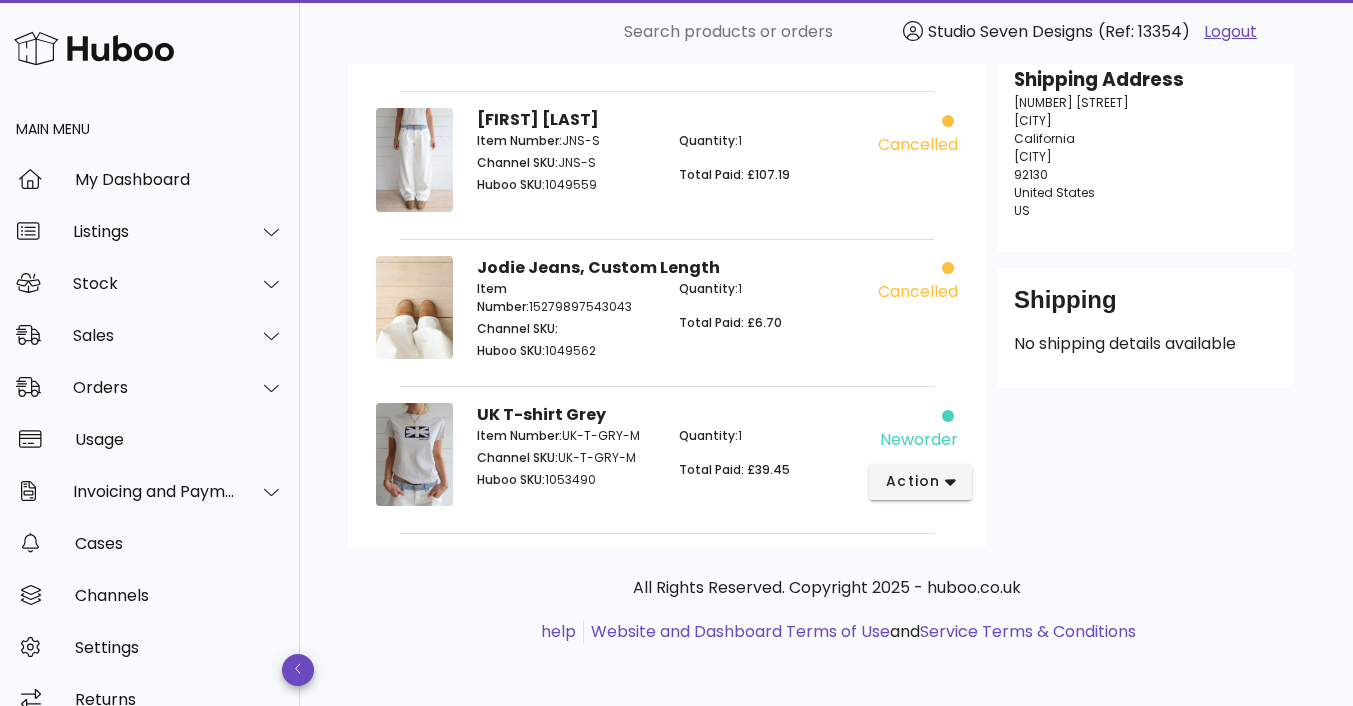 scroll, scrollTop: 0, scrollLeft: 0, axis: both 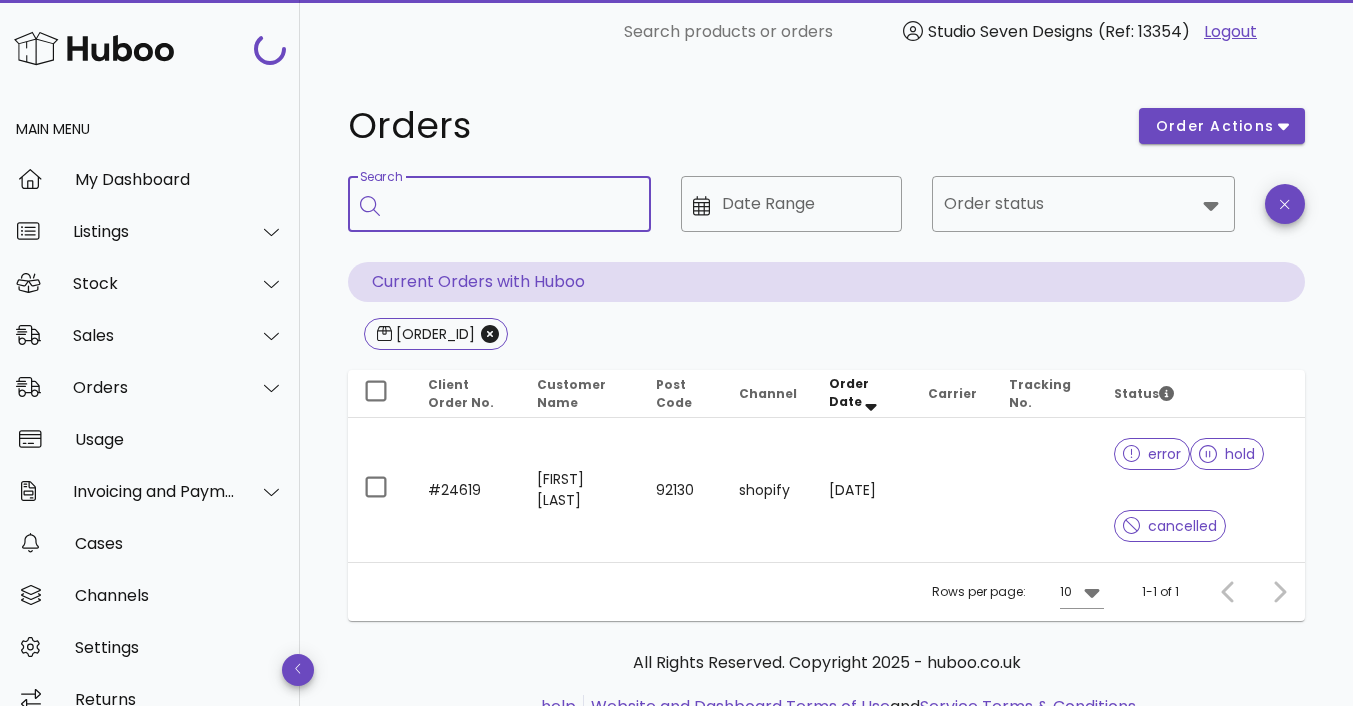 click on "Search" at bounding box center [513, 204] 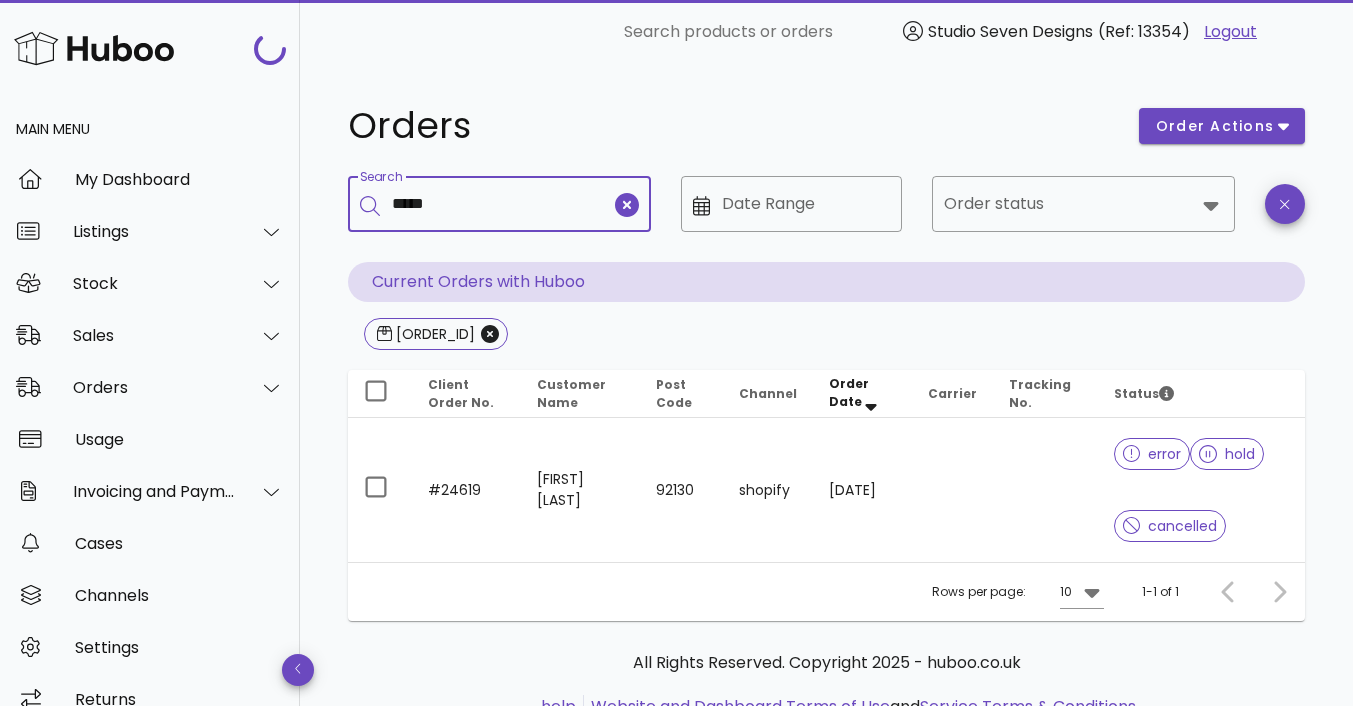 type on "*****" 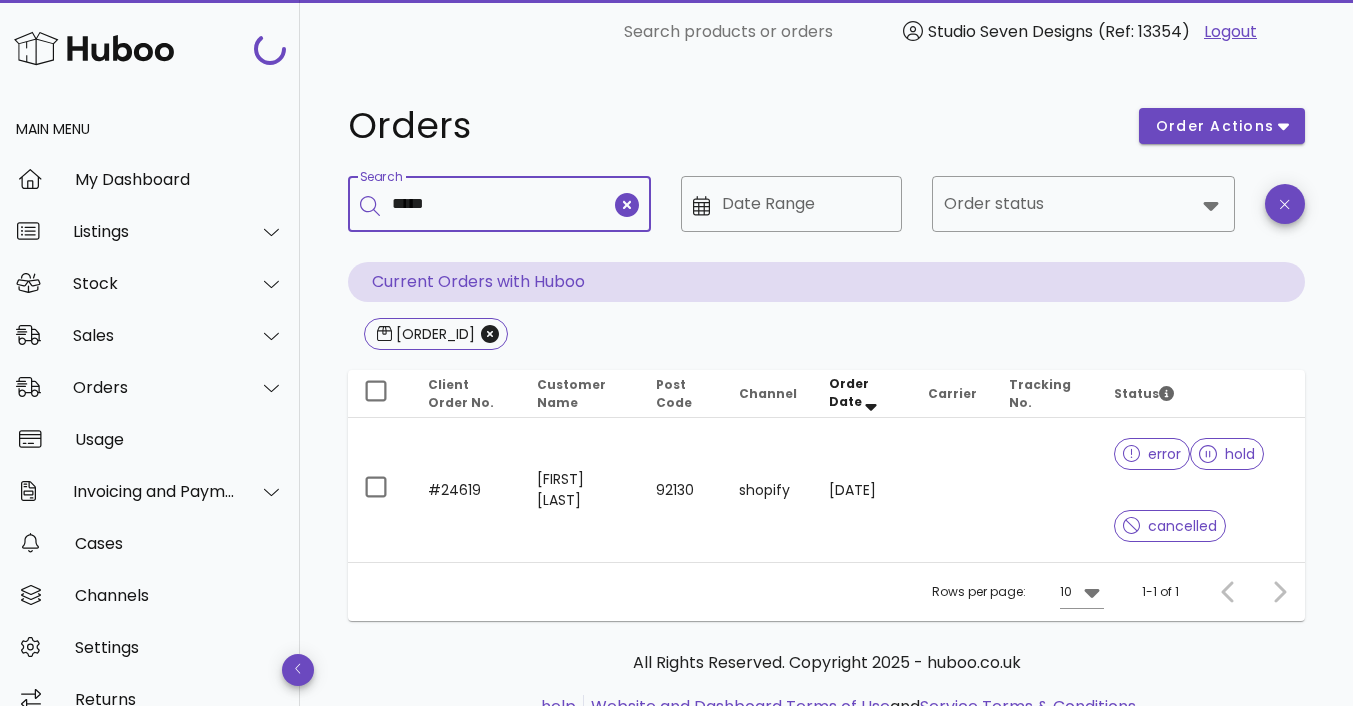 type 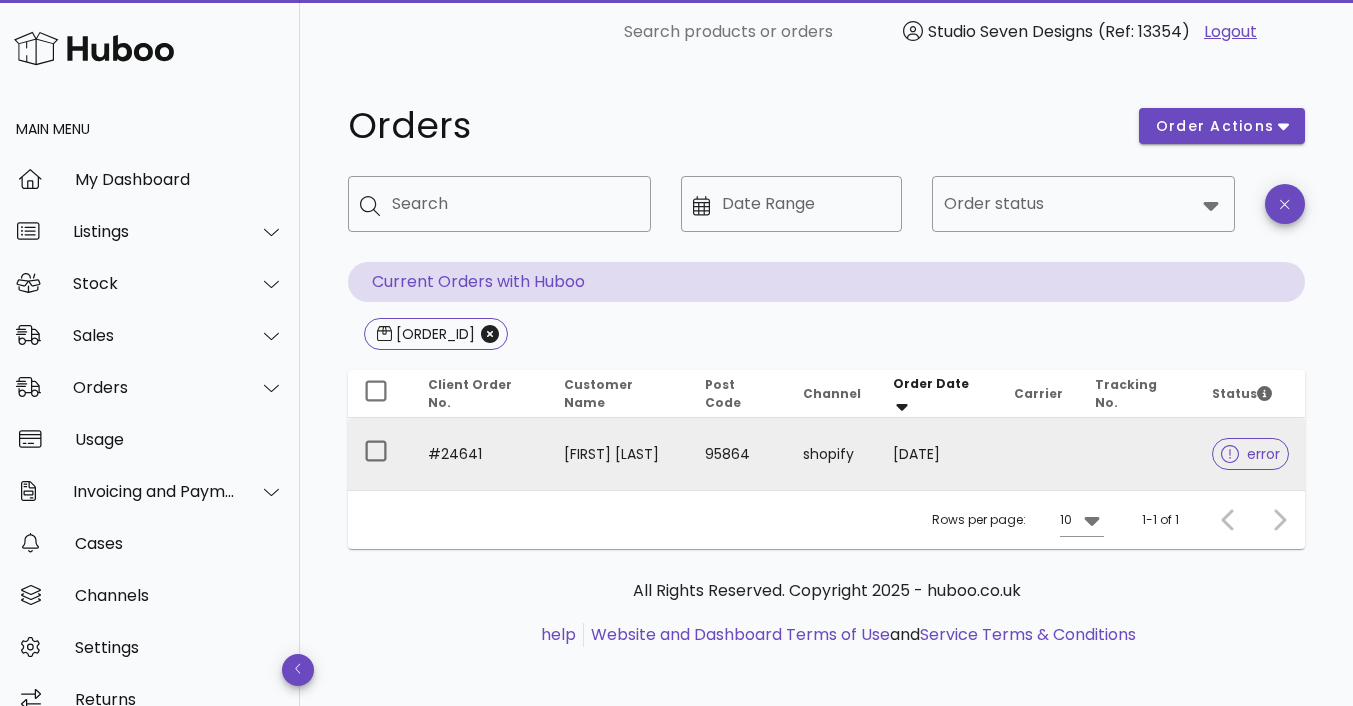 click on "shopify" at bounding box center (832, 454) 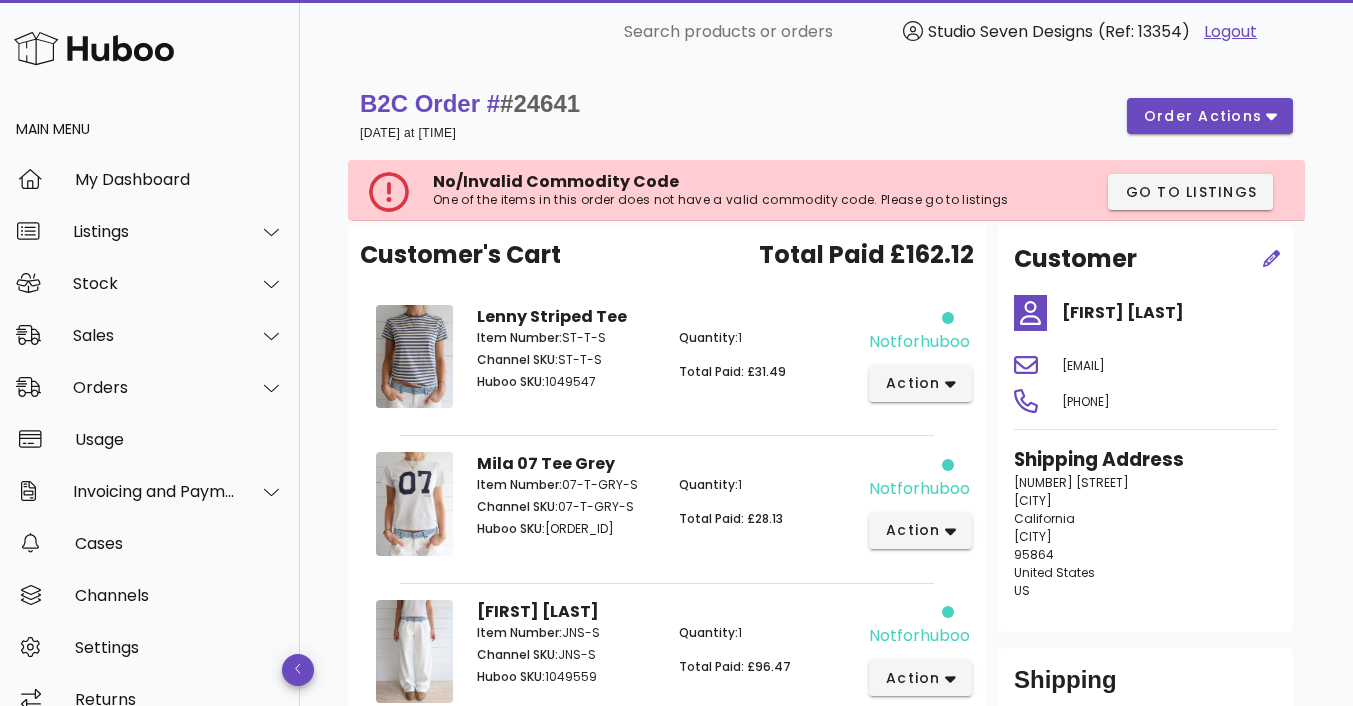 scroll, scrollTop: 311, scrollLeft: 0, axis: vertical 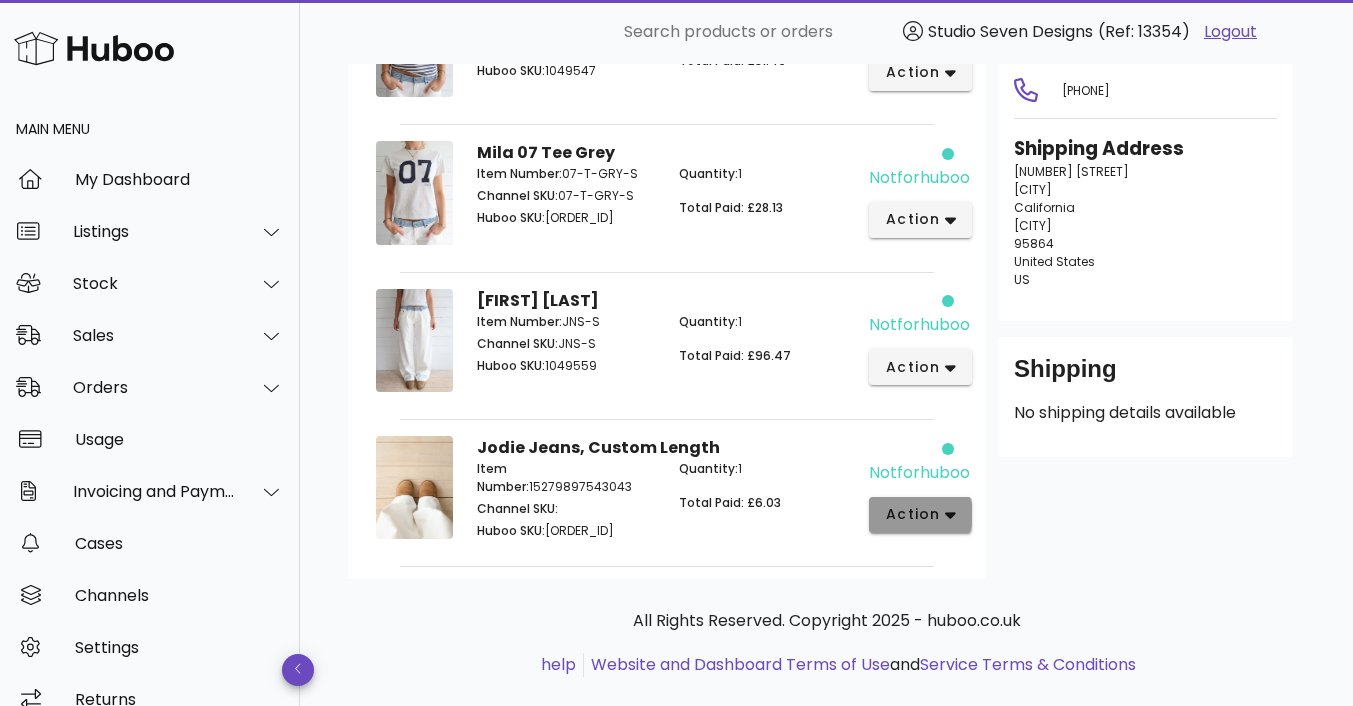 click on "action" at bounding box center [920, 515] 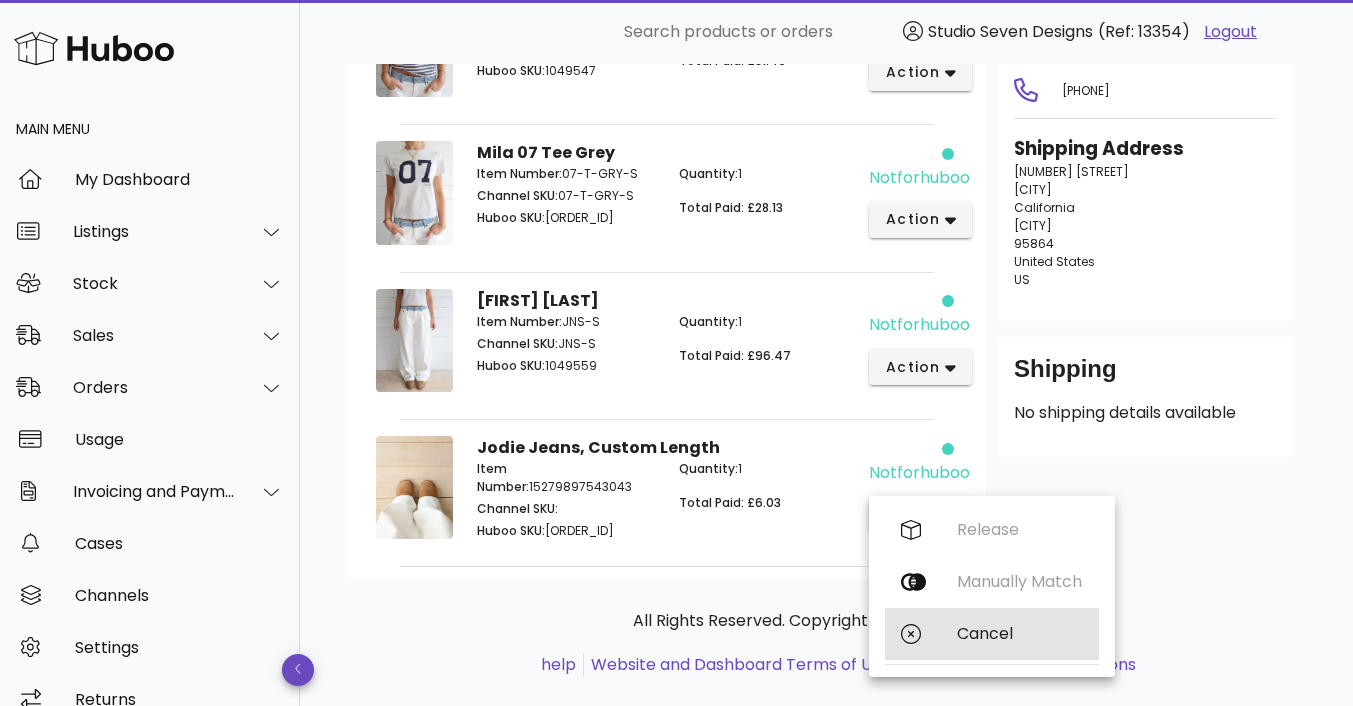click on "Cancel" at bounding box center [1020, 633] 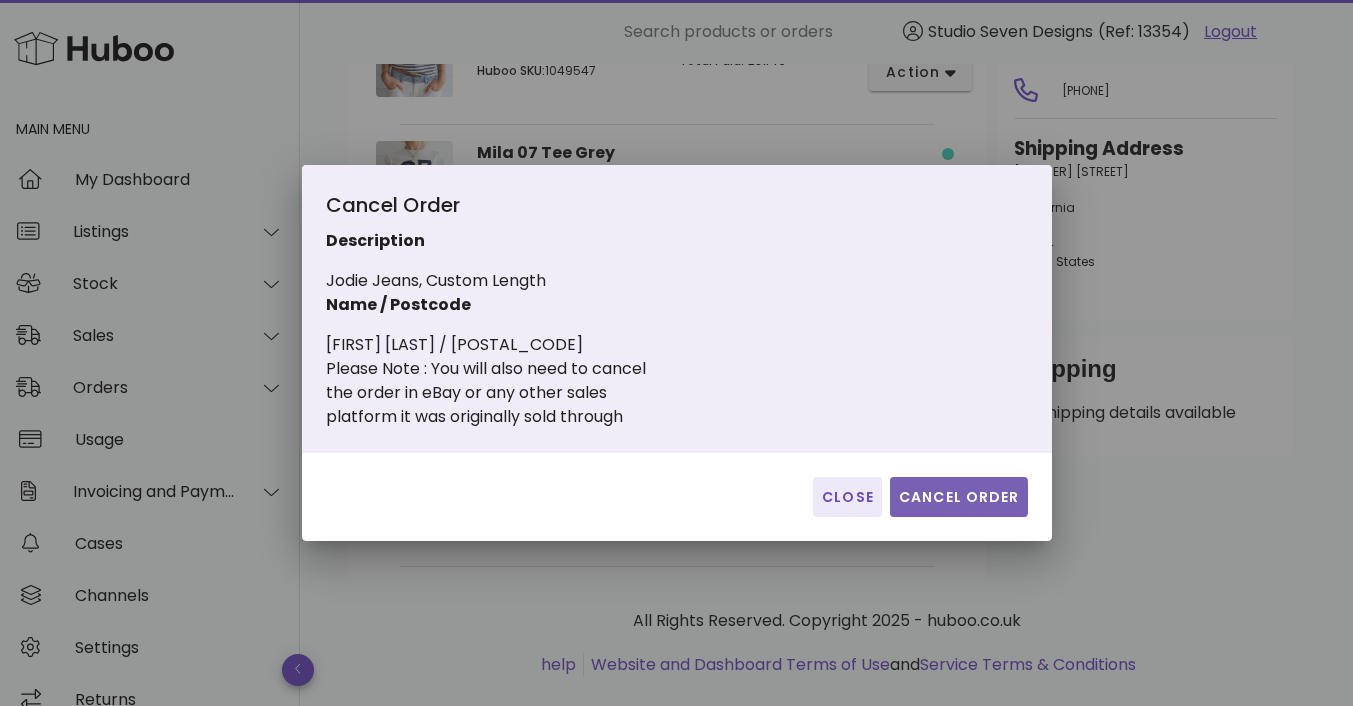 click on "Cancel Order" at bounding box center [959, 497] 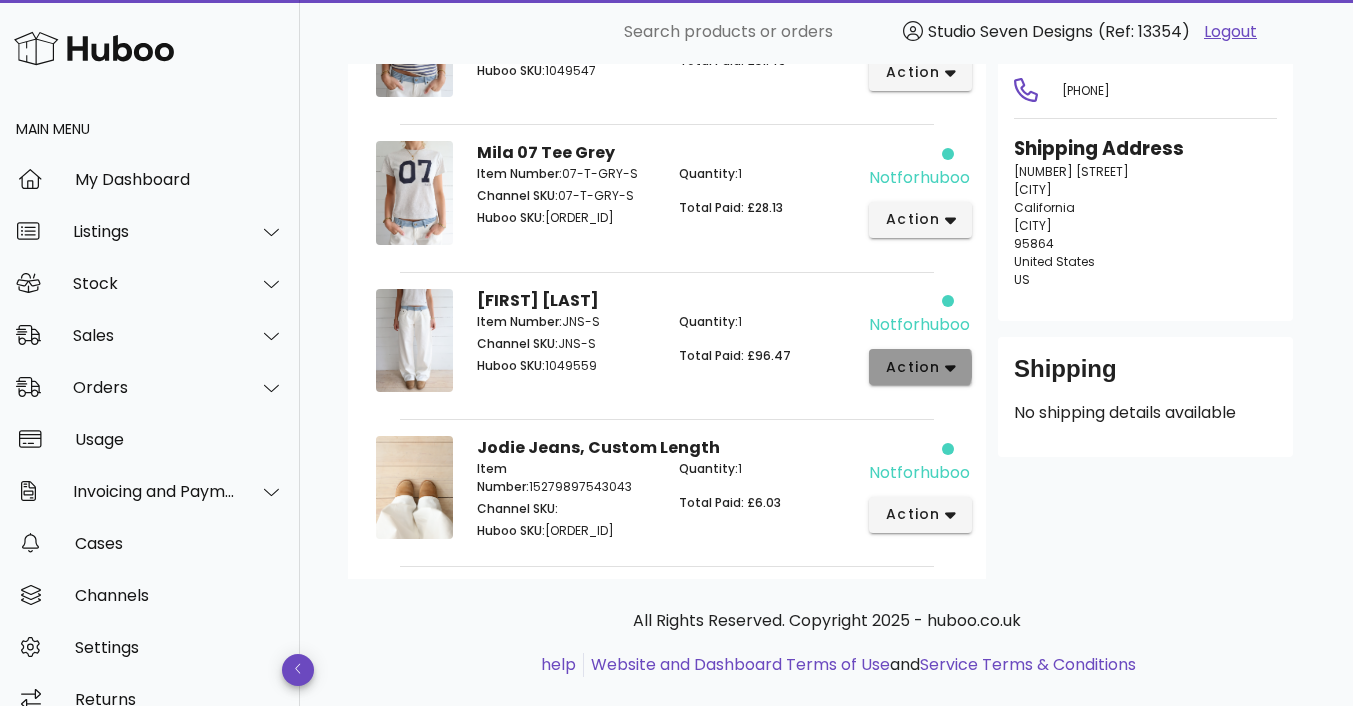 click 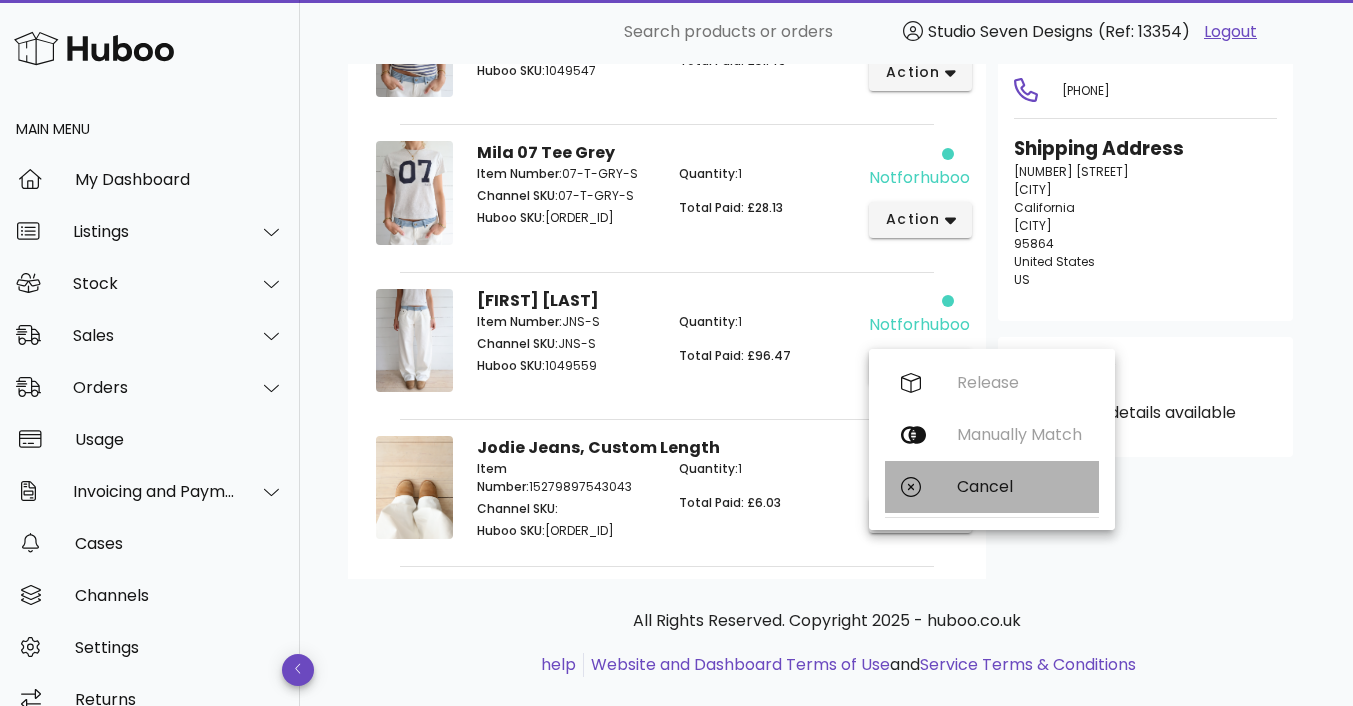 click on "Cancel" at bounding box center (1020, 486) 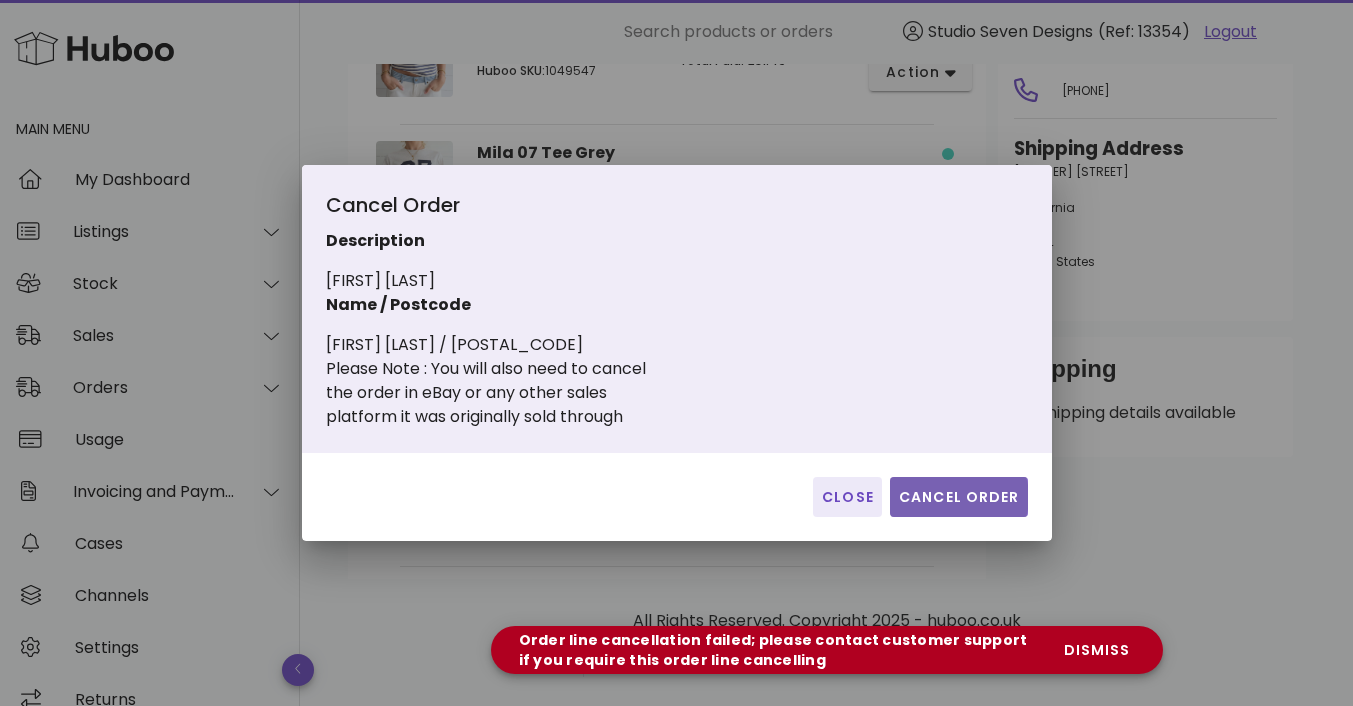 click on "Cancel Order" at bounding box center [959, 497] 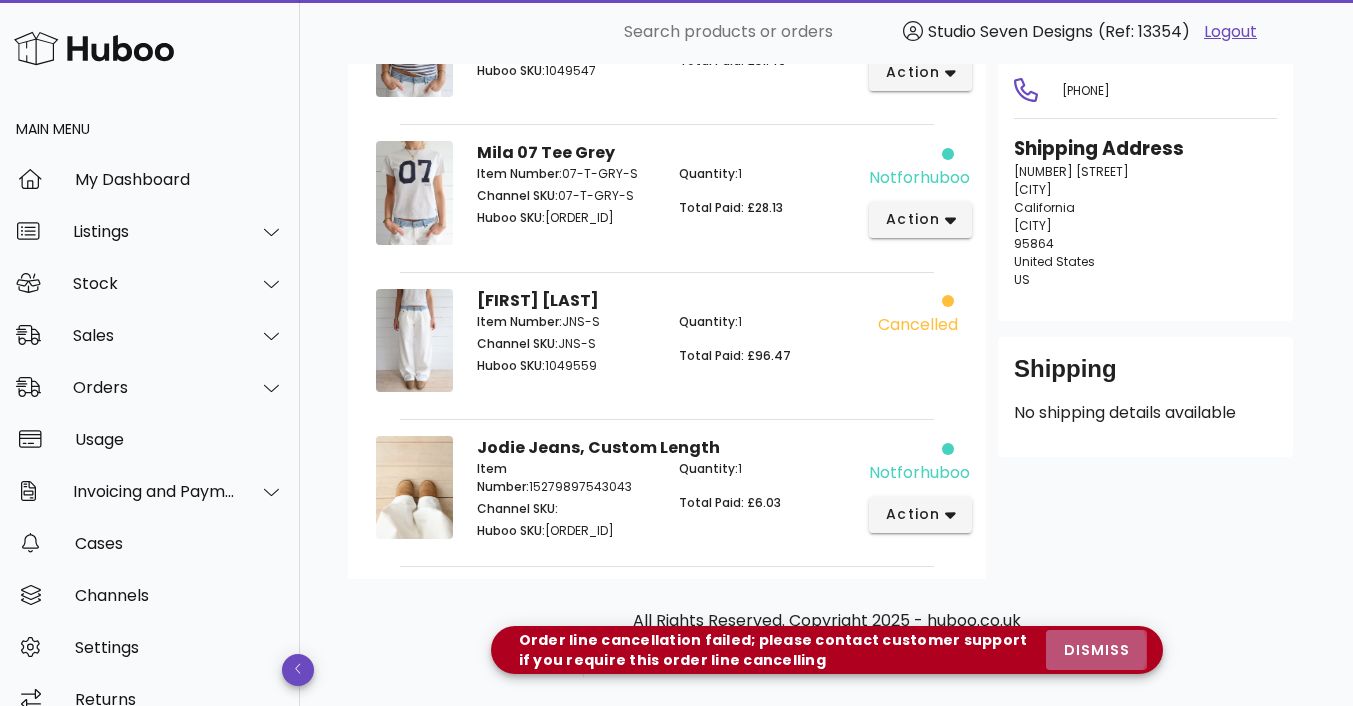 click on "dismiss" at bounding box center [1096, 650] 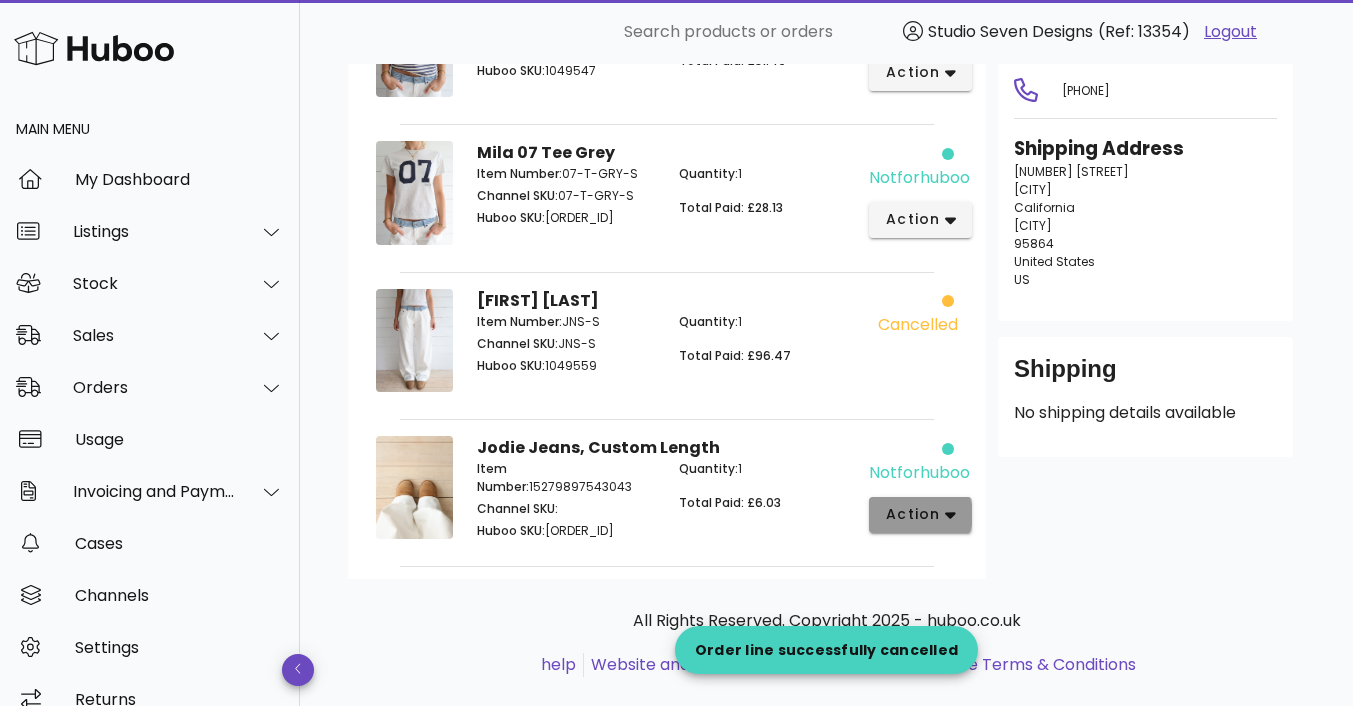 click 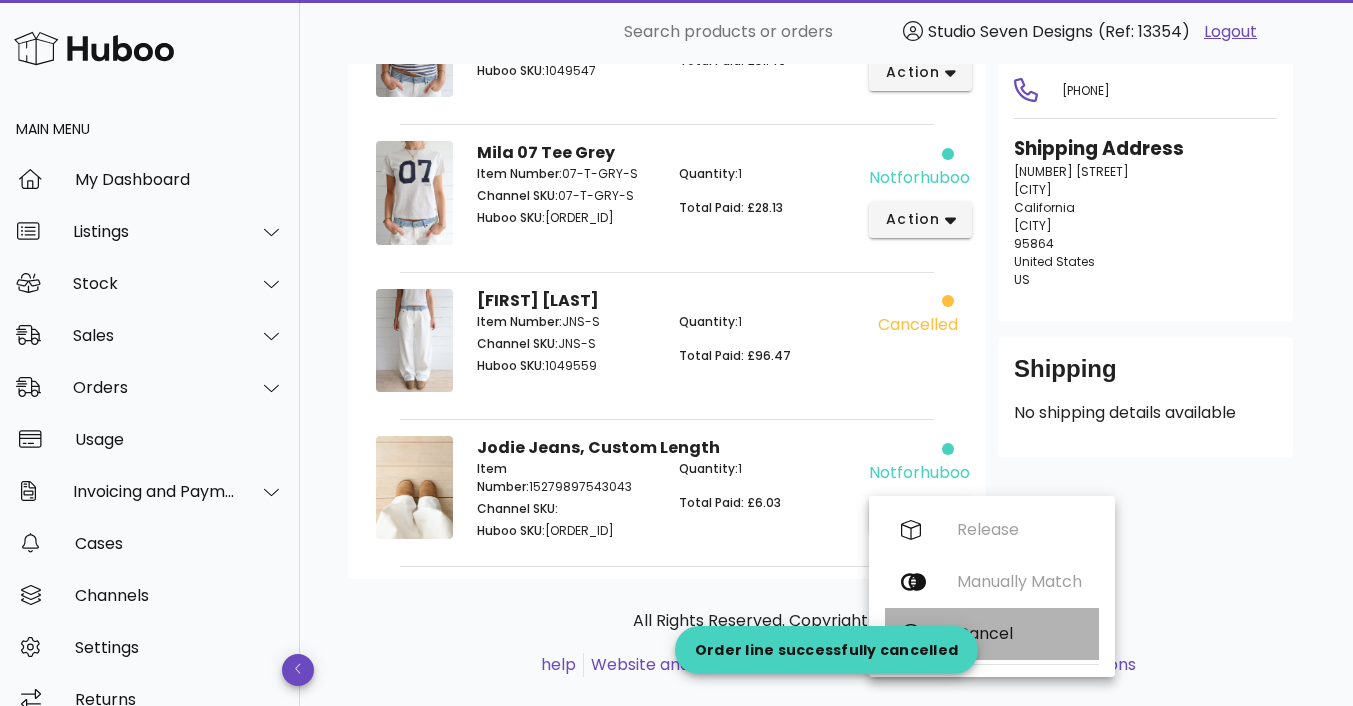 click on "Cancel" at bounding box center (992, 634) 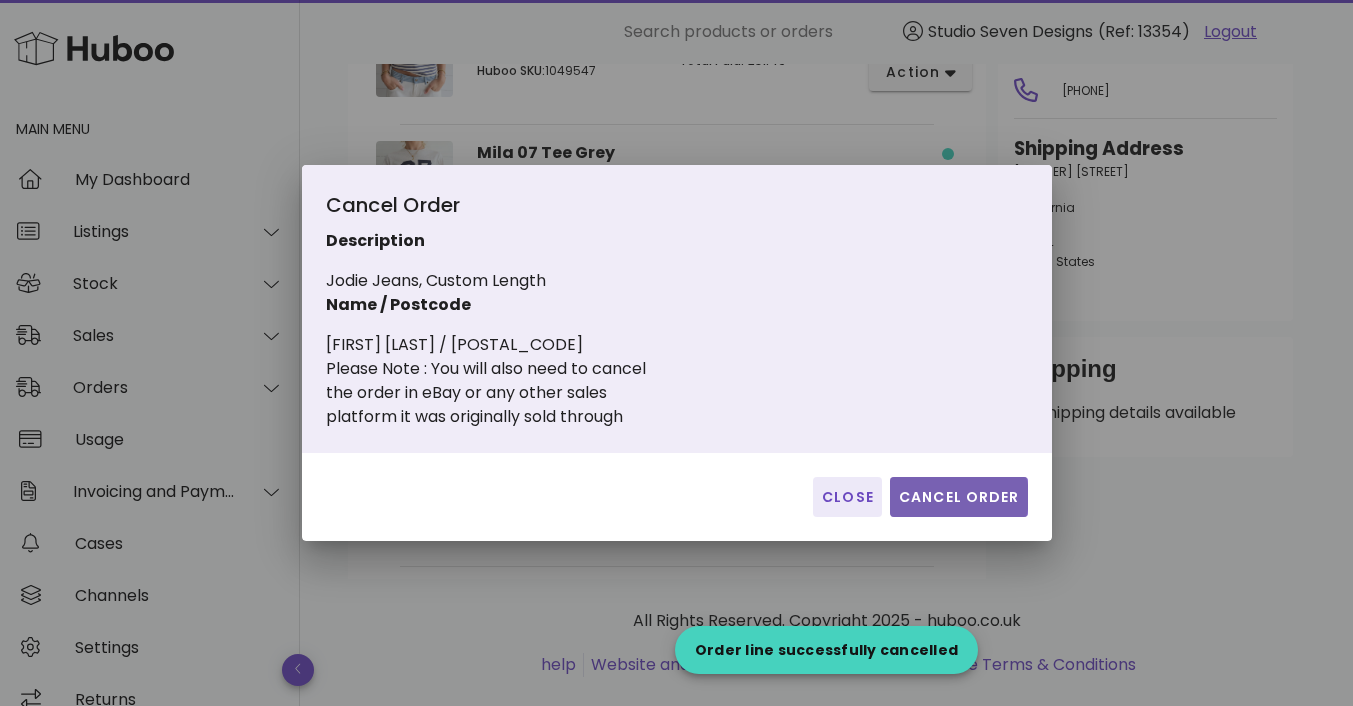 click on "Cancel Order" at bounding box center [959, 497] 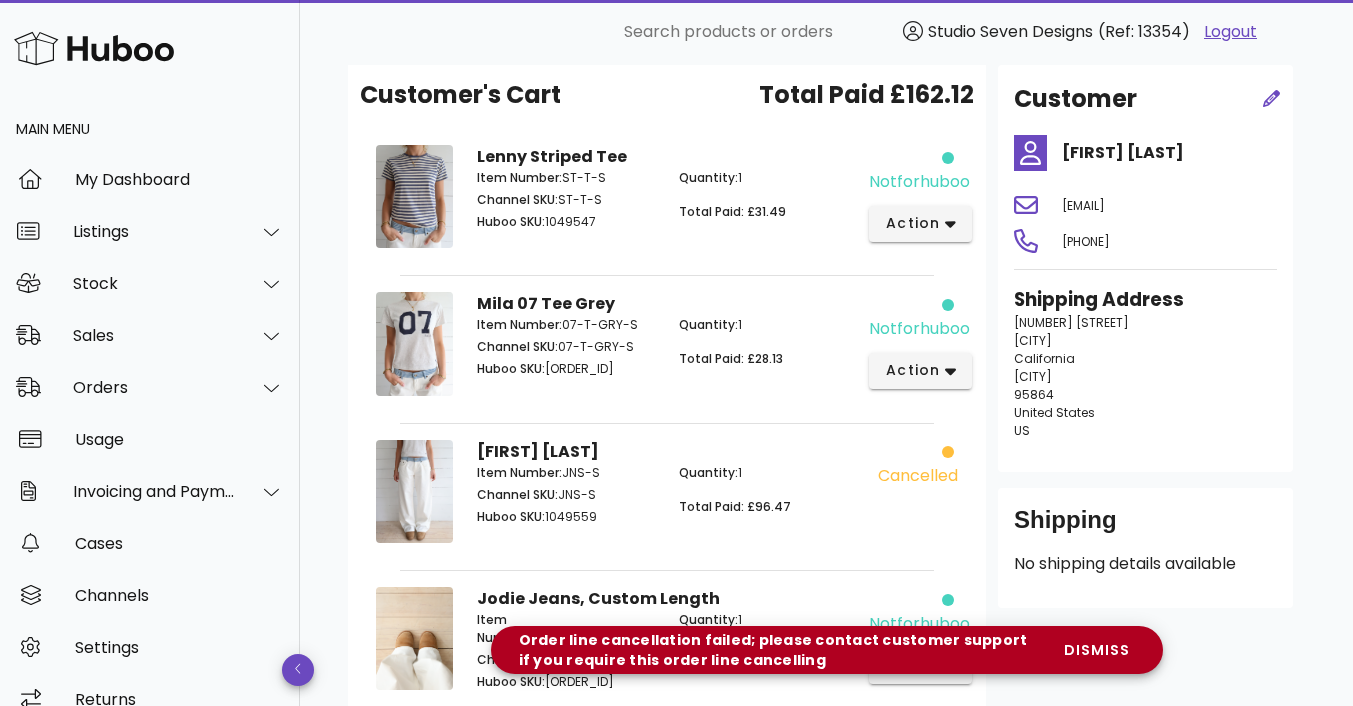 scroll, scrollTop: 0, scrollLeft: 0, axis: both 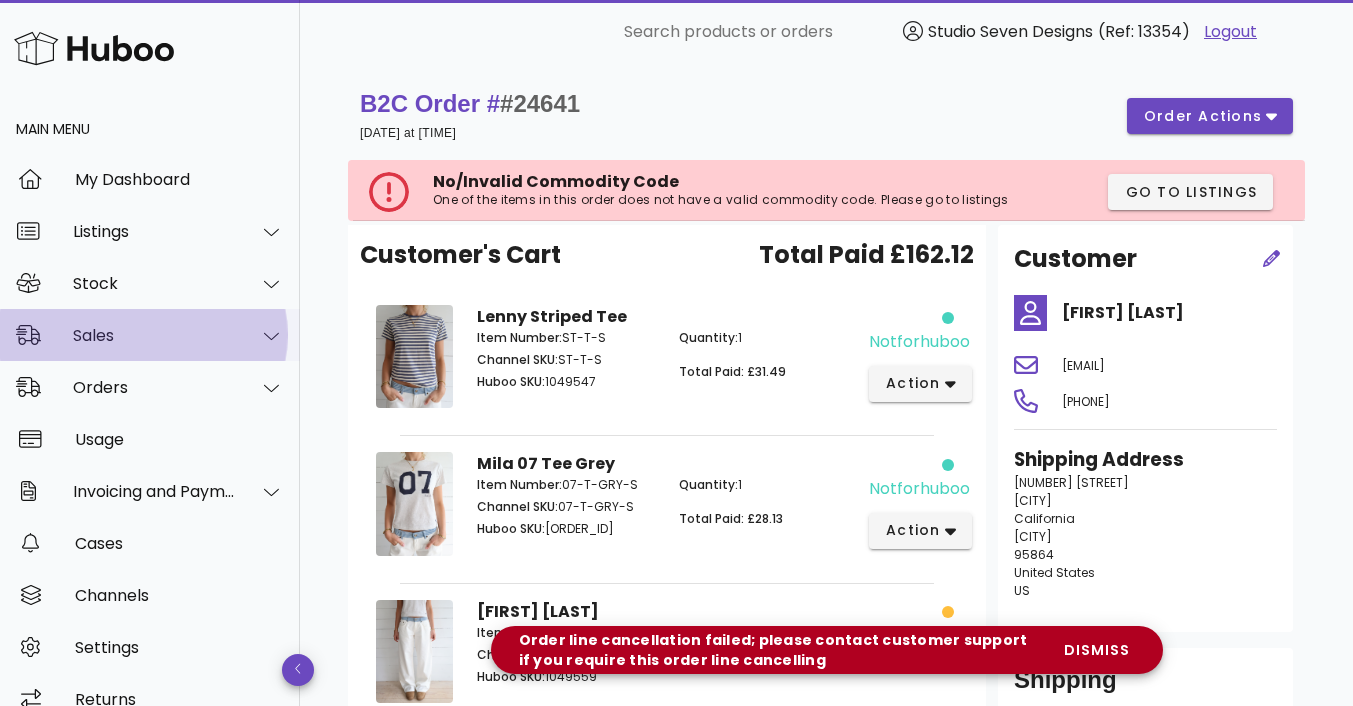 click on "Sales" at bounding box center [154, 335] 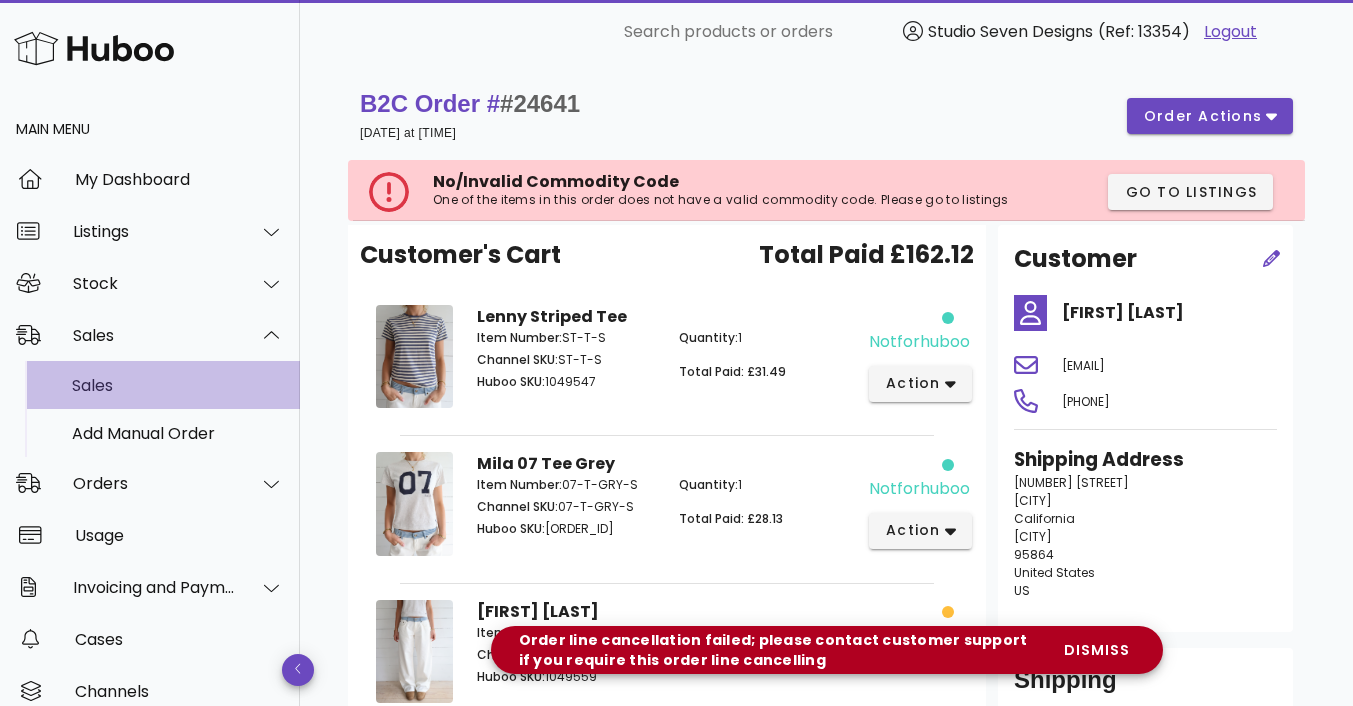 click on "Sales" at bounding box center (178, 385) 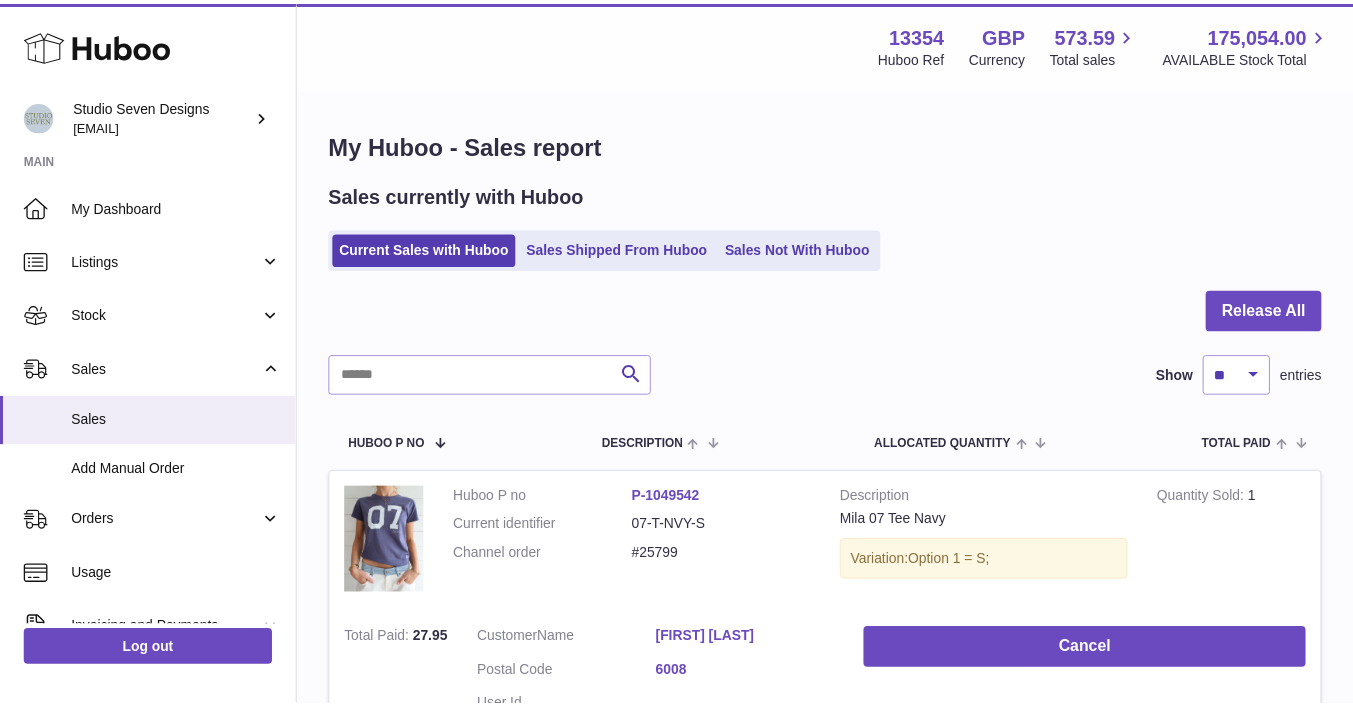 scroll, scrollTop: 0, scrollLeft: 0, axis: both 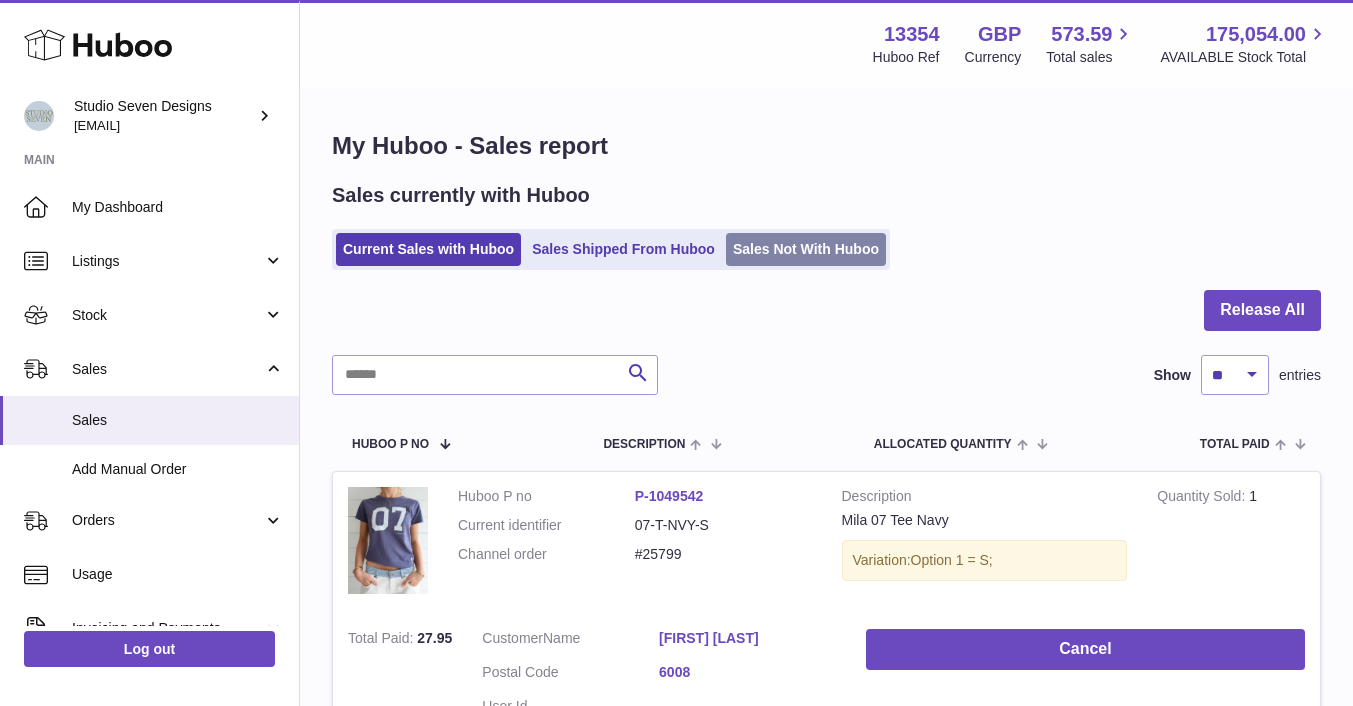 click on "Sales Not With Huboo" at bounding box center (806, 249) 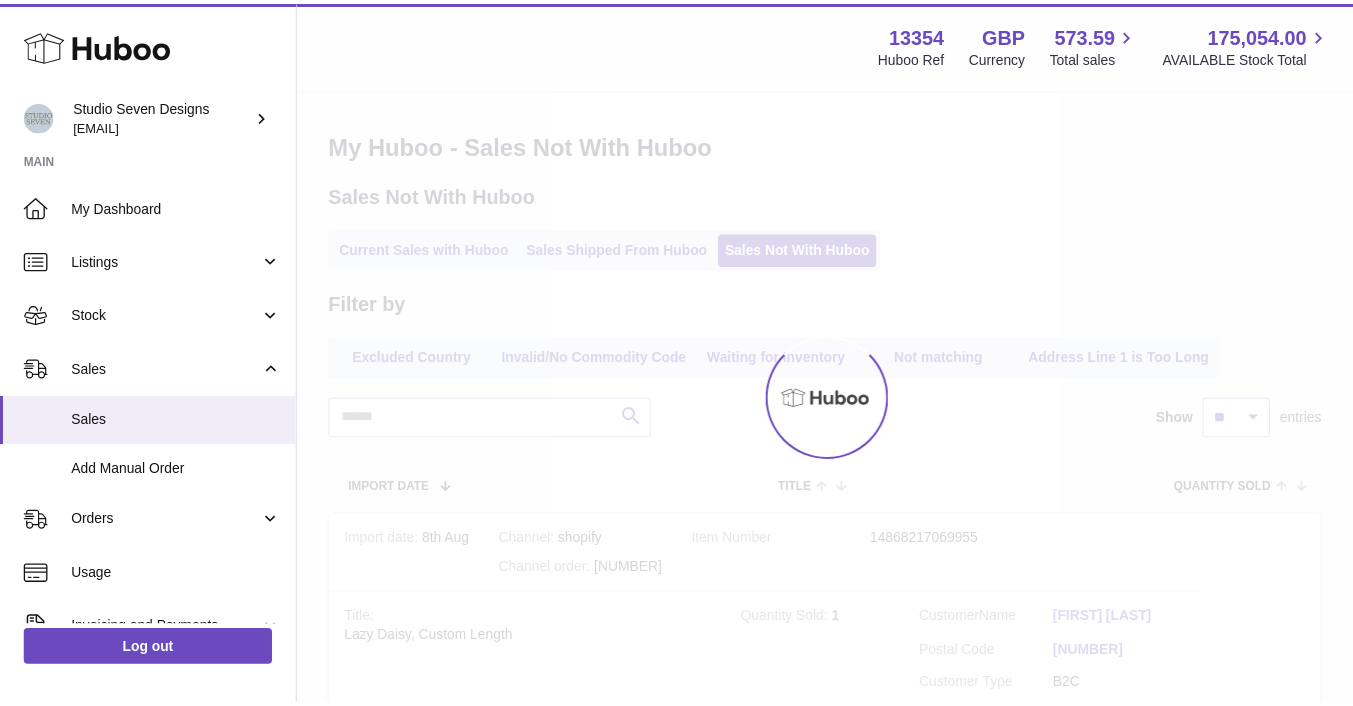 scroll, scrollTop: 0, scrollLeft: 0, axis: both 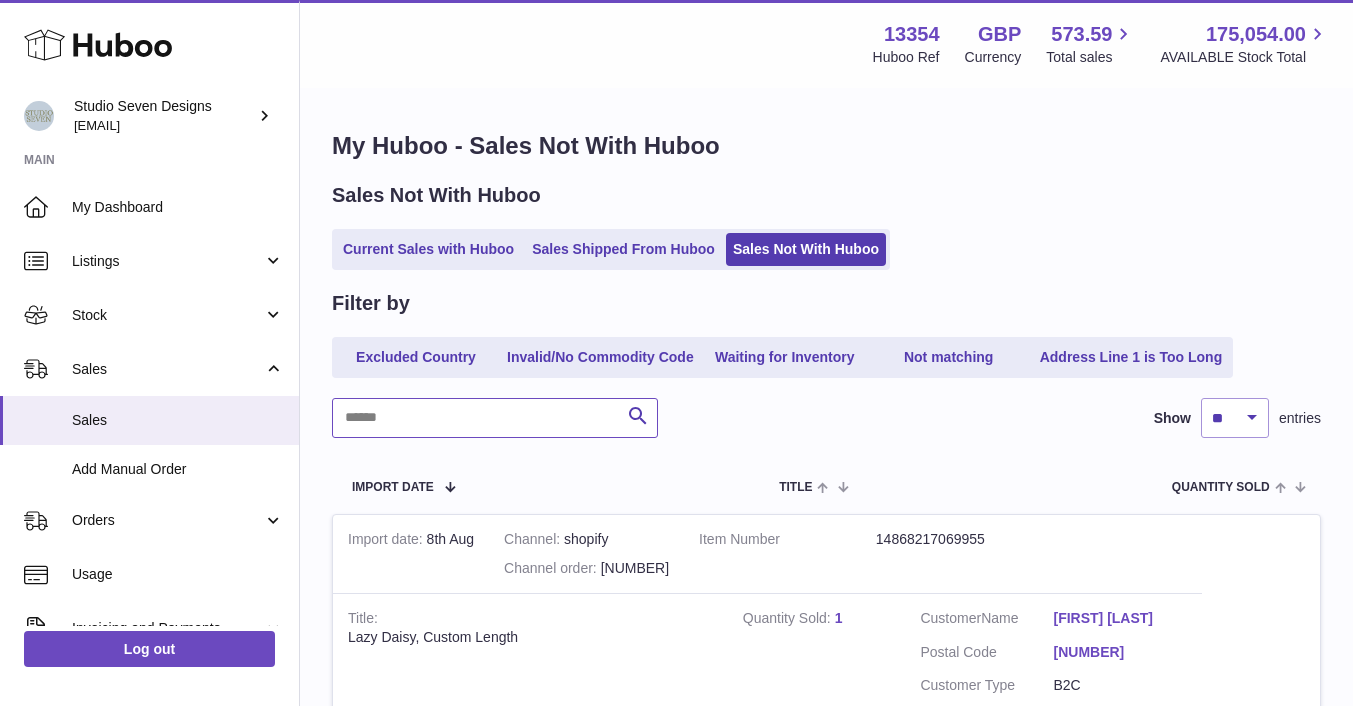 click at bounding box center [495, 418] 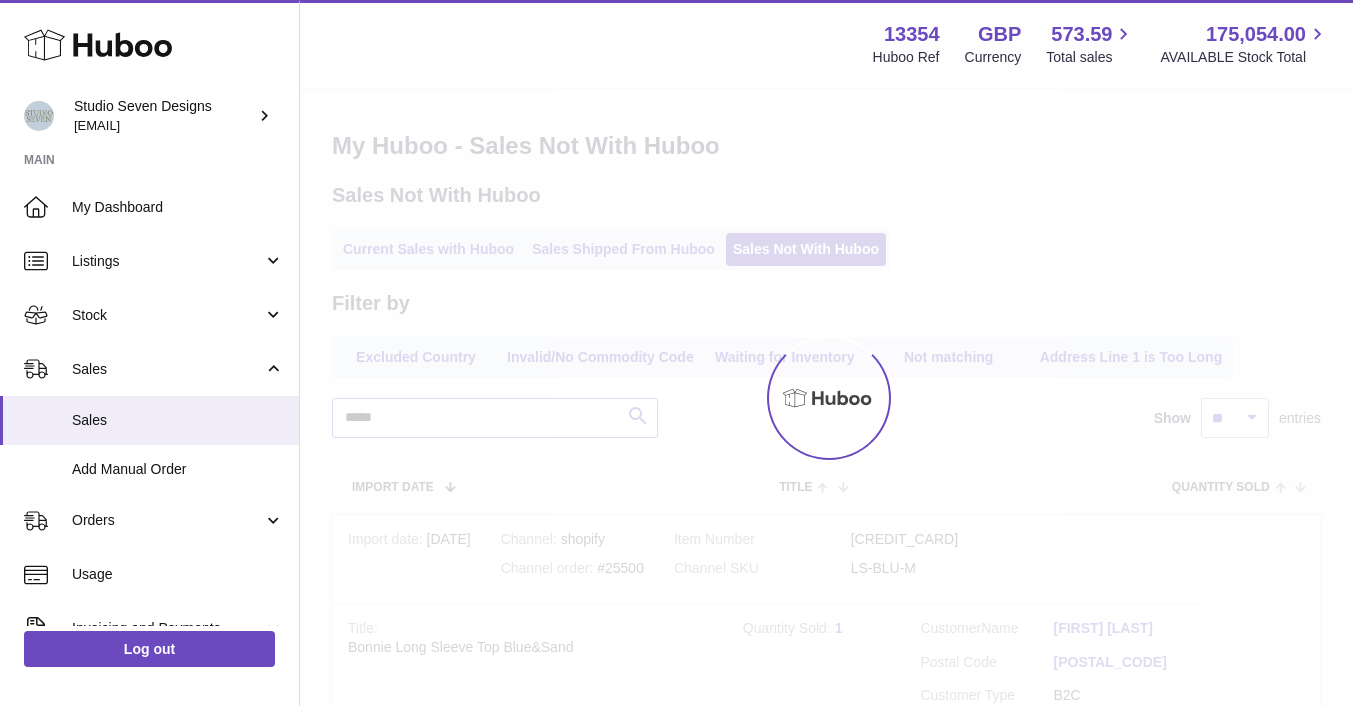 type on "*****" 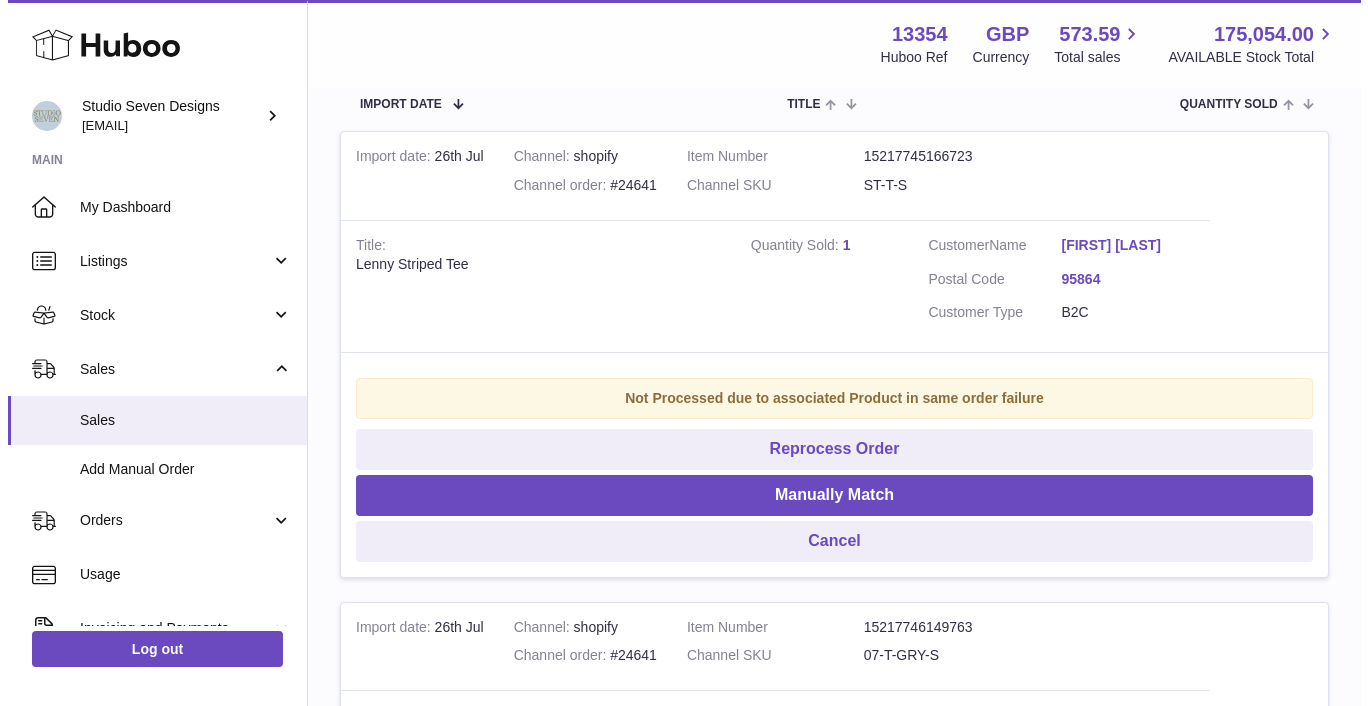 scroll, scrollTop: 397, scrollLeft: 0, axis: vertical 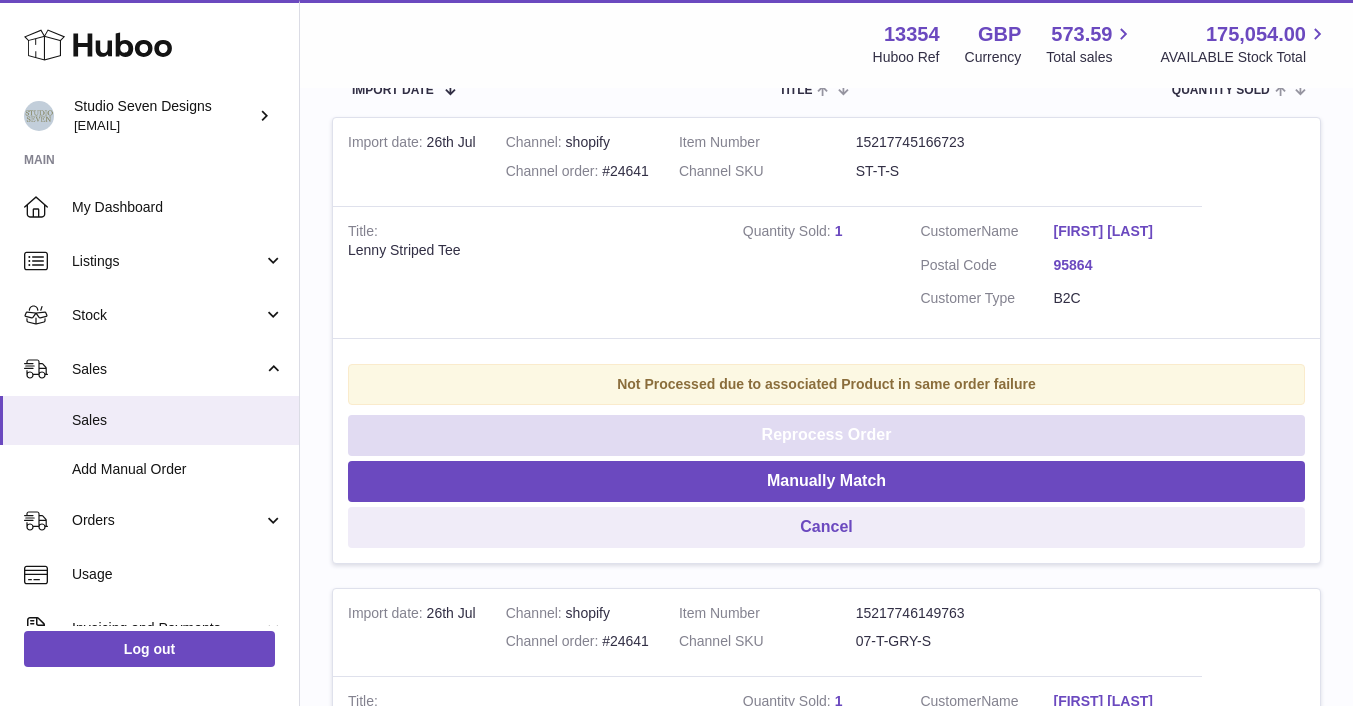 click on "Reprocess Order" at bounding box center [826, 435] 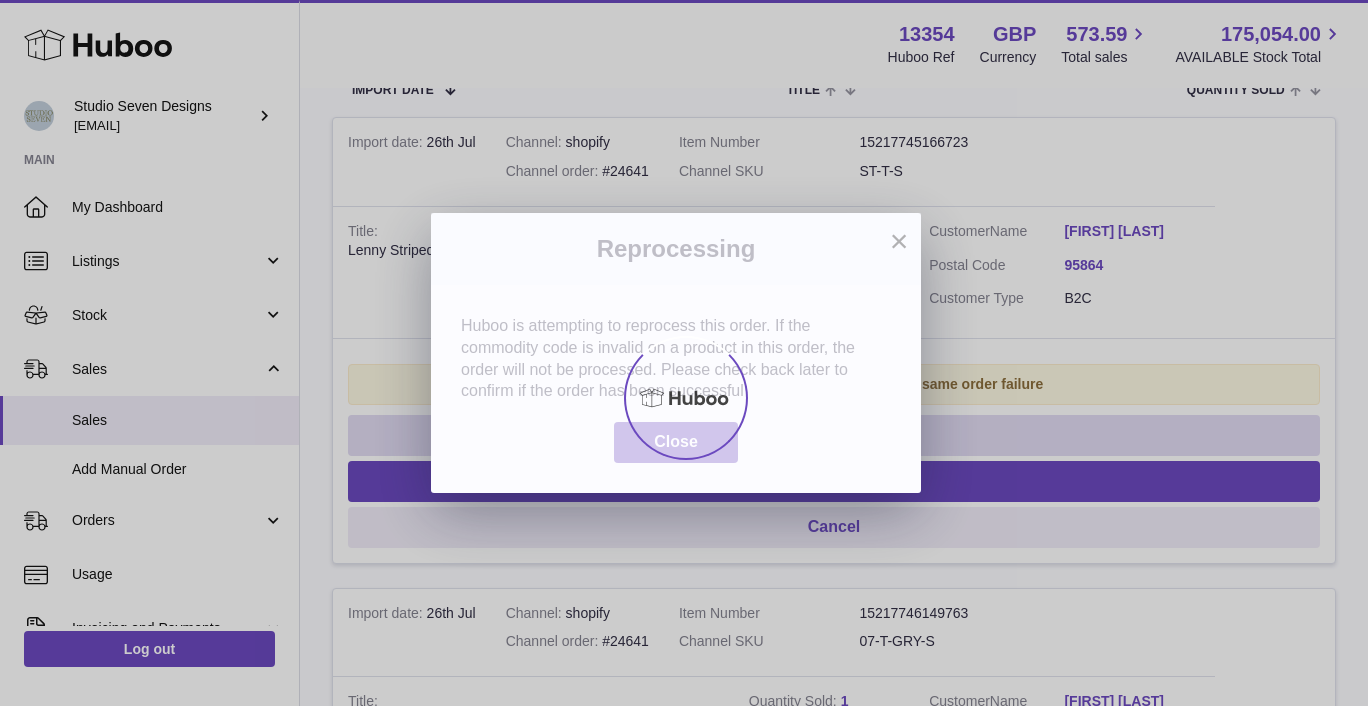 scroll, scrollTop: 0, scrollLeft: 0, axis: both 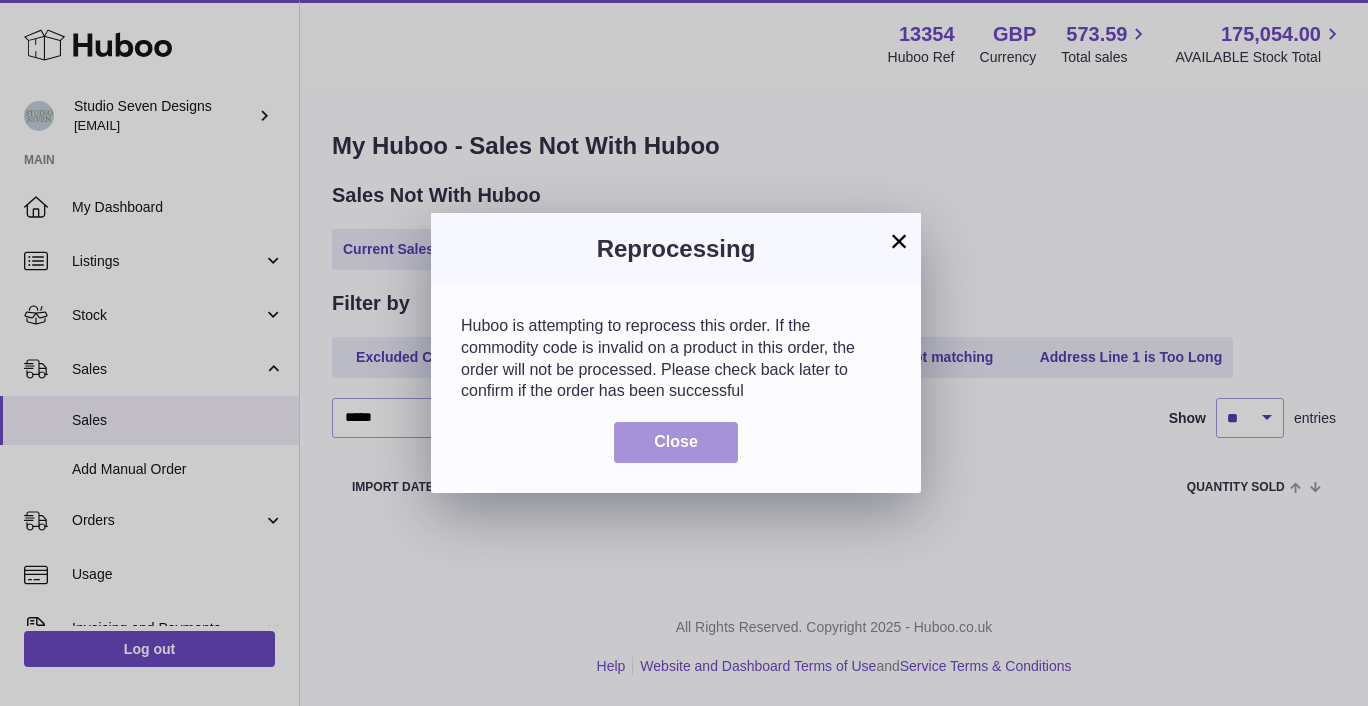 click on "Close" at bounding box center [676, 442] 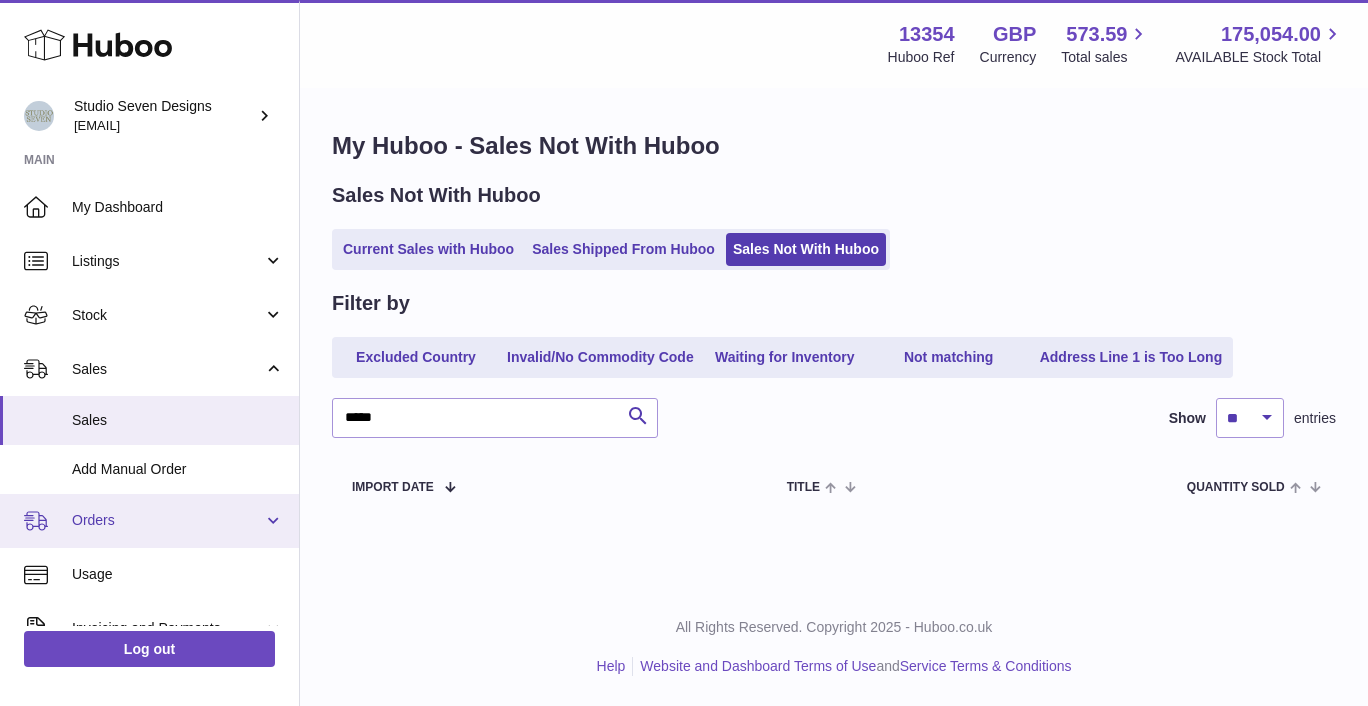 click on "Orders" at bounding box center [149, 521] 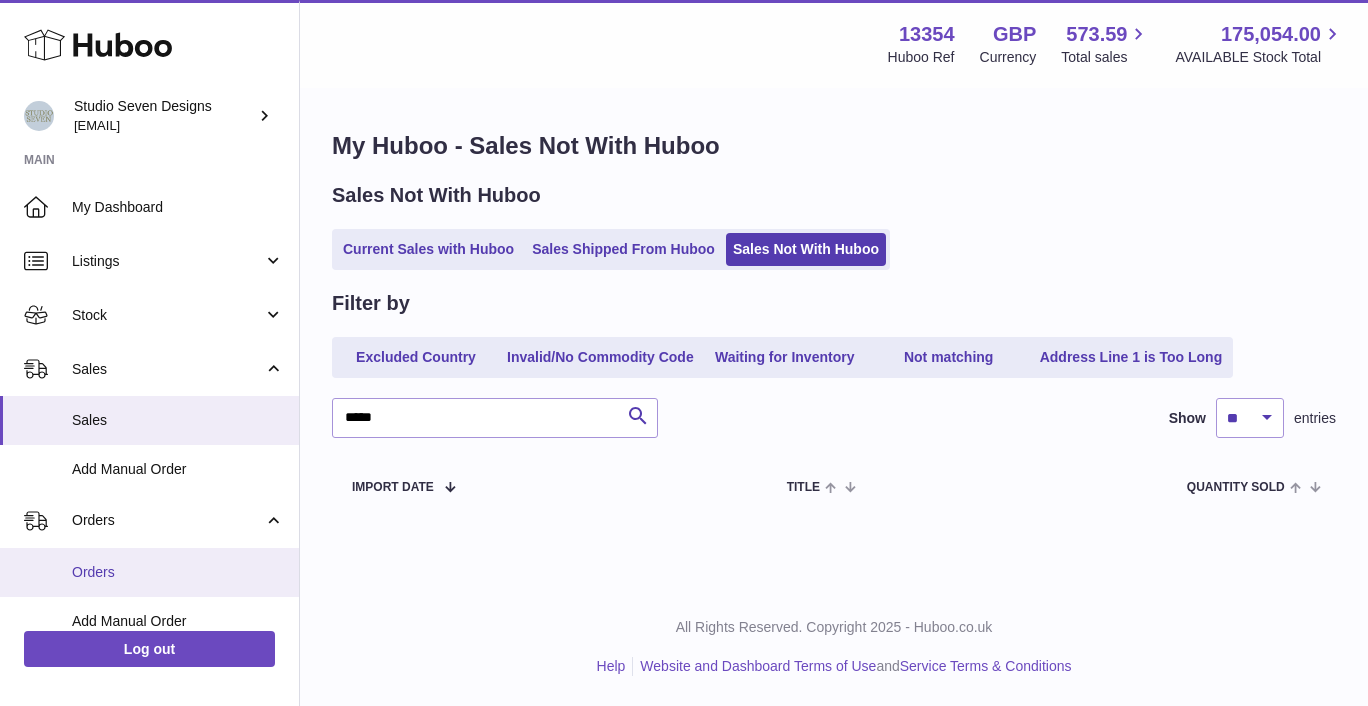 click on "Orders" at bounding box center [178, 572] 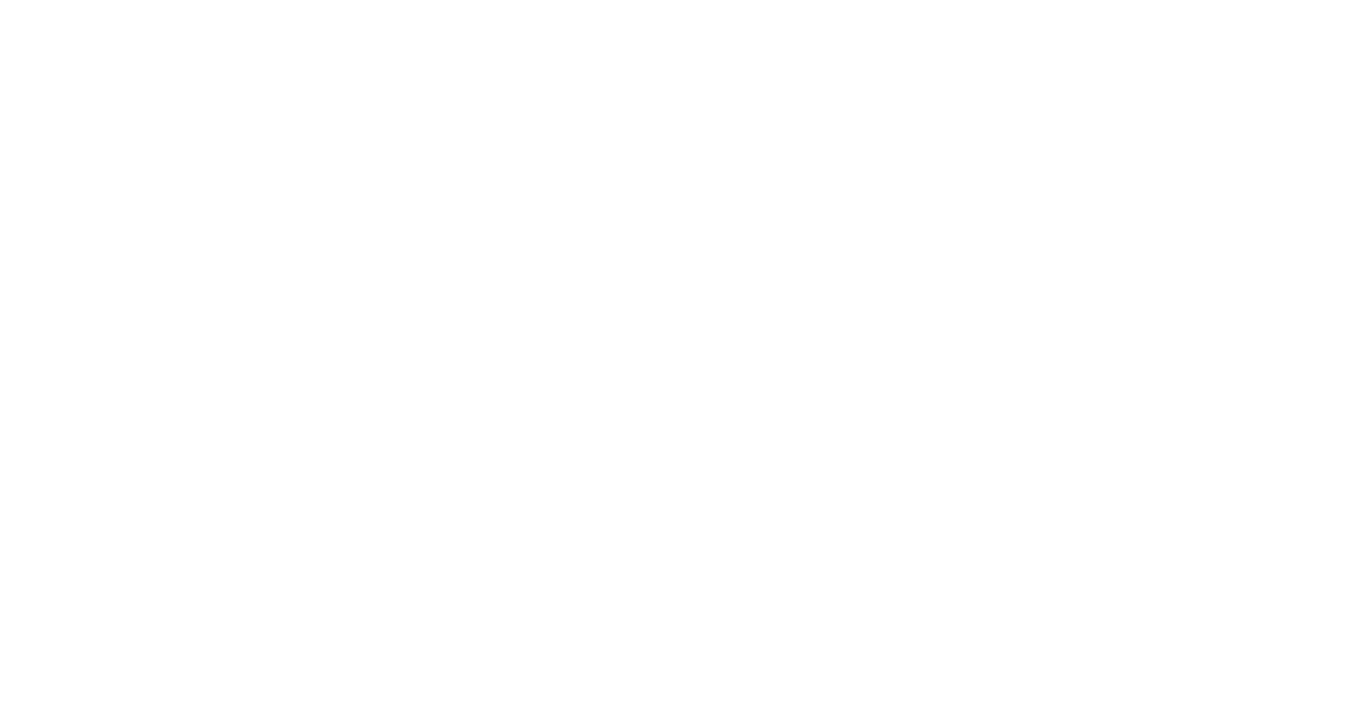 scroll, scrollTop: 0, scrollLeft: 0, axis: both 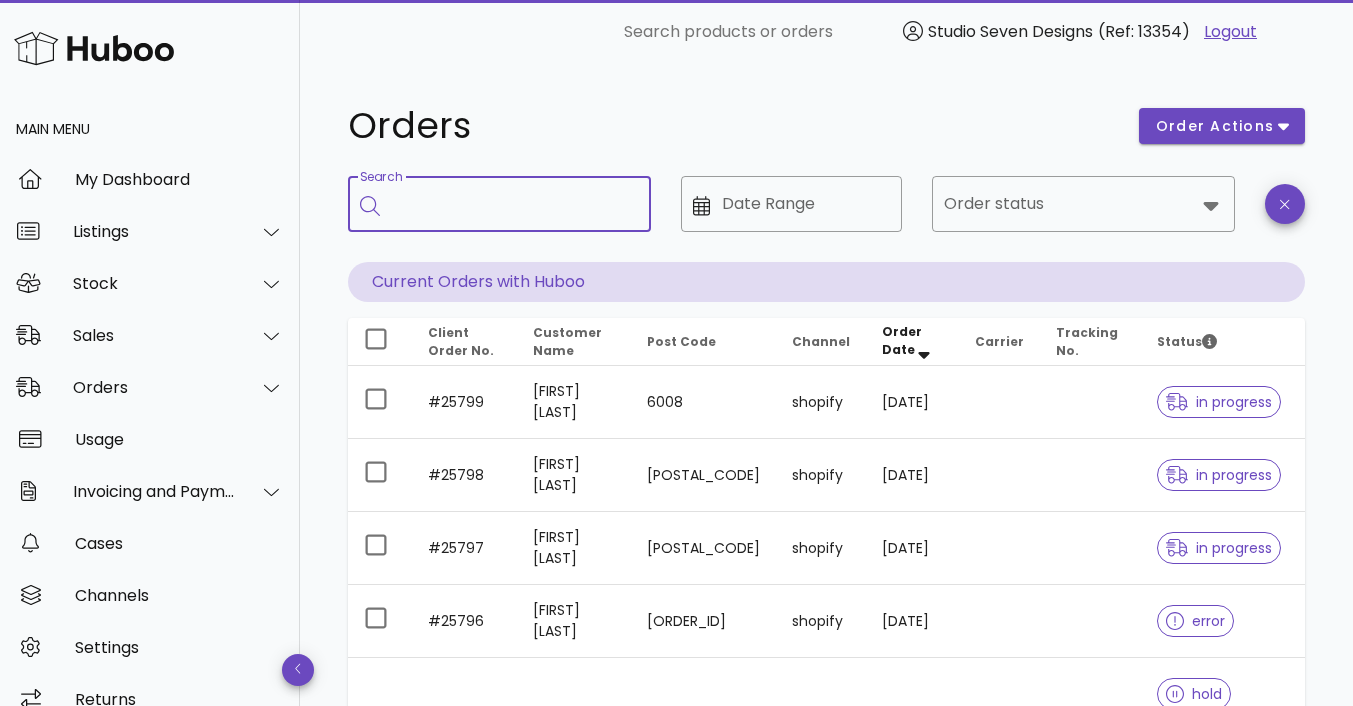 click on "Search" at bounding box center (513, 204) 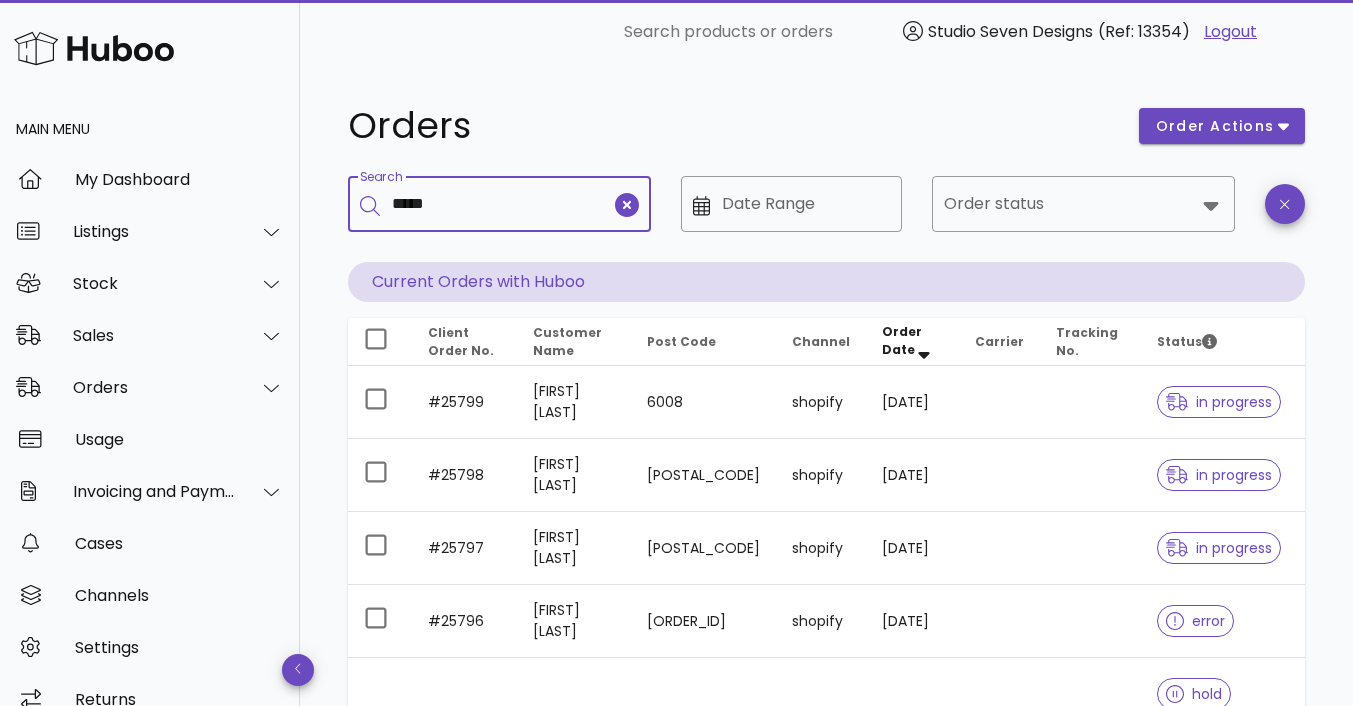type on "*****" 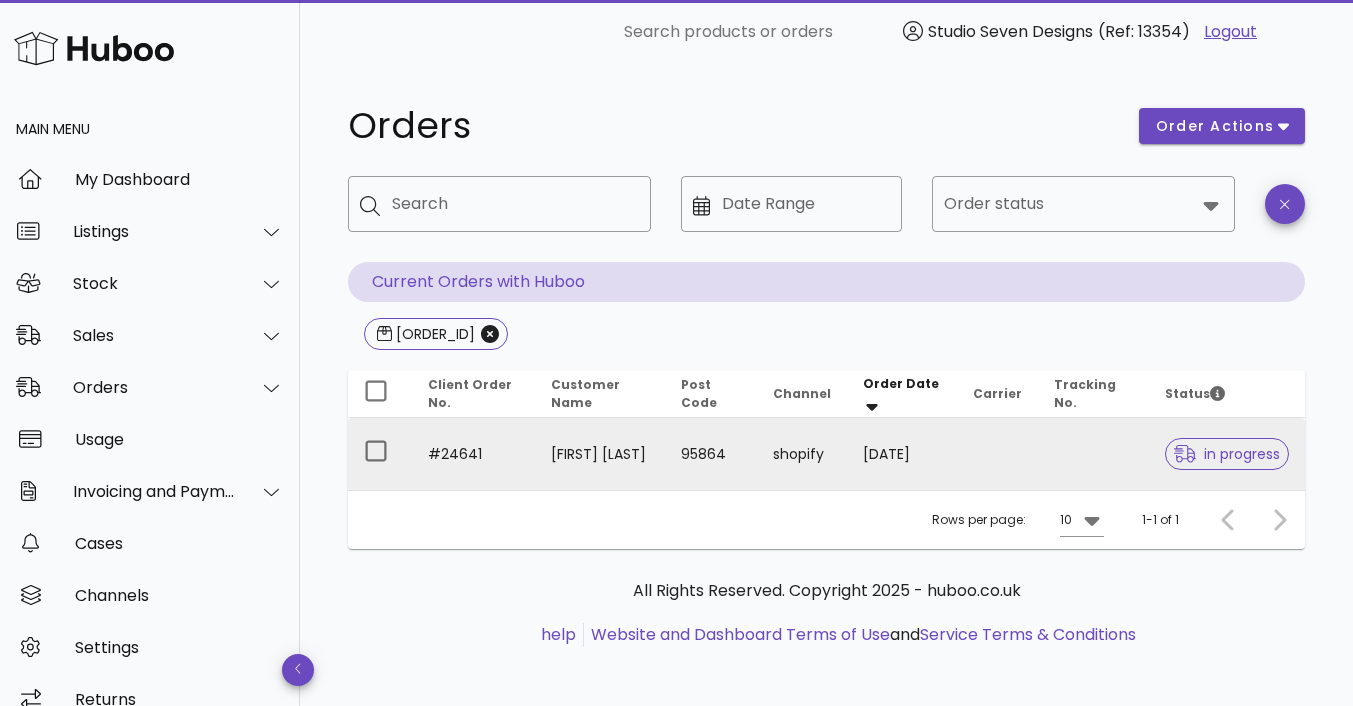 click on "26/07/2025" at bounding box center (902, 454) 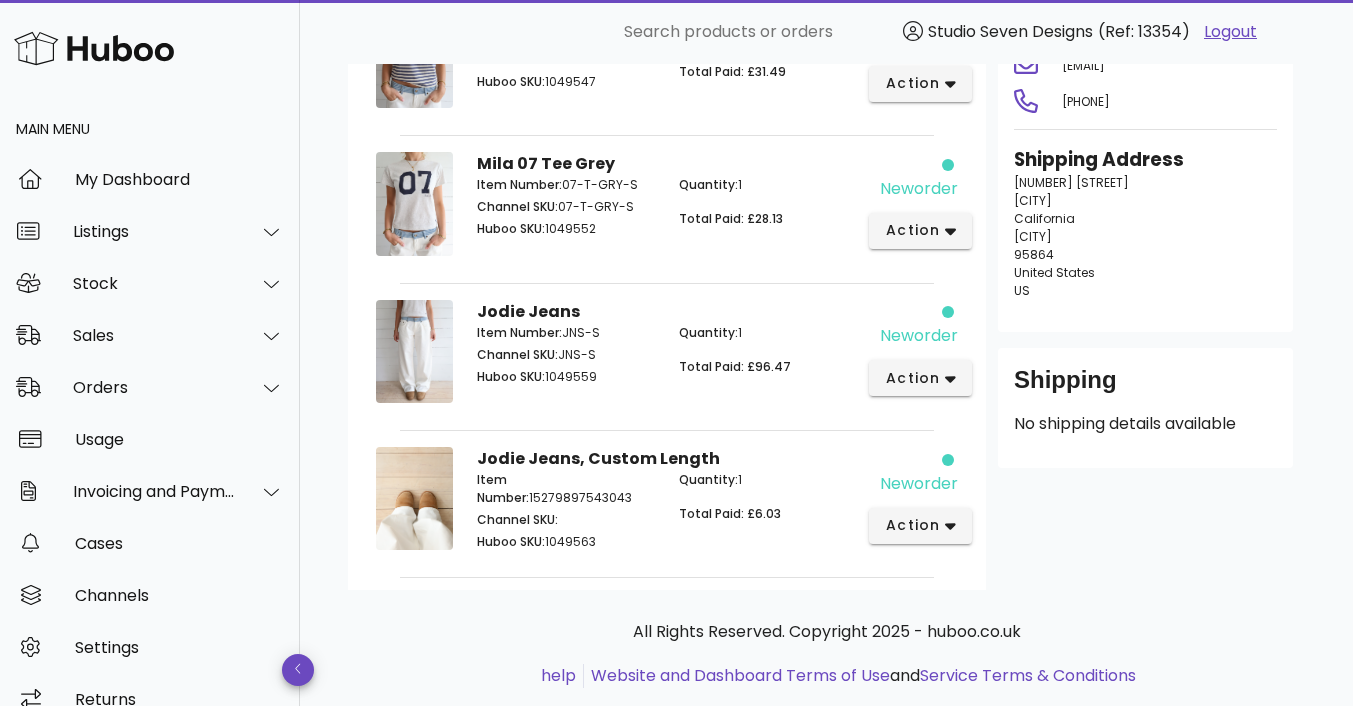 scroll, scrollTop: 275, scrollLeft: 0, axis: vertical 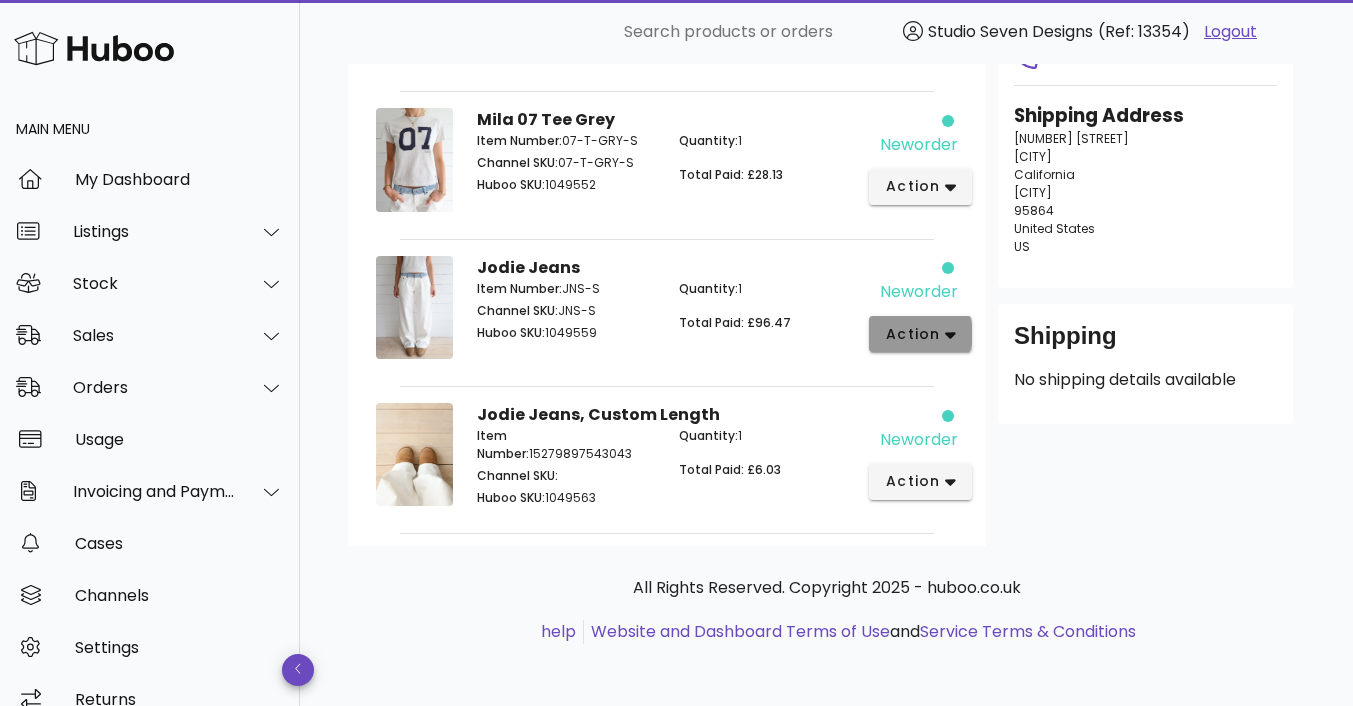 click 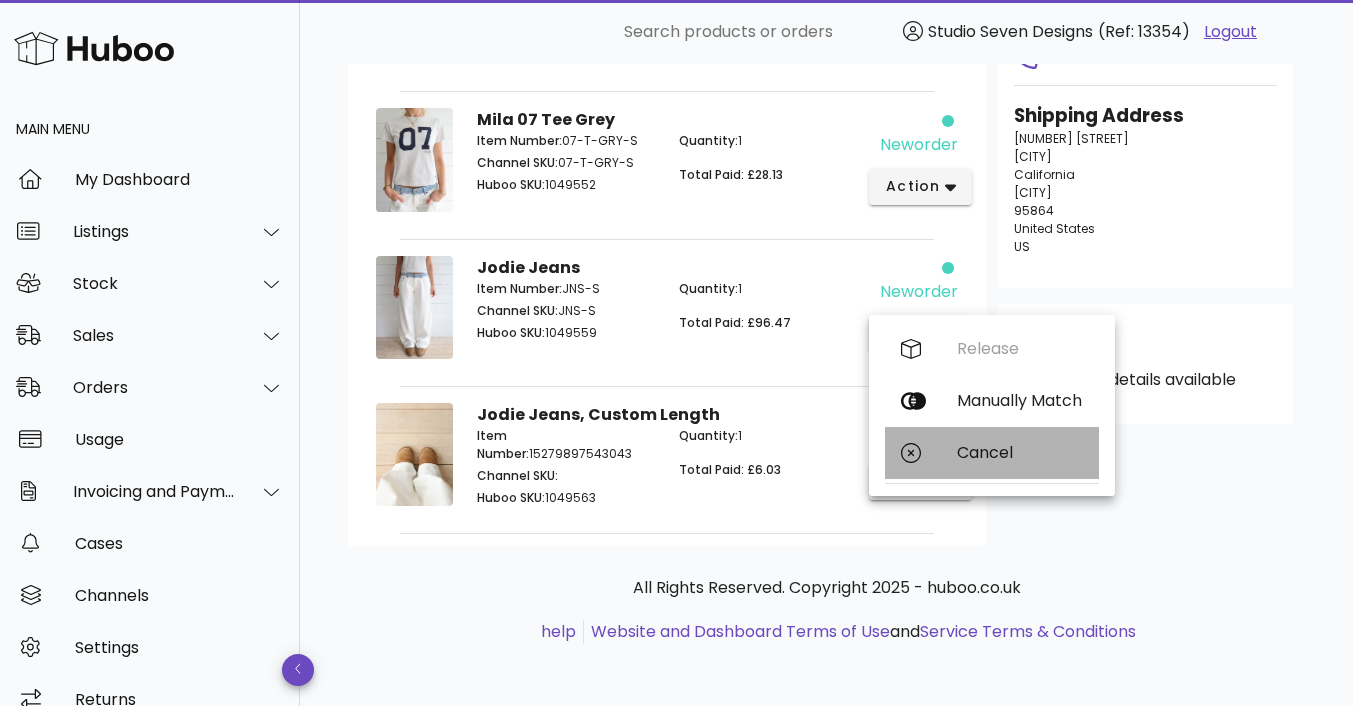click on "Cancel" at bounding box center (1020, 452) 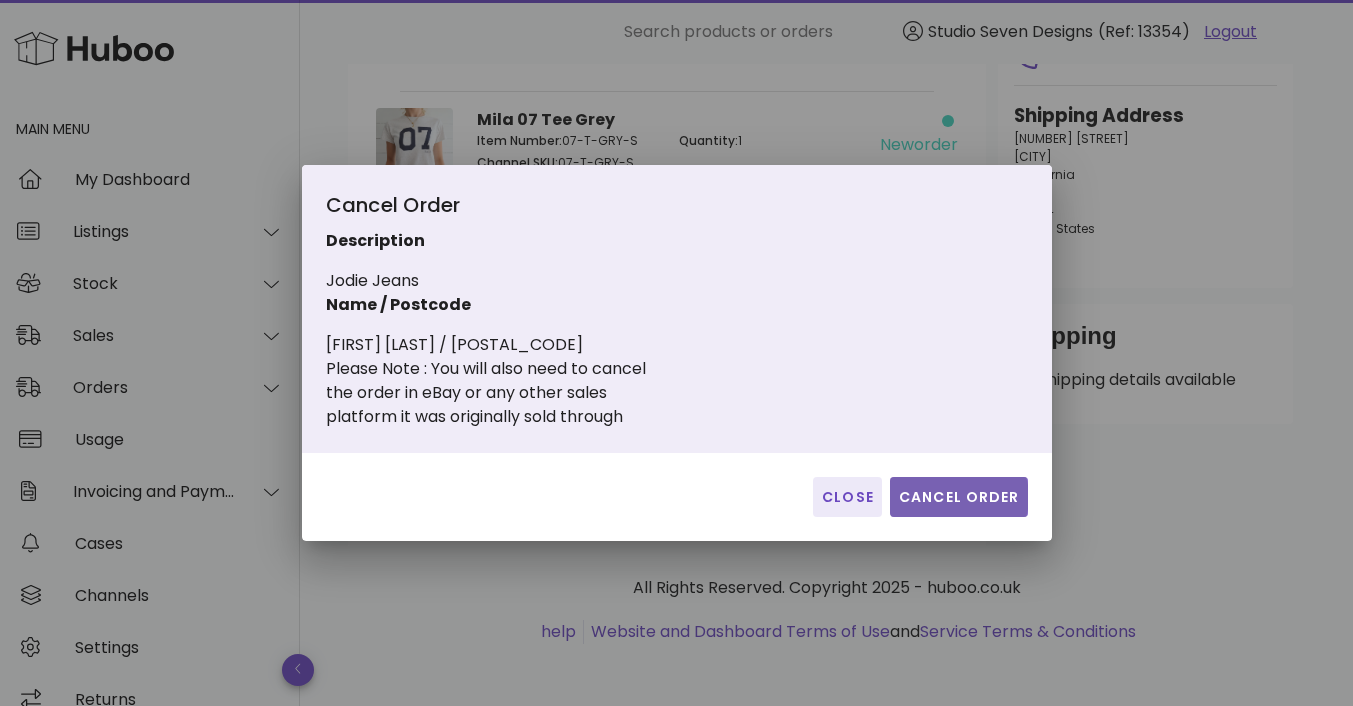 click on "Cancel Order" at bounding box center (959, 497) 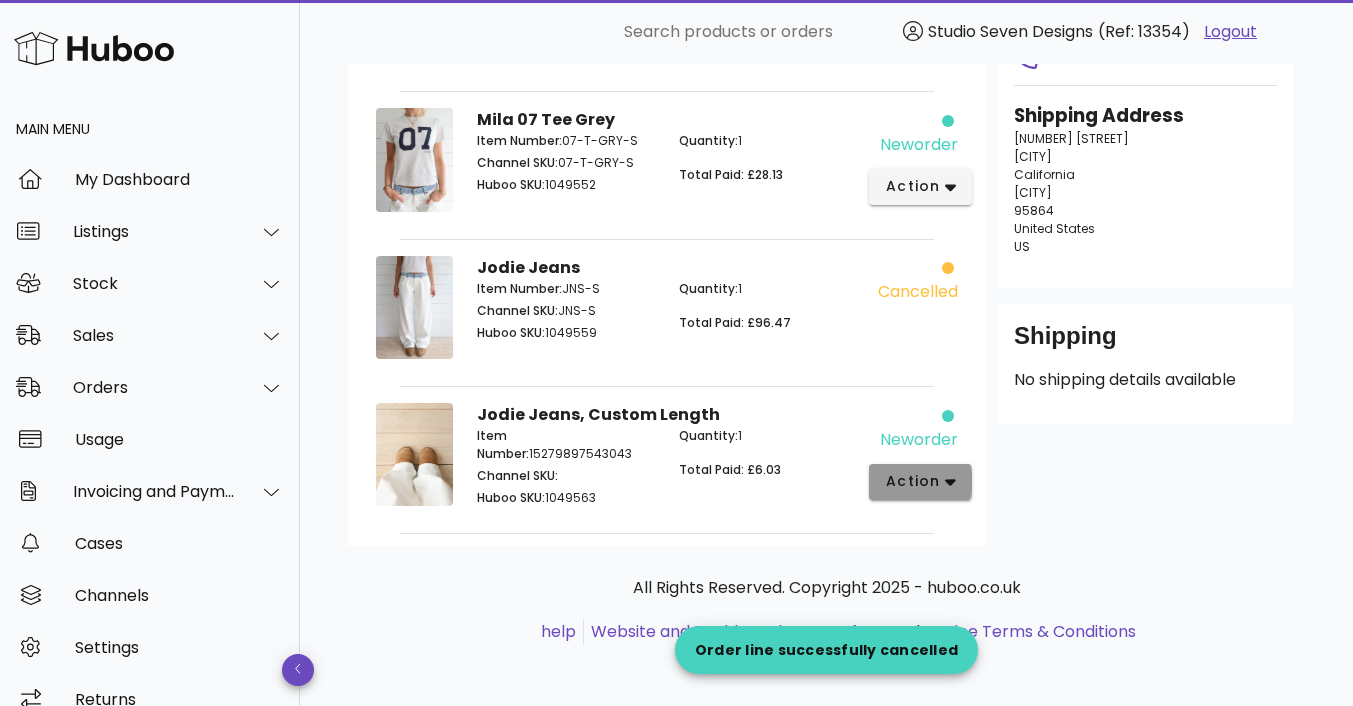 click 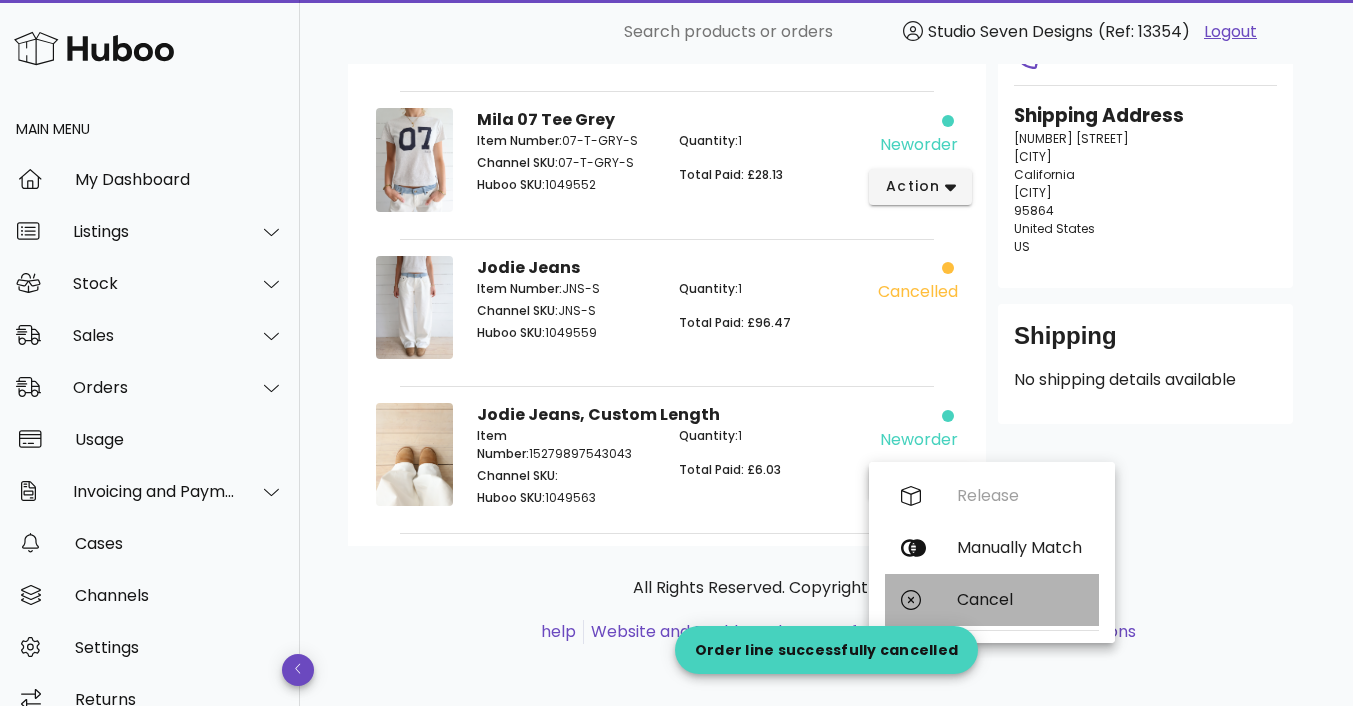 click on "Cancel" at bounding box center (992, 600) 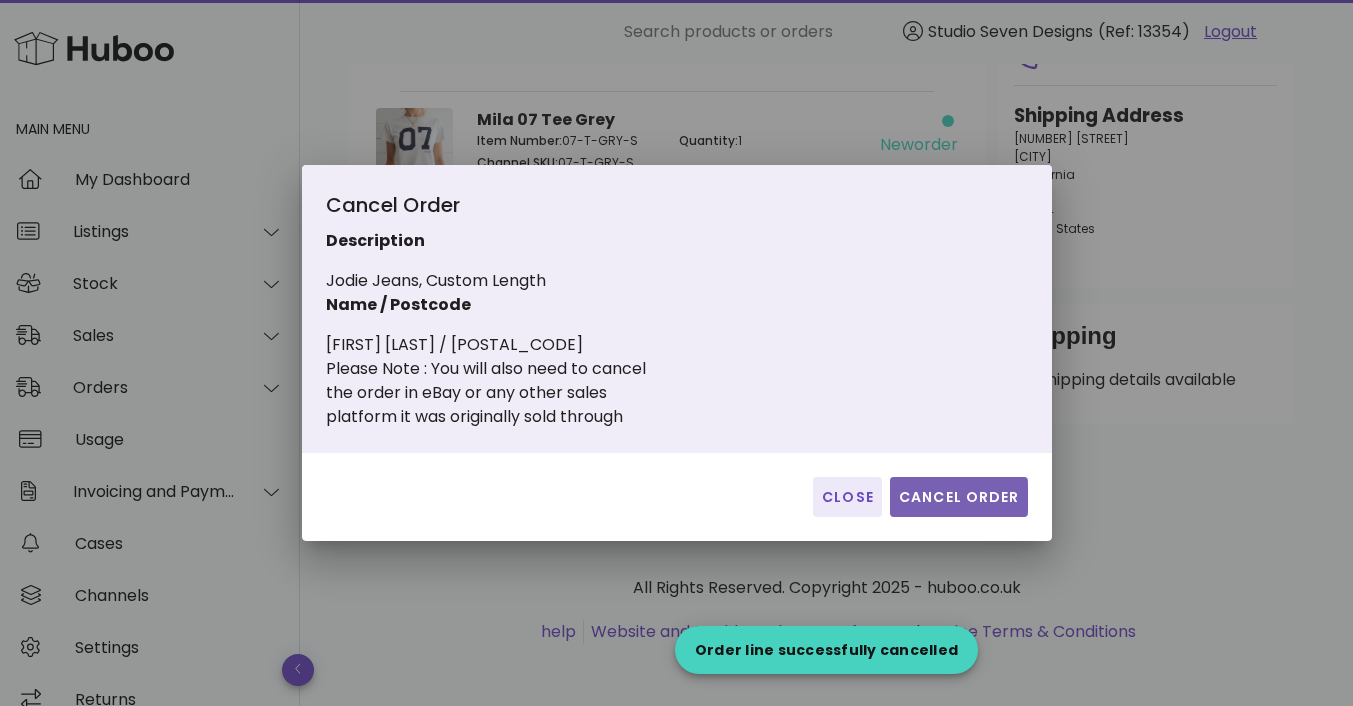 click on "Cancel Order" at bounding box center [959, 497] 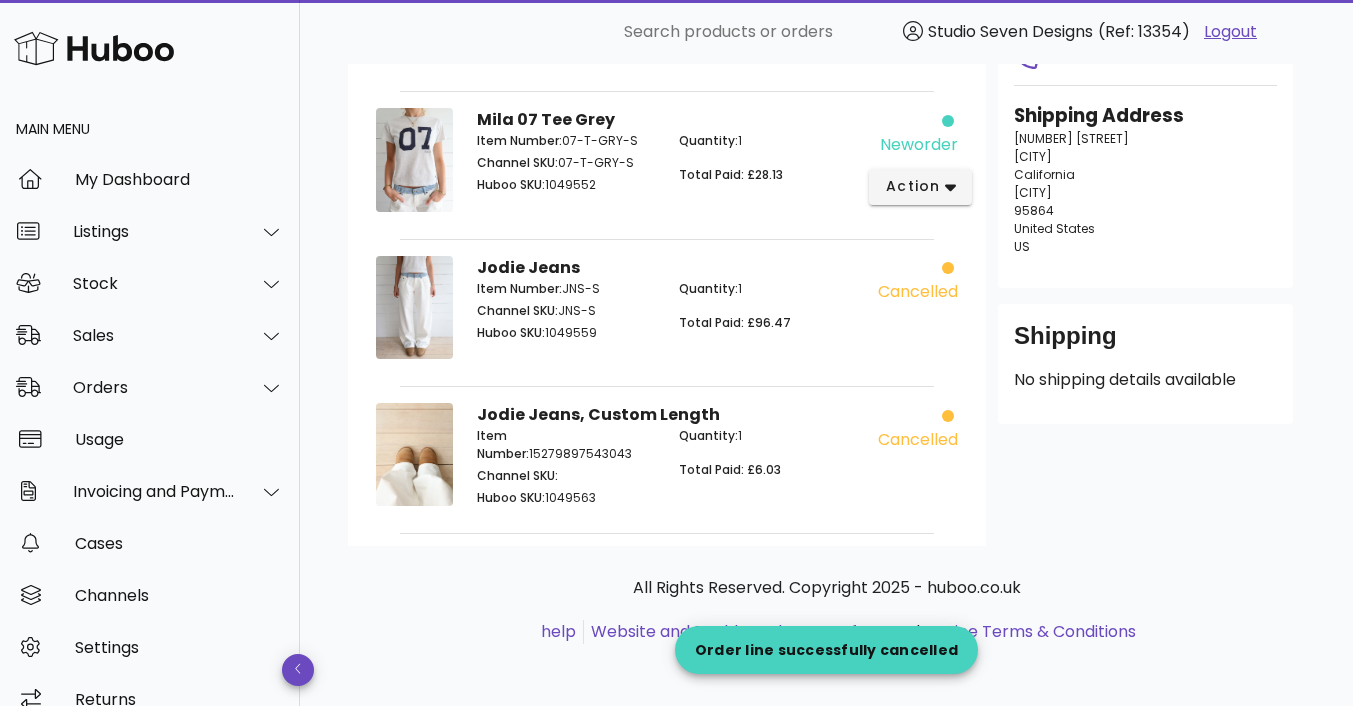 scroll, scrollTop: 0, scrollLeft: 0, axis: both 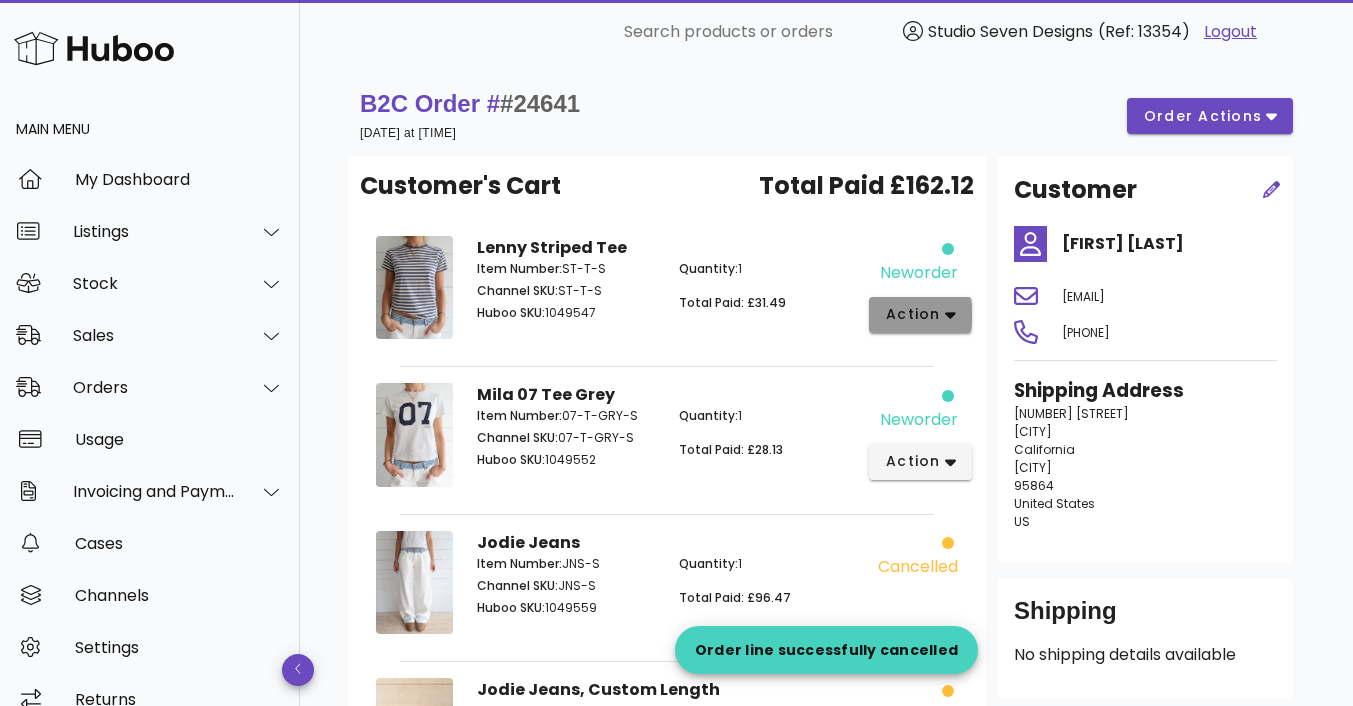 click on "action" at bounding box center (913, 314) 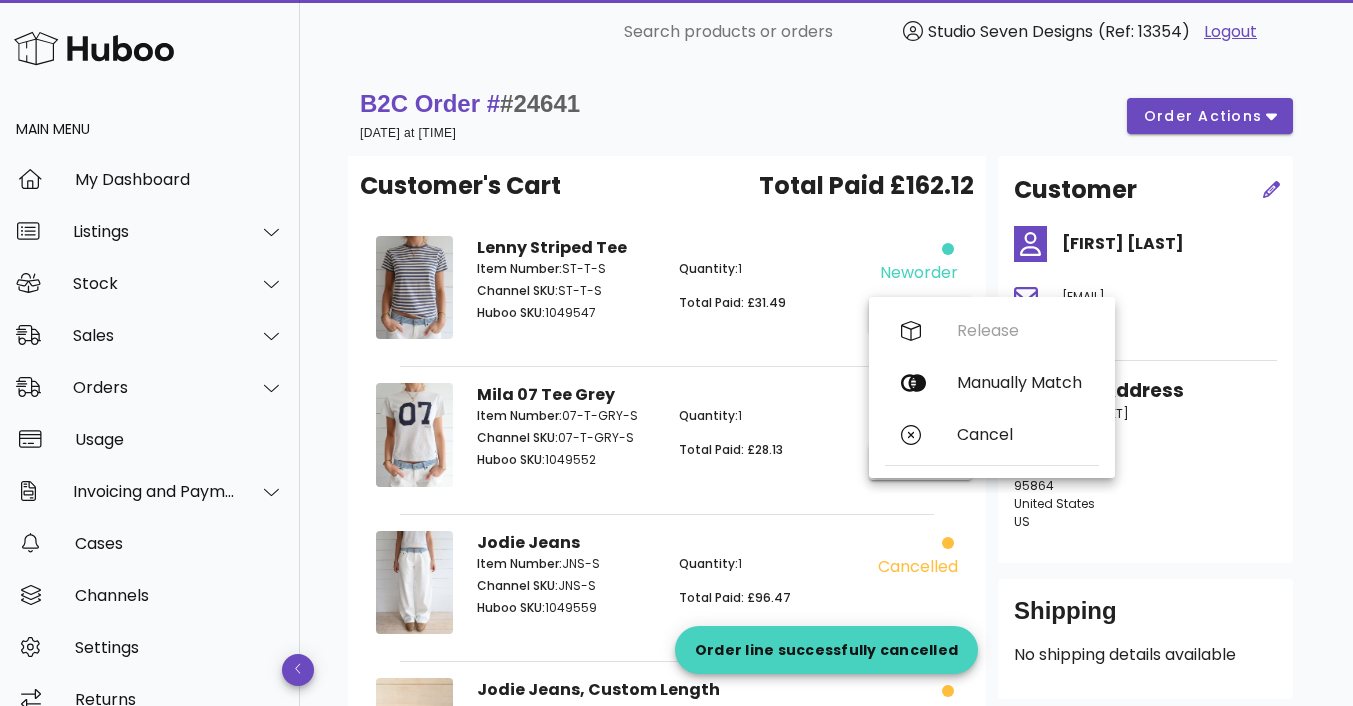 click on "Lenny Striped Tee Item Number:  ST-T-S  Channel SKU:  ST-T-S  Huboo SKU:  1049547  Quantity:  1 Total Paid: £31.49" at bounding box center (667, 291) 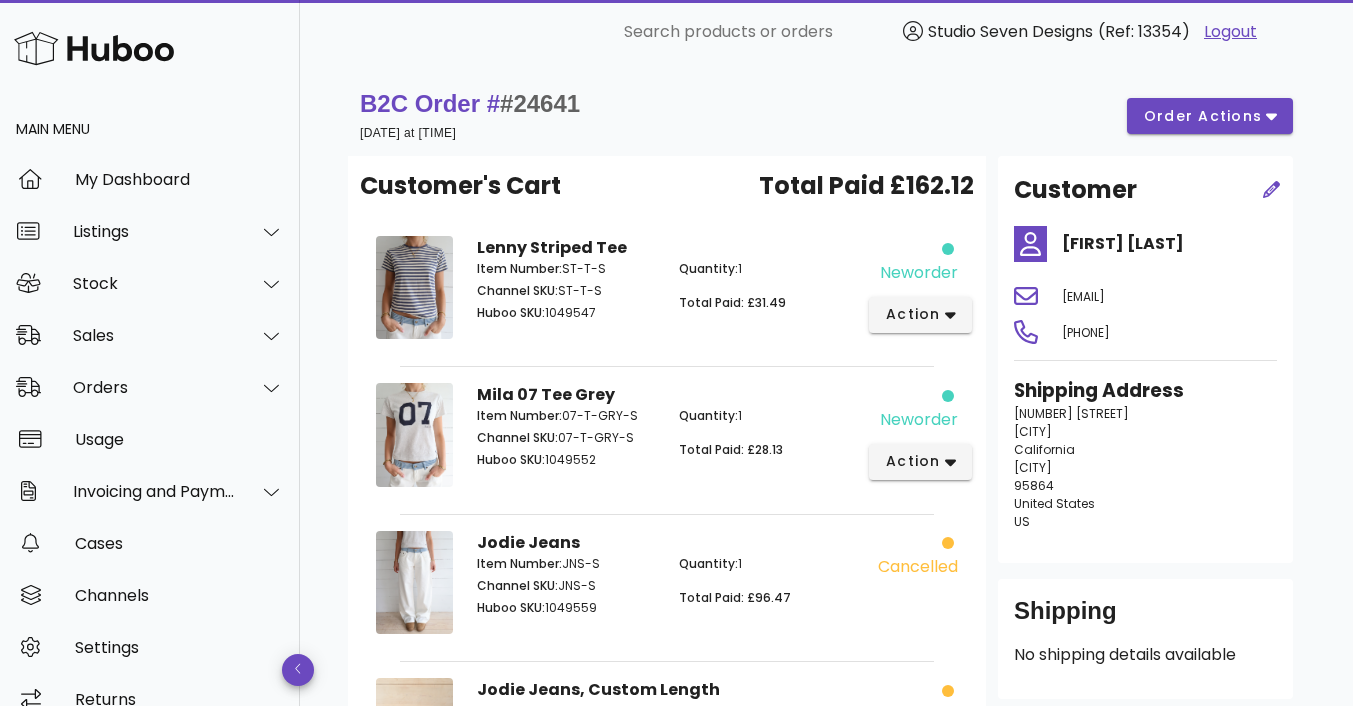 click on "Quantity:  1 Total Paid: £28.13" at bounding box center (768, 441) 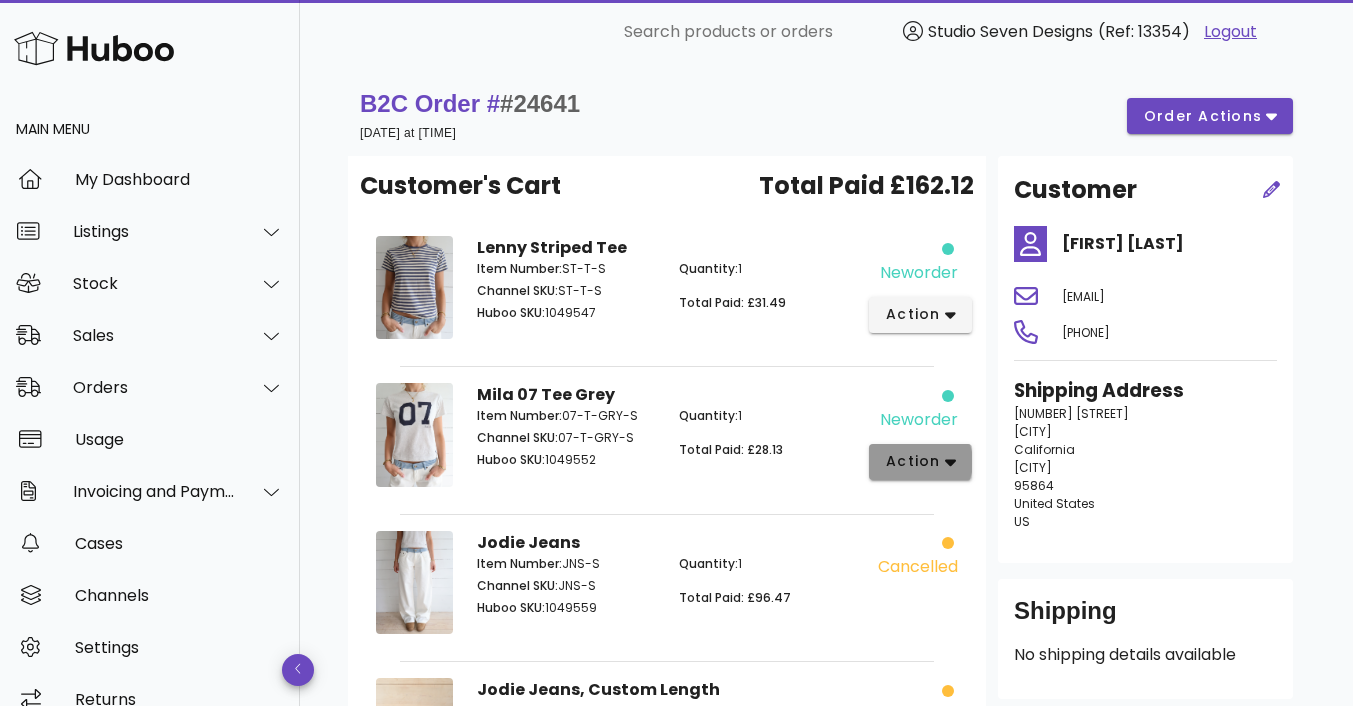click 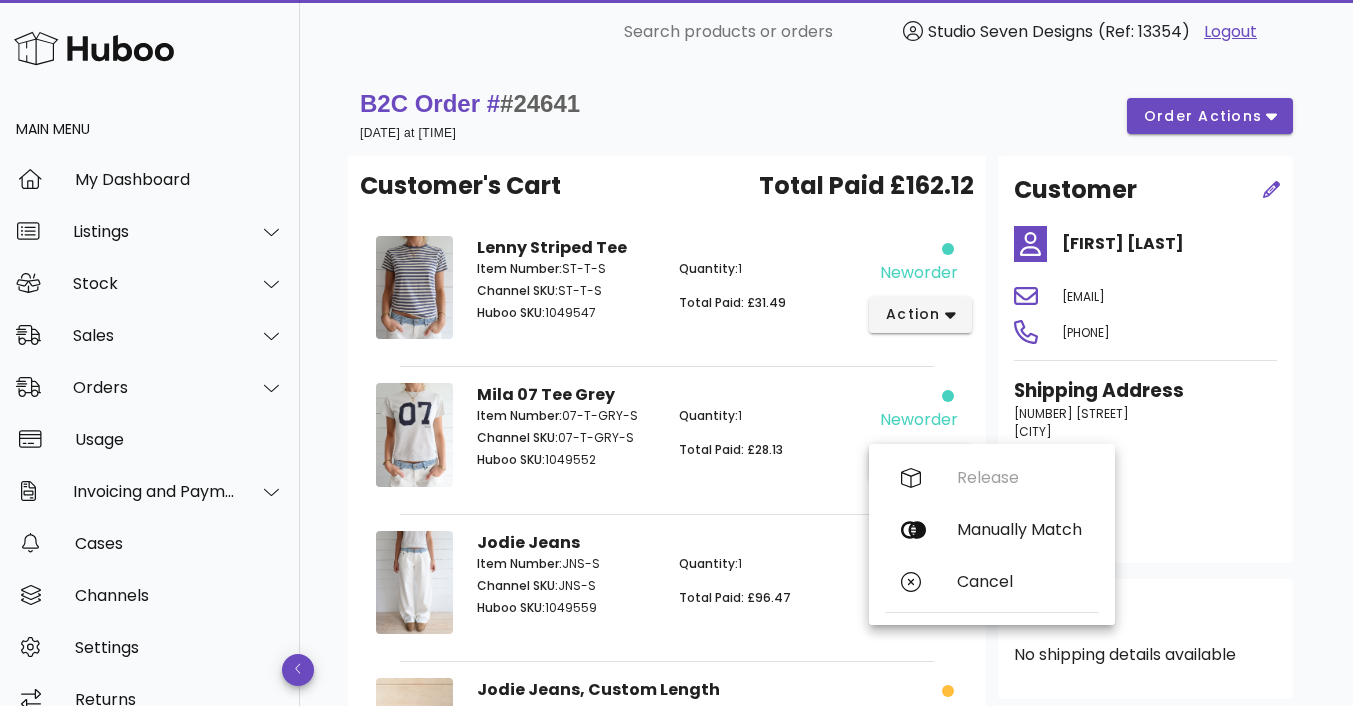 click on "Quantity:  1 Total Paid: £28.13" at bounding box center (768, 441) 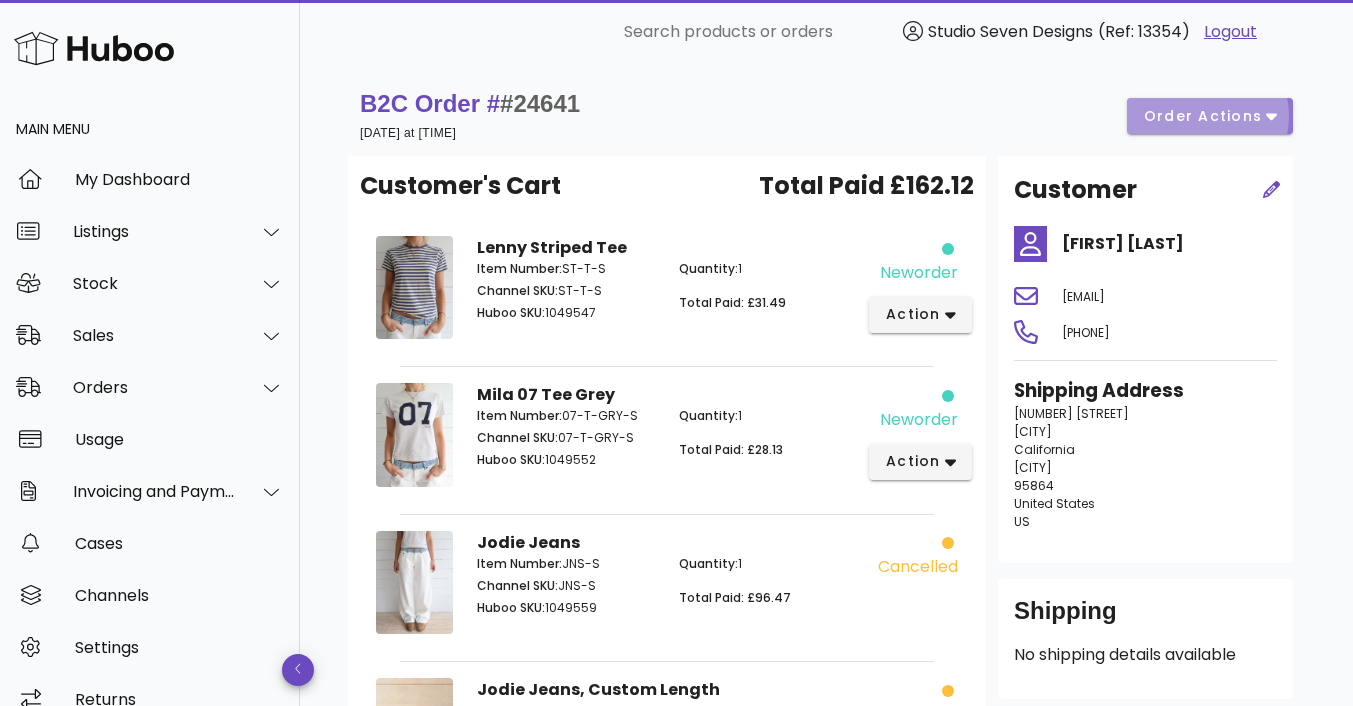 click on "order actions" at bounding box center (1203, 116) 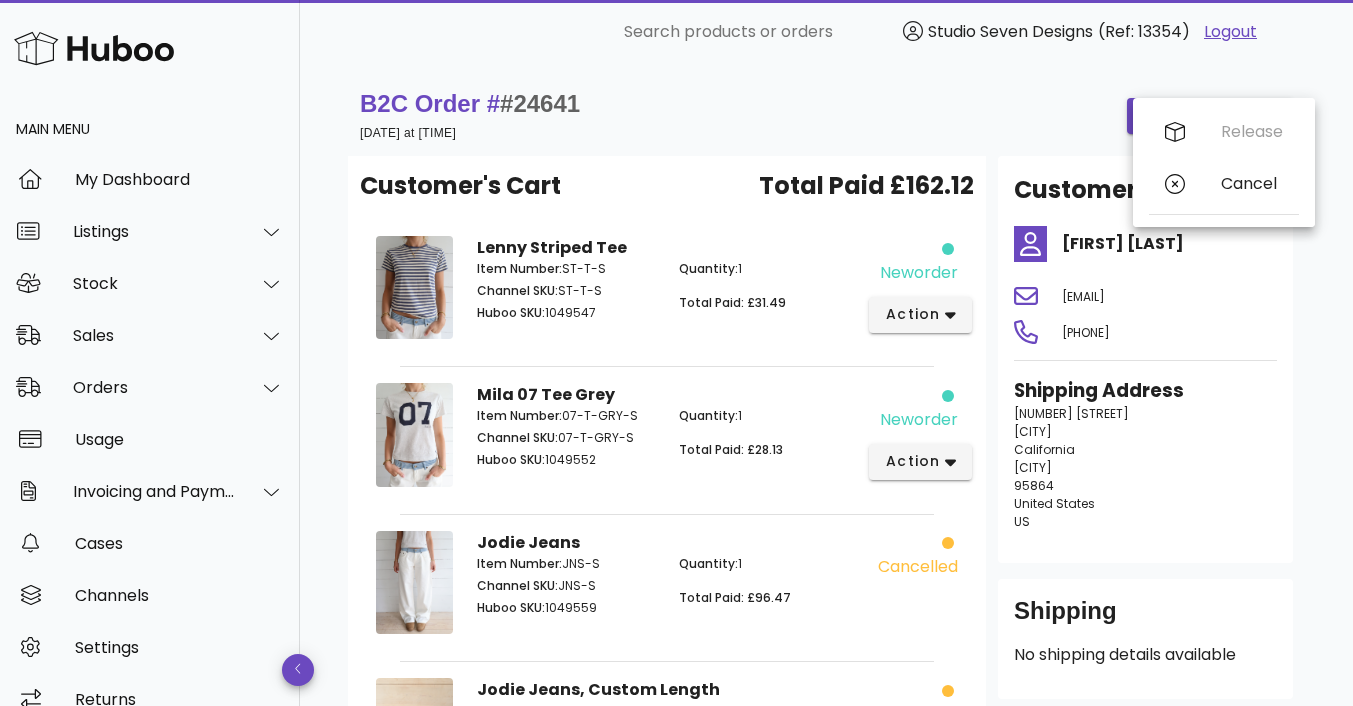 click on "B2C Order #  #24641 26 July 2025 at 6:08 PM order actions" at bounding box center [826, 116] 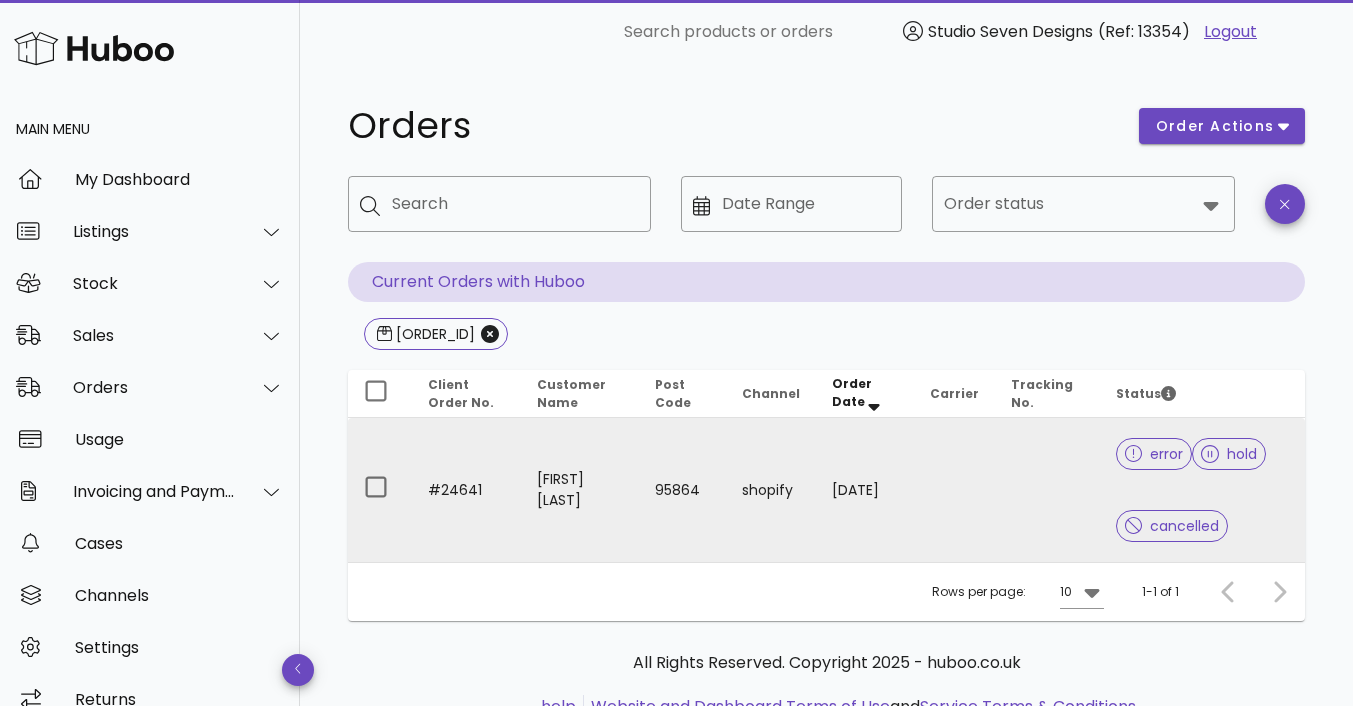 click on "26/07/2025" at bounding box center [865, 490] 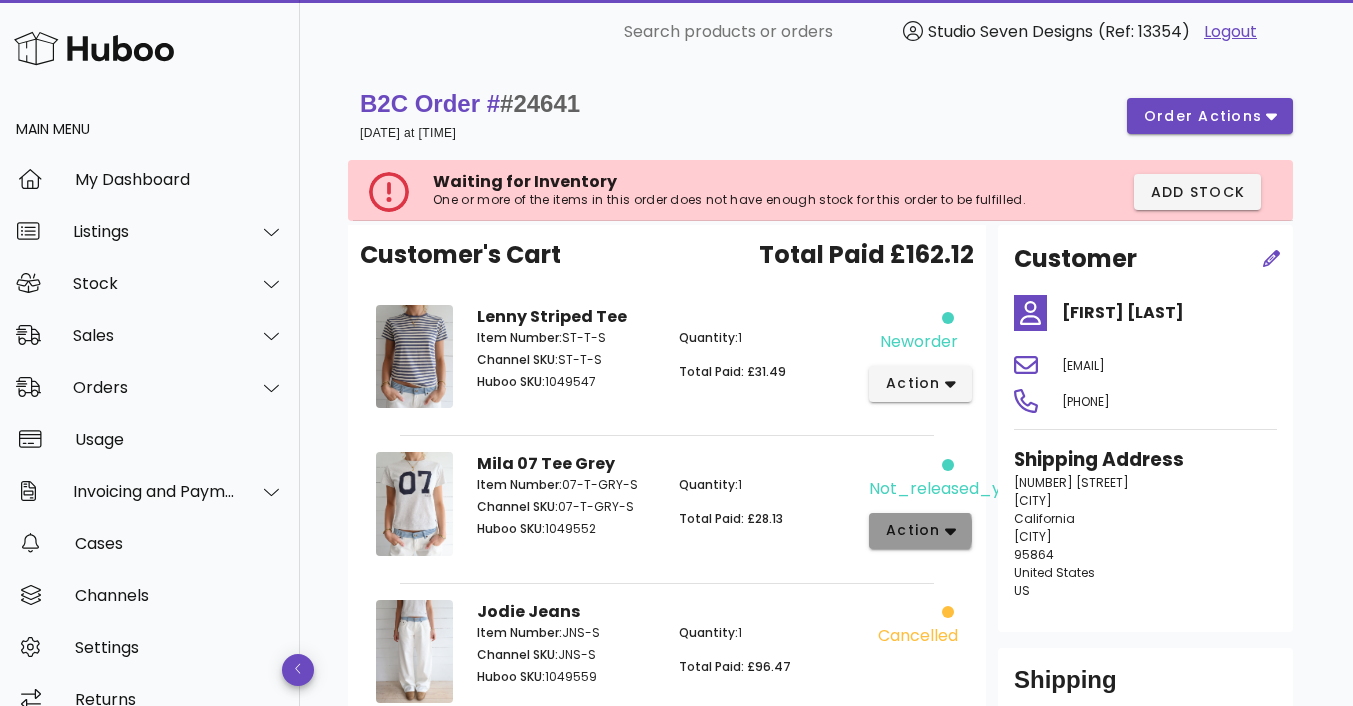 click on "action" at bounding box center [920, 531] 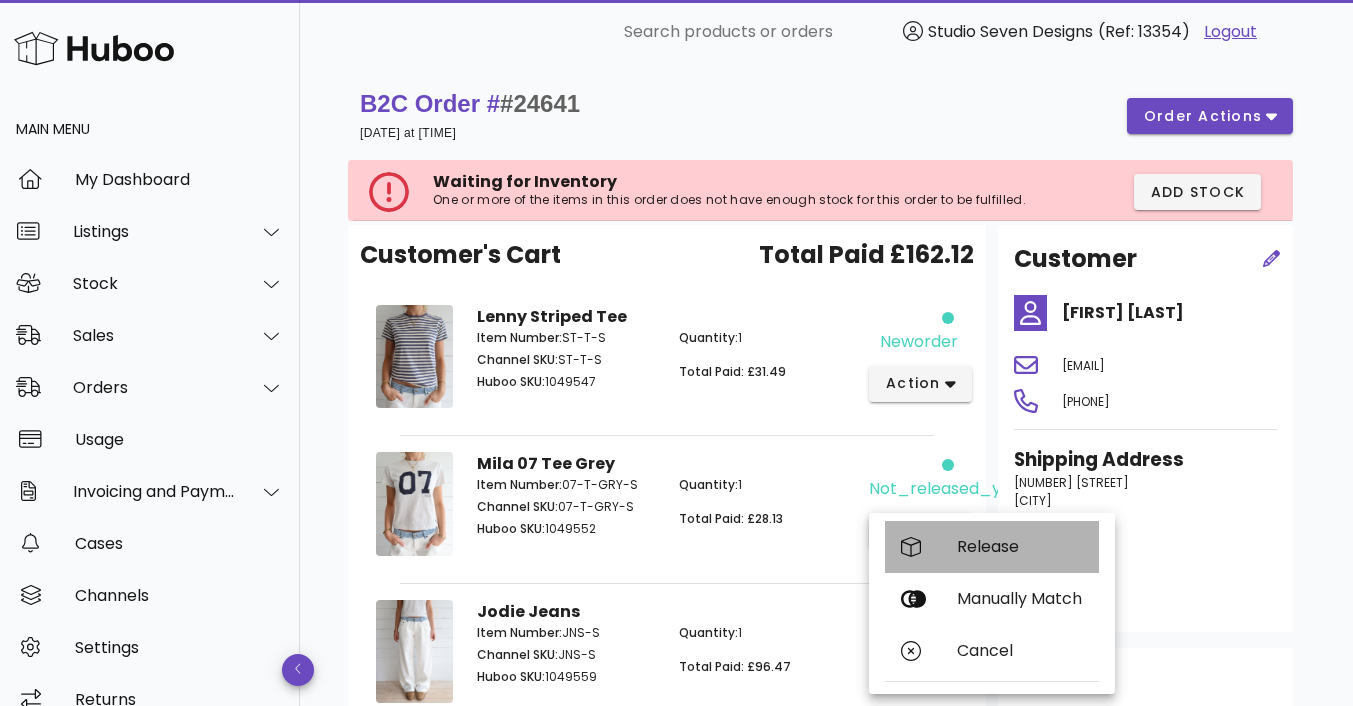click on "Release" at bounding box center [1020, 546] 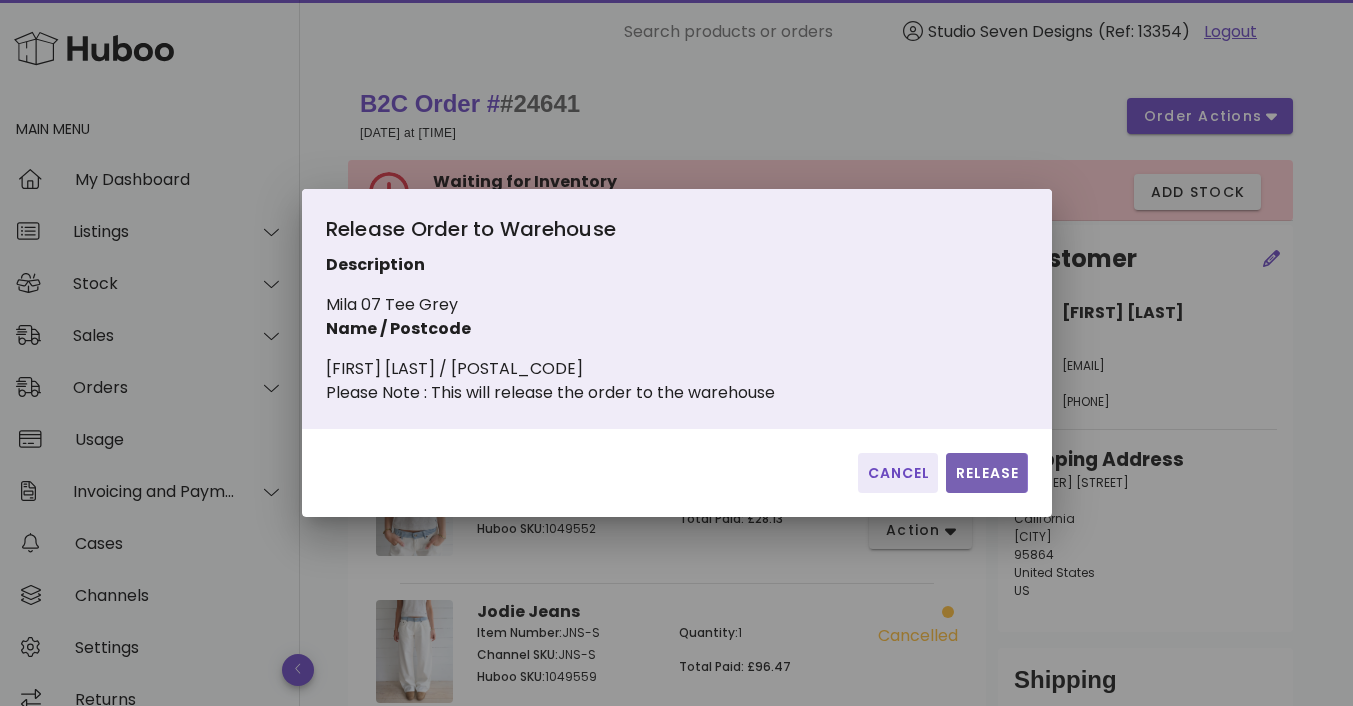 click on "Release" at bounding box center (986, 473) 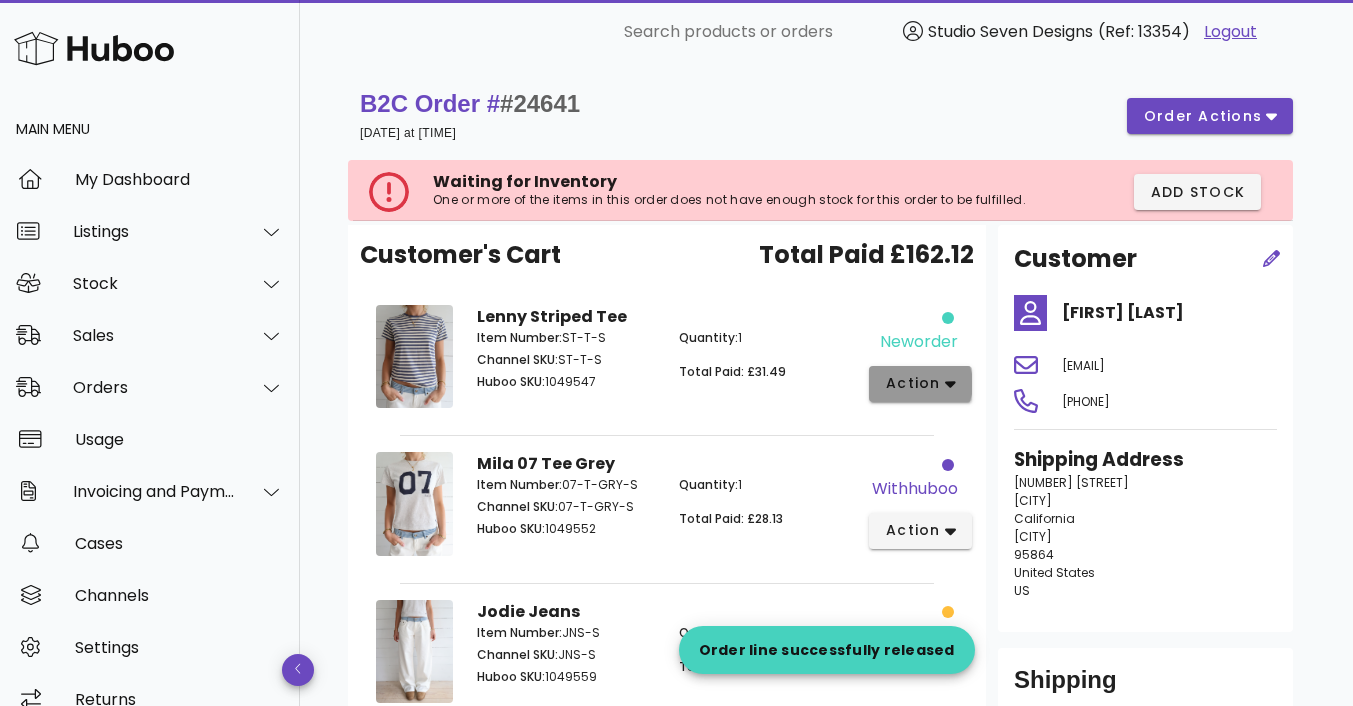 click 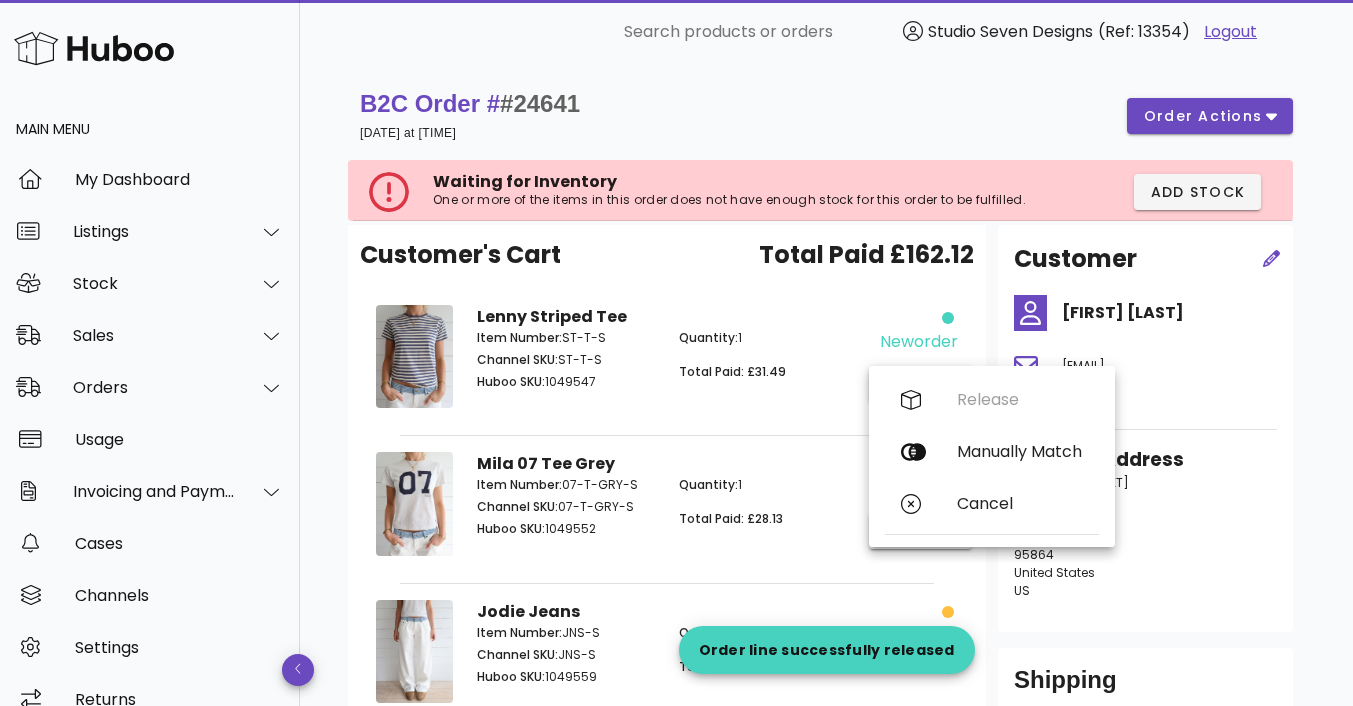 click on "Quantity:  1 Total Paid: £31.49" at bounding box center (768, 363) 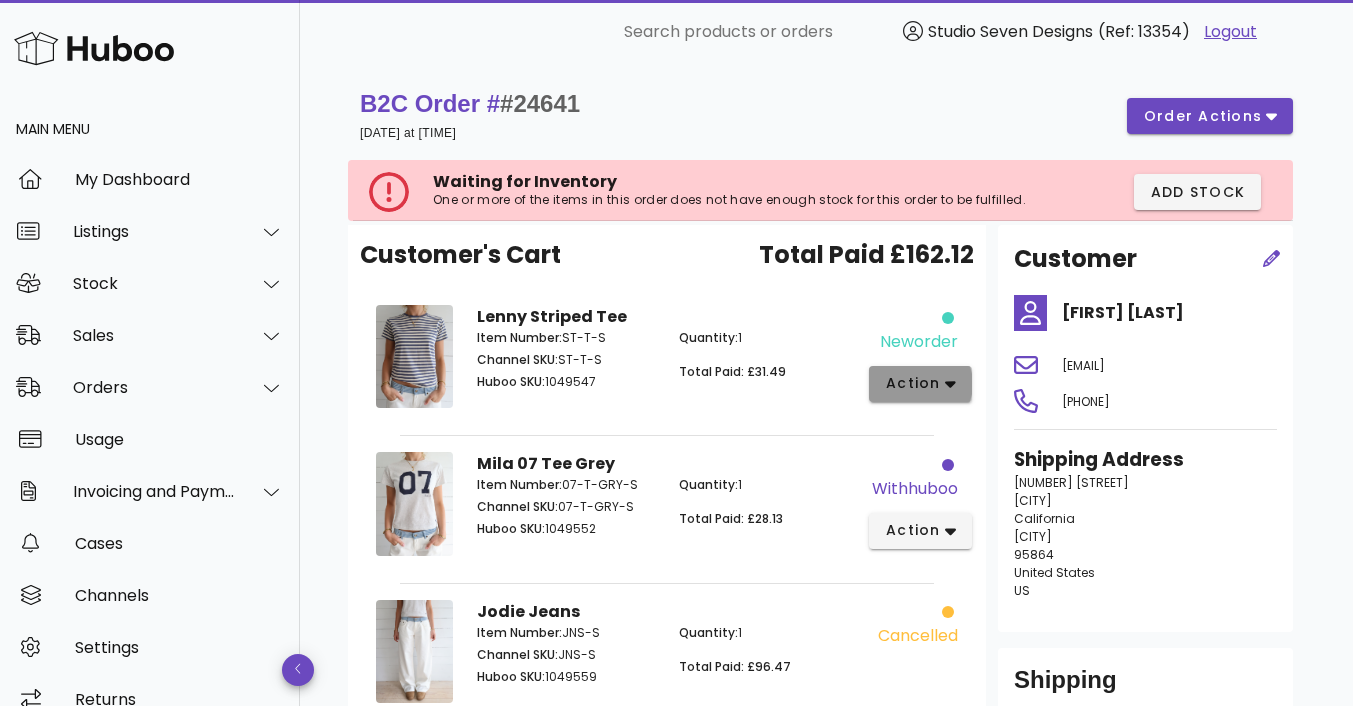click on "action" at bounding box center (920, 384) 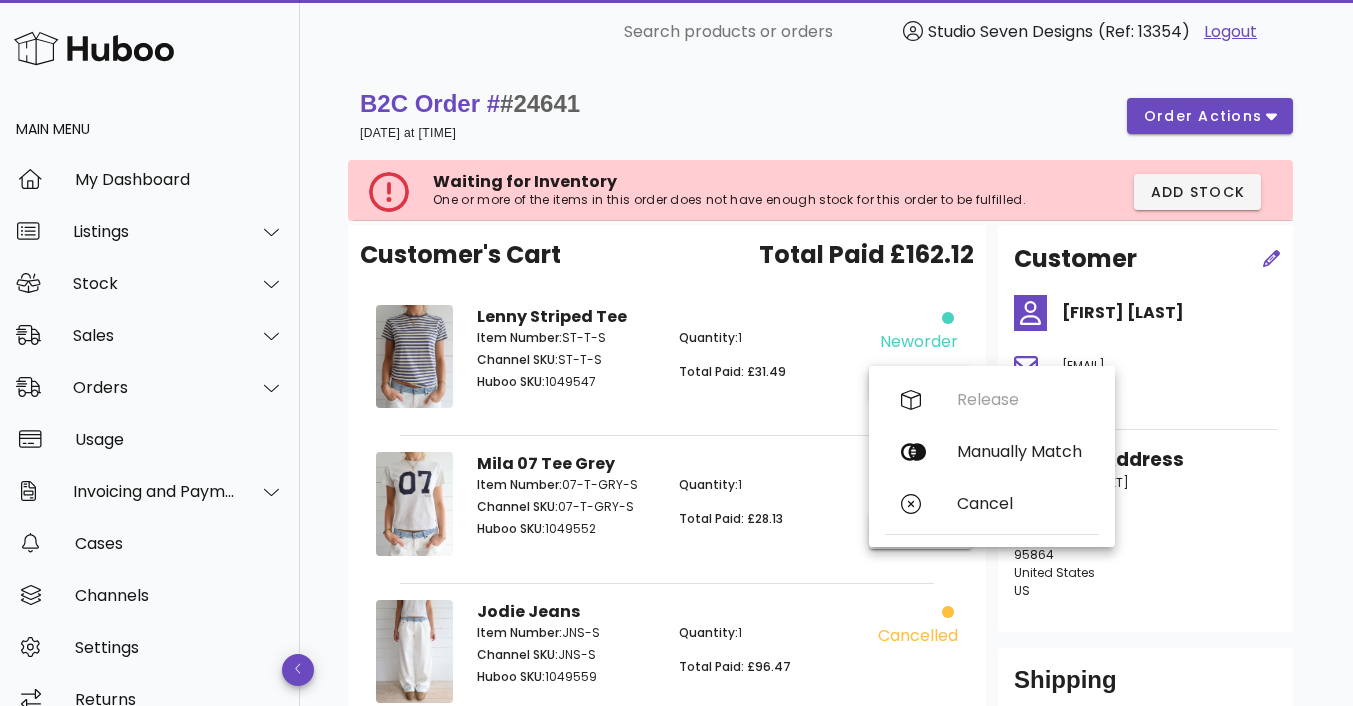 click on "Quantity:  1 Total Paid: £31.49" at bounding box center (768, 363) 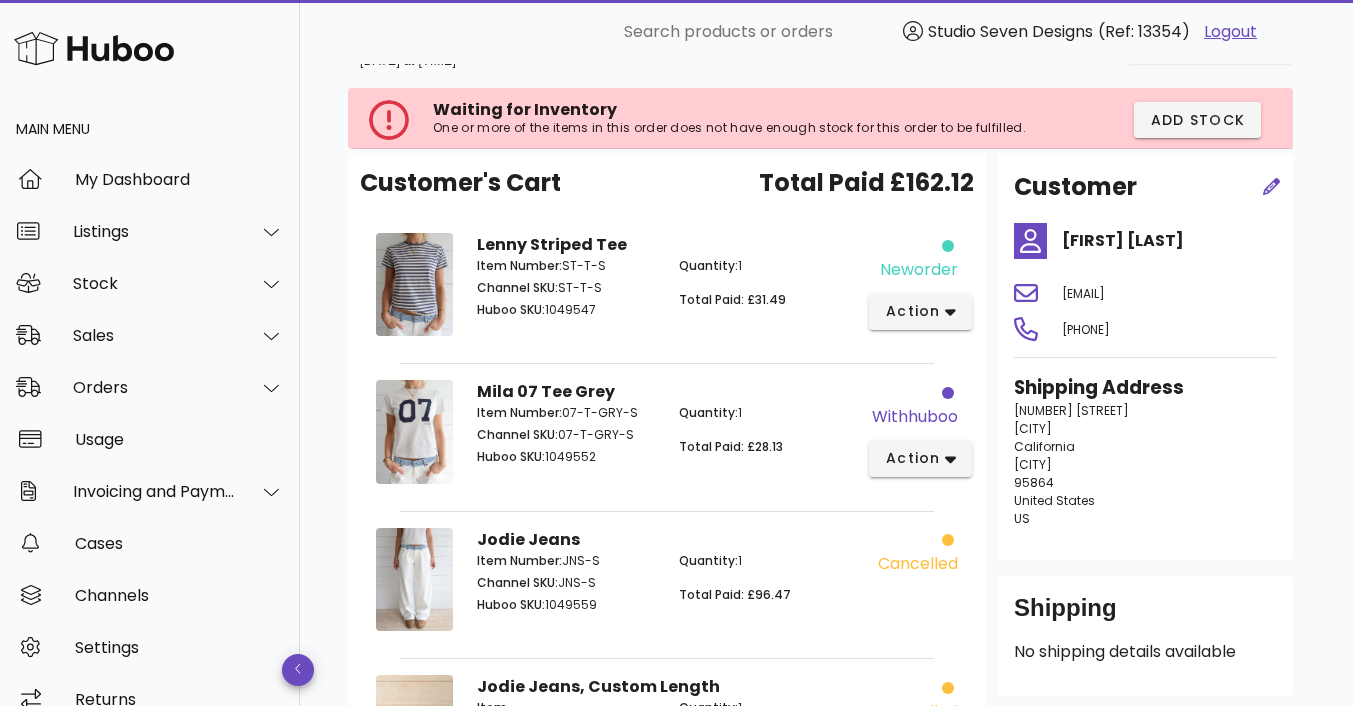 scroll, scrollTop: 0, scrollLeft: 0, axis: both 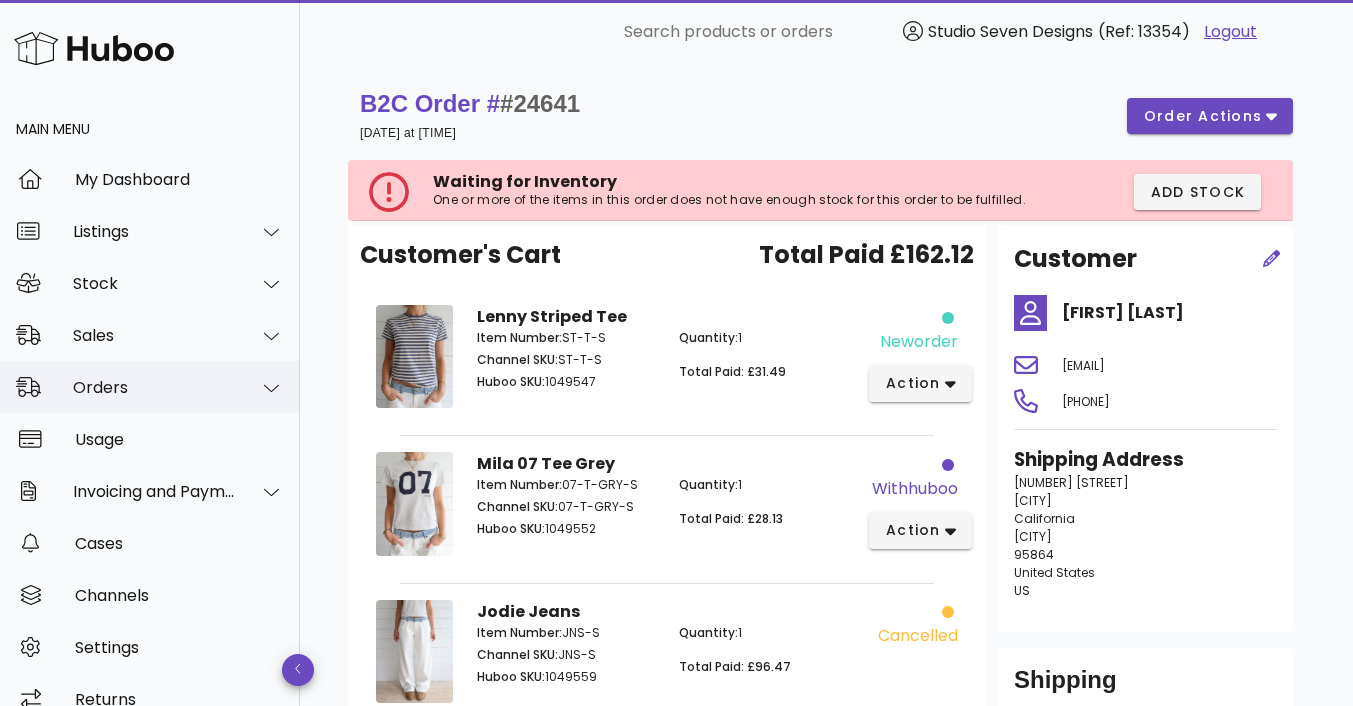 click on "Orders" at bounding box center [154, 387] 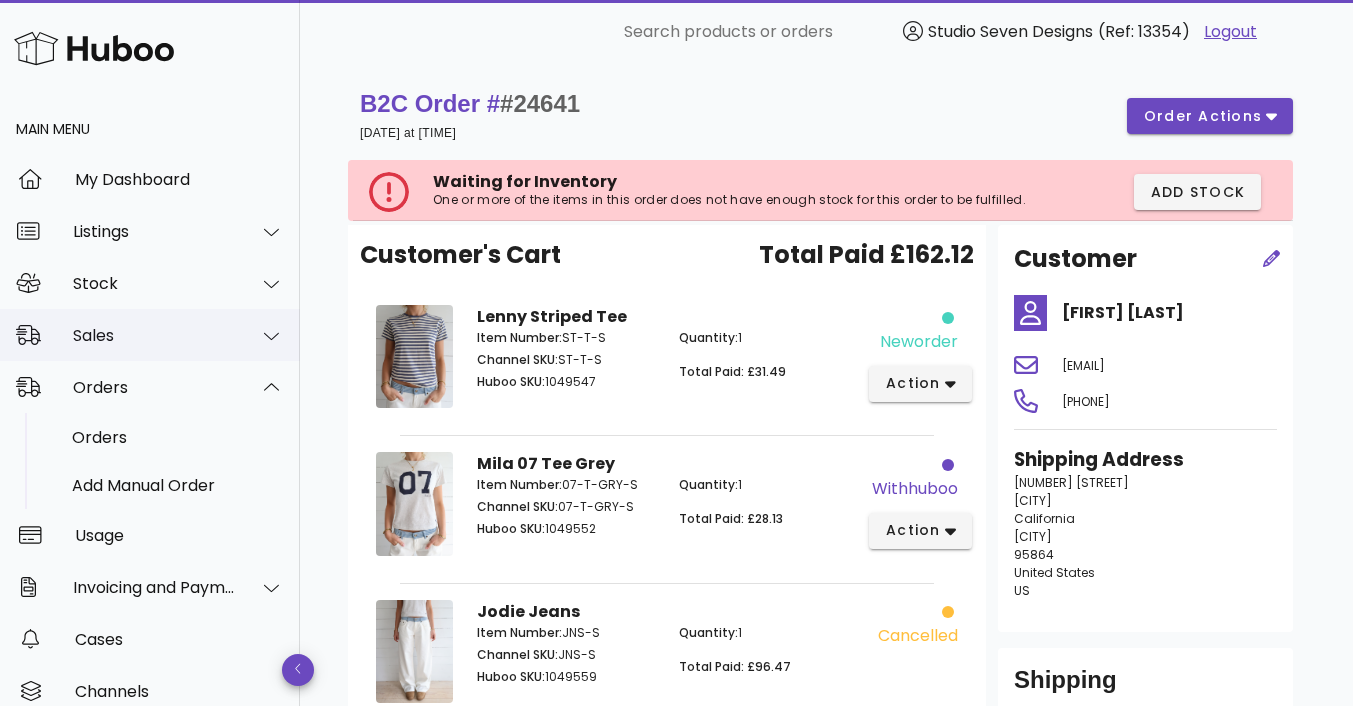click on "Sales" at bounding box center (154, 335) 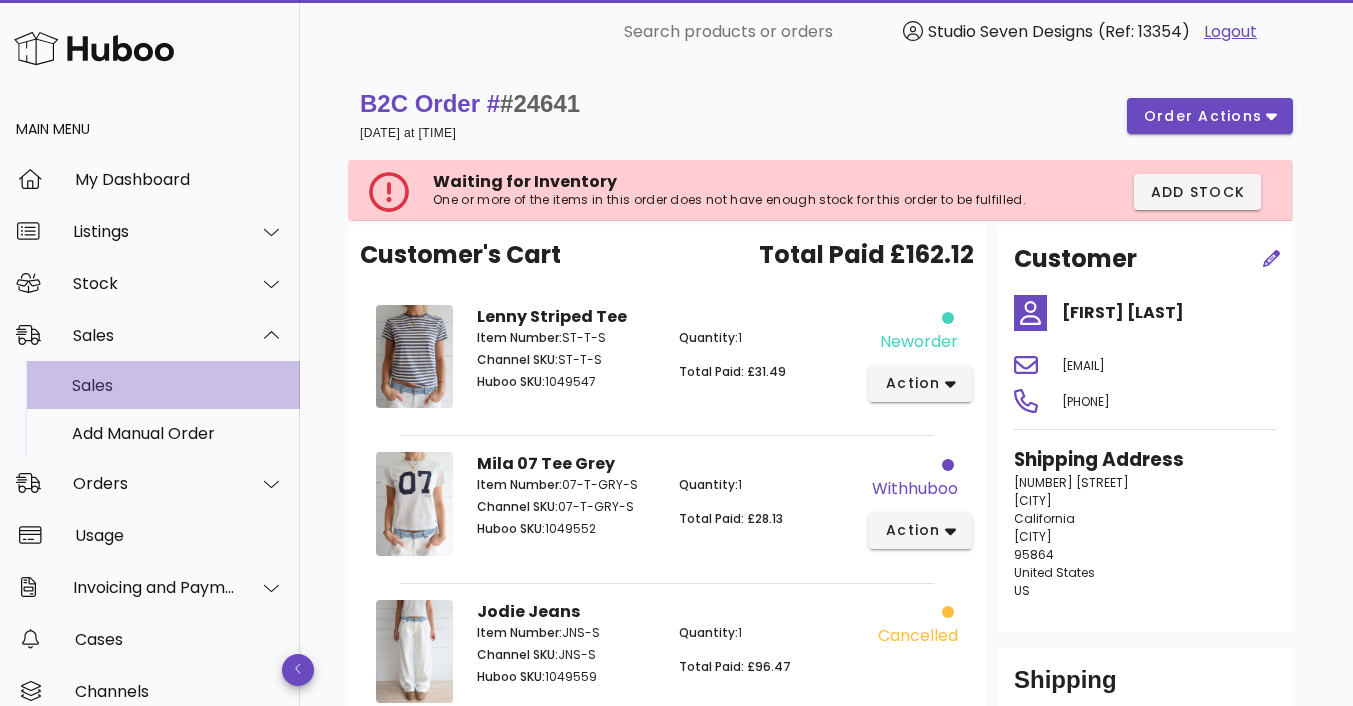click on "Sales" at bounding box center [178, 385] 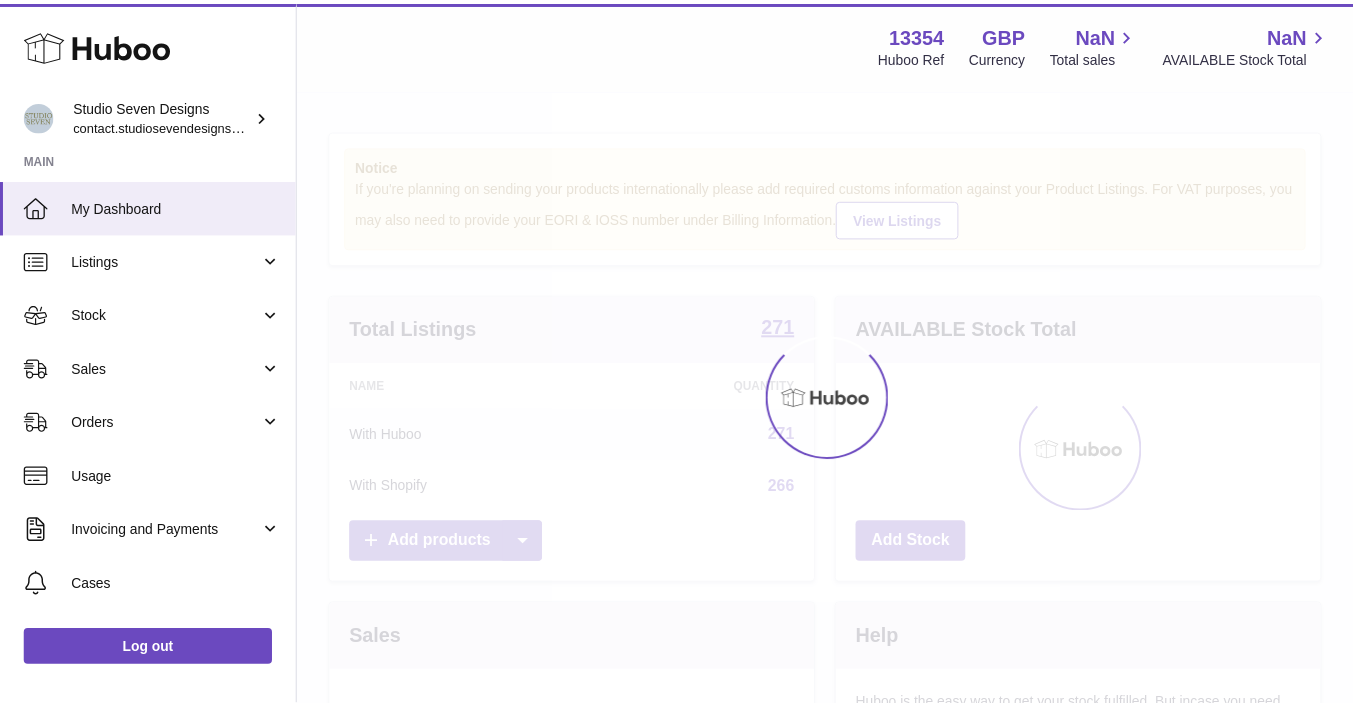 scroll, scrollTop: 0, scrollLeft: 0, axis: both 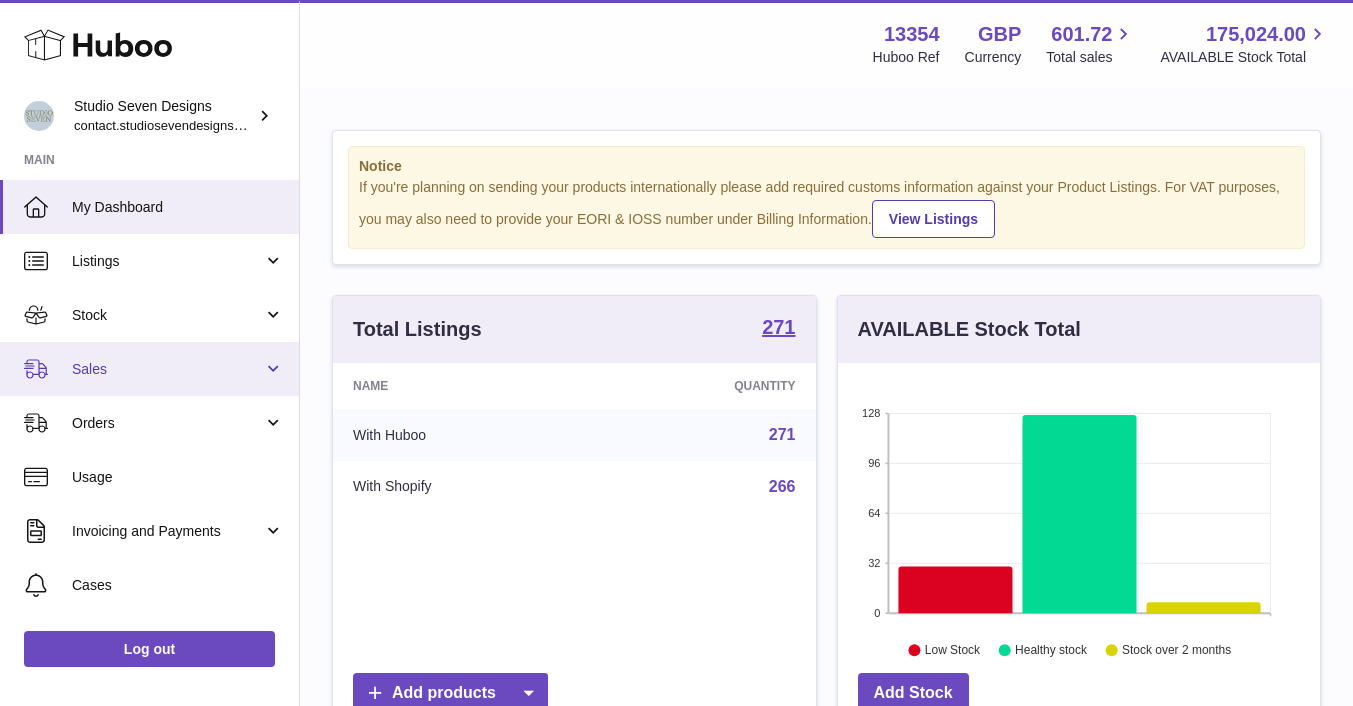 click on "Sales" at bounding box center [149, 369] 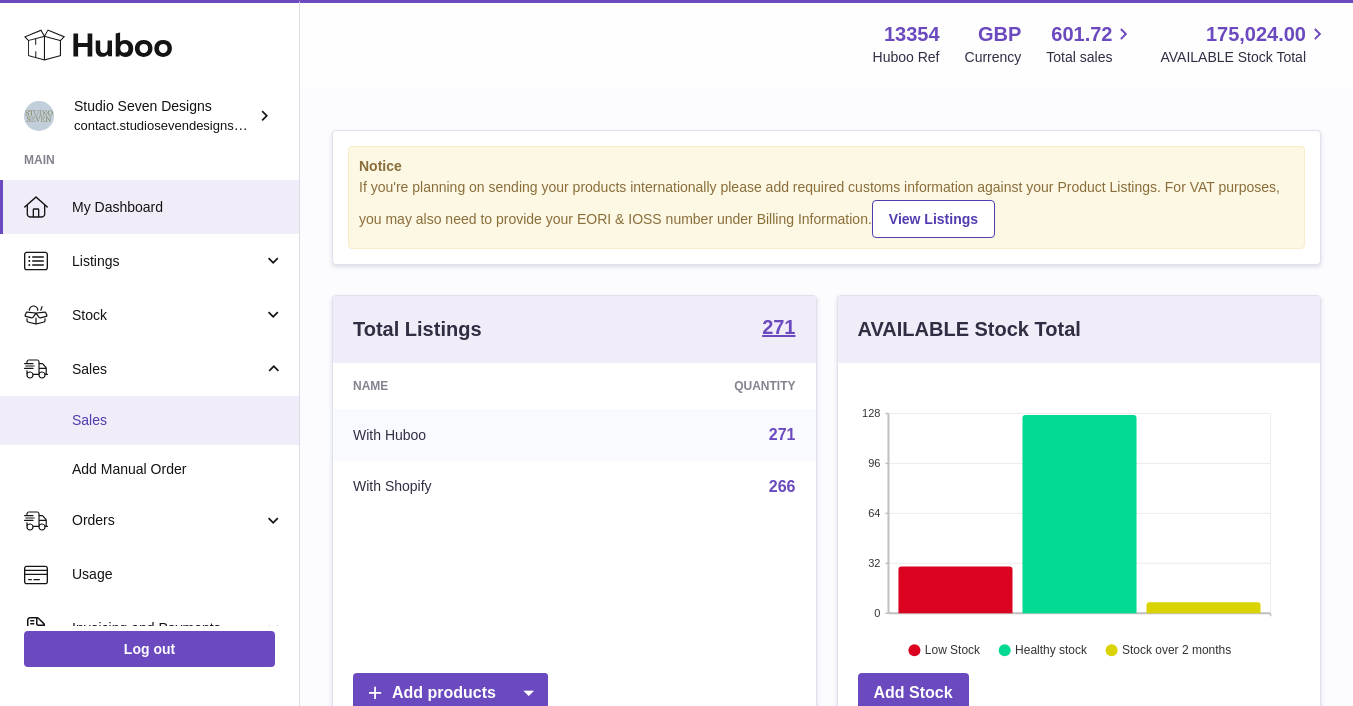 click on "Sales" at bounding box center [178, 420] 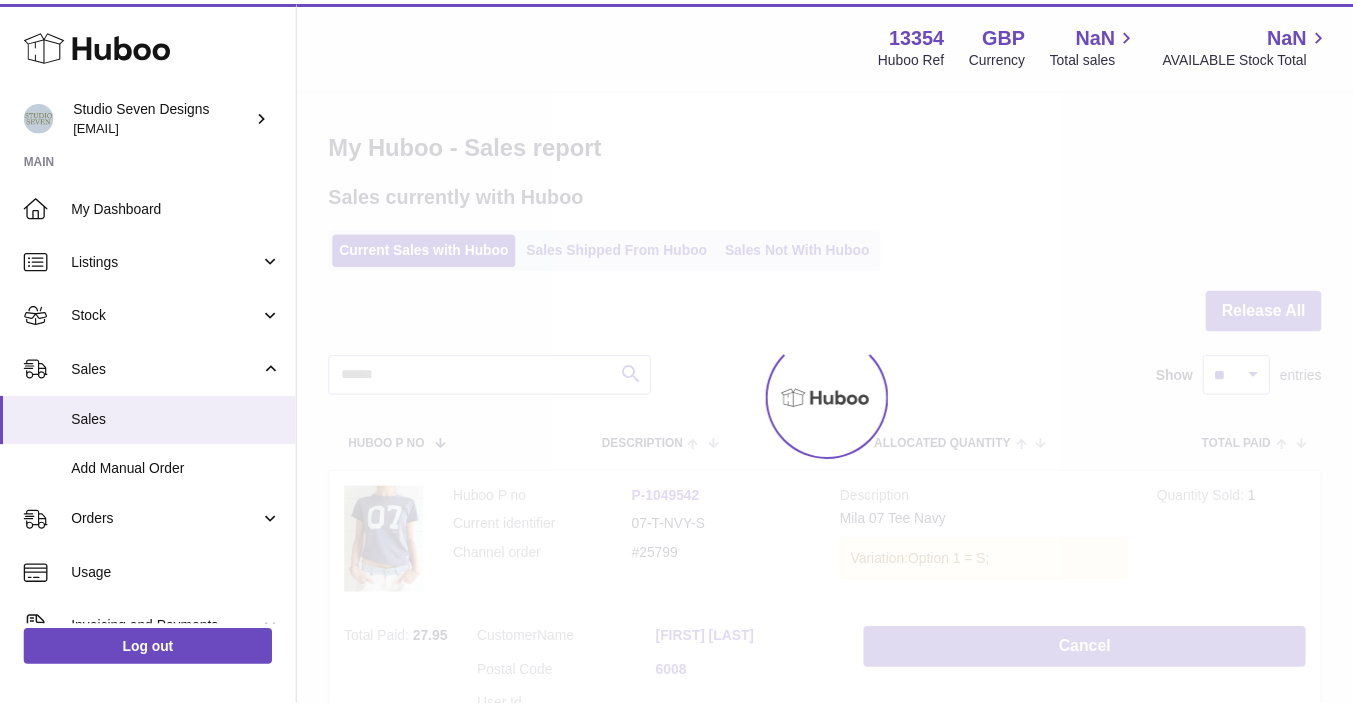 scroll, scrollTop: 0, scrollLeft: 0, axis: both 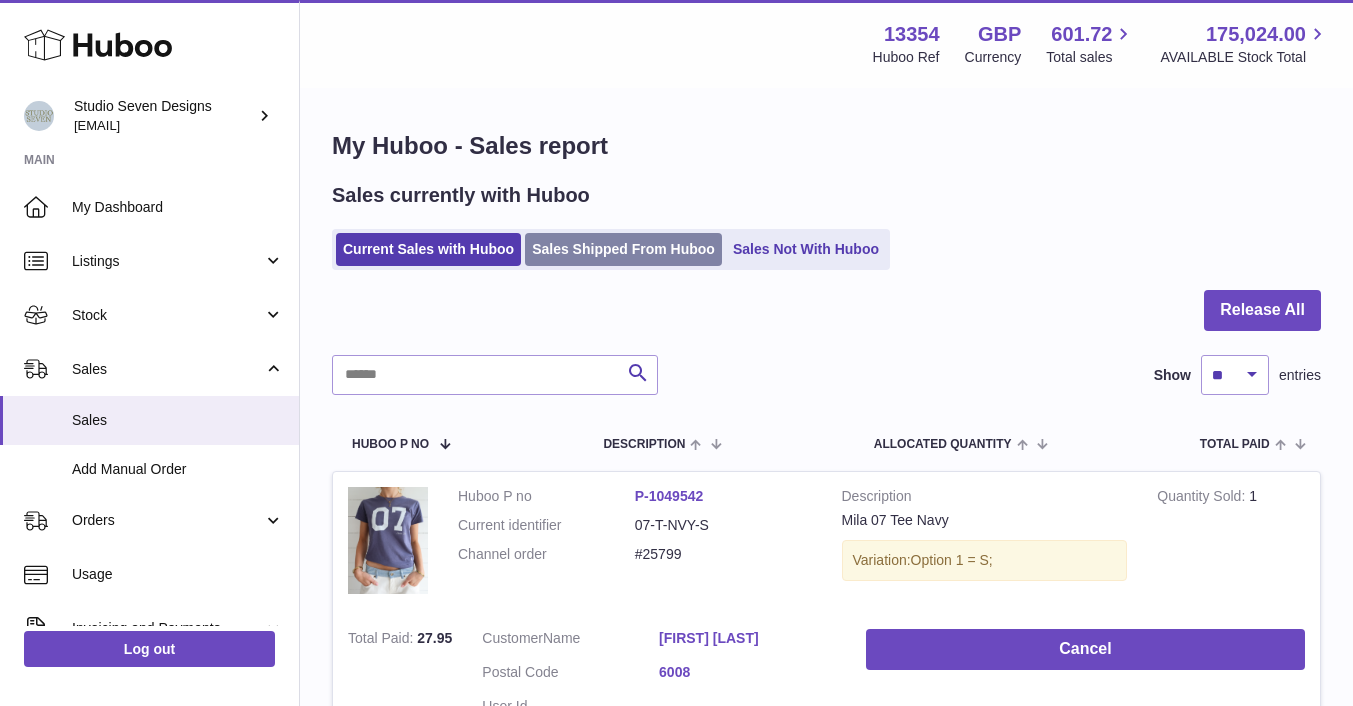 click on "Sales Shipped From Huboo" at bounding box center [623, 249] 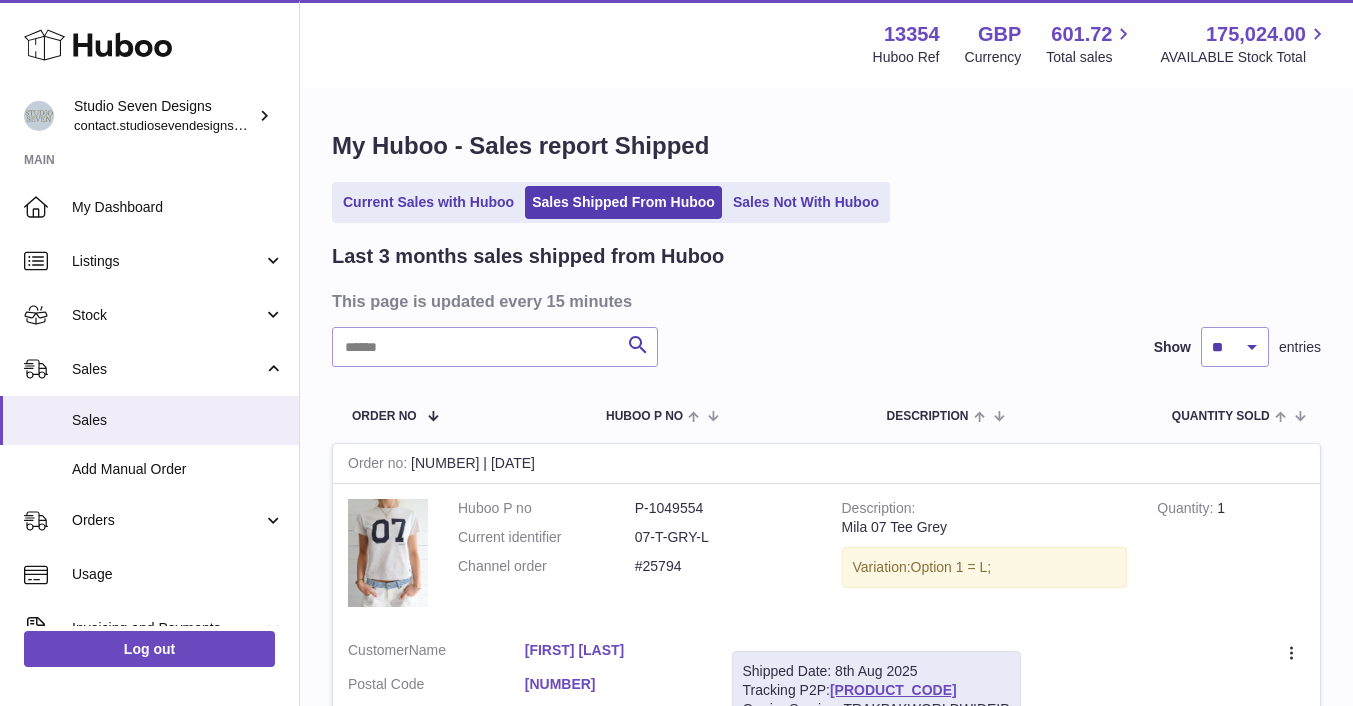scroll, scrollTop: 0, scrollLeft: 0, axis: both 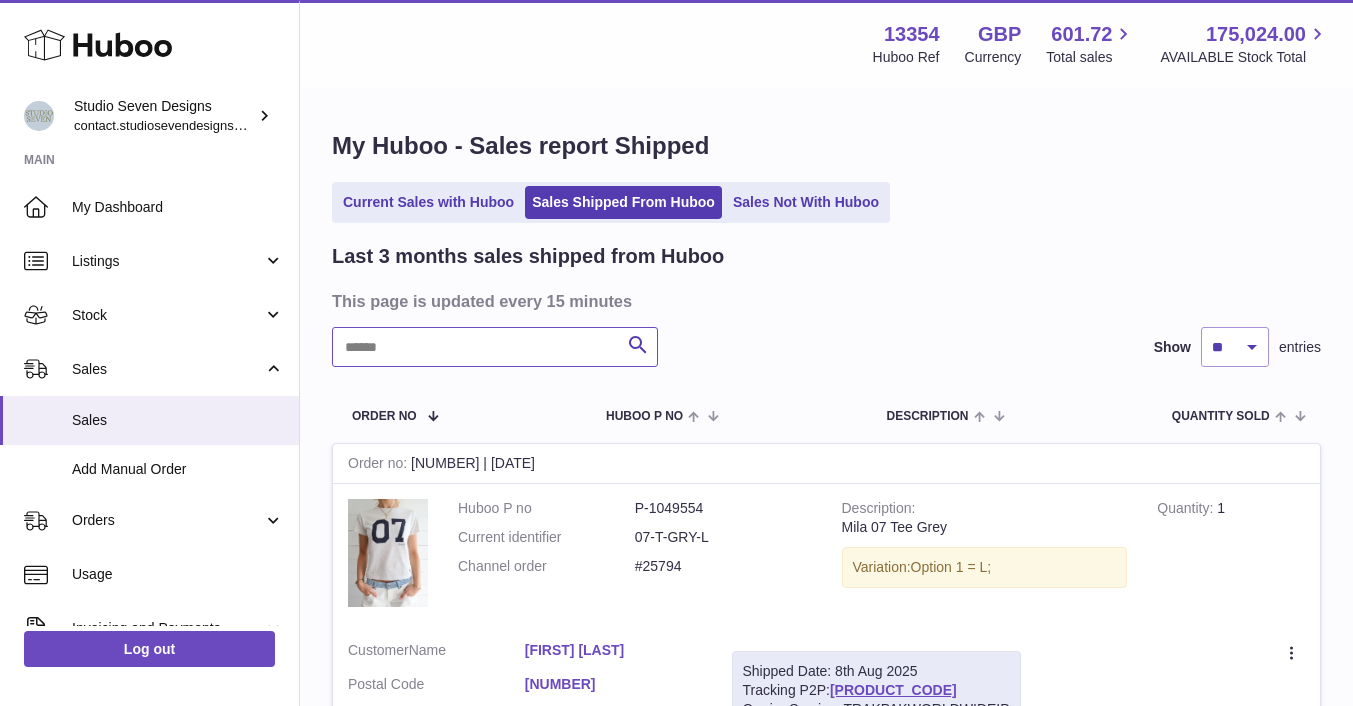 click at bounding box center [495, 347] 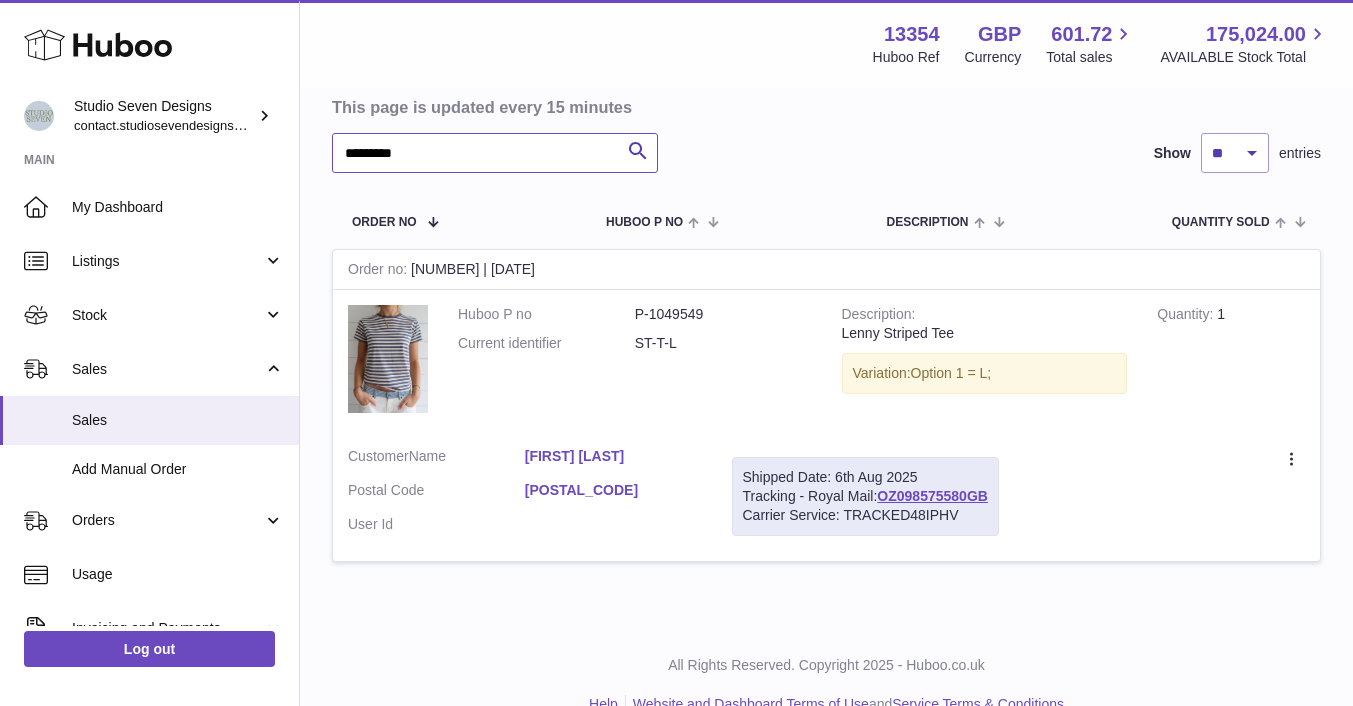 scroll, scrollTop: 195, scrollLeft: 0, axis: vertical 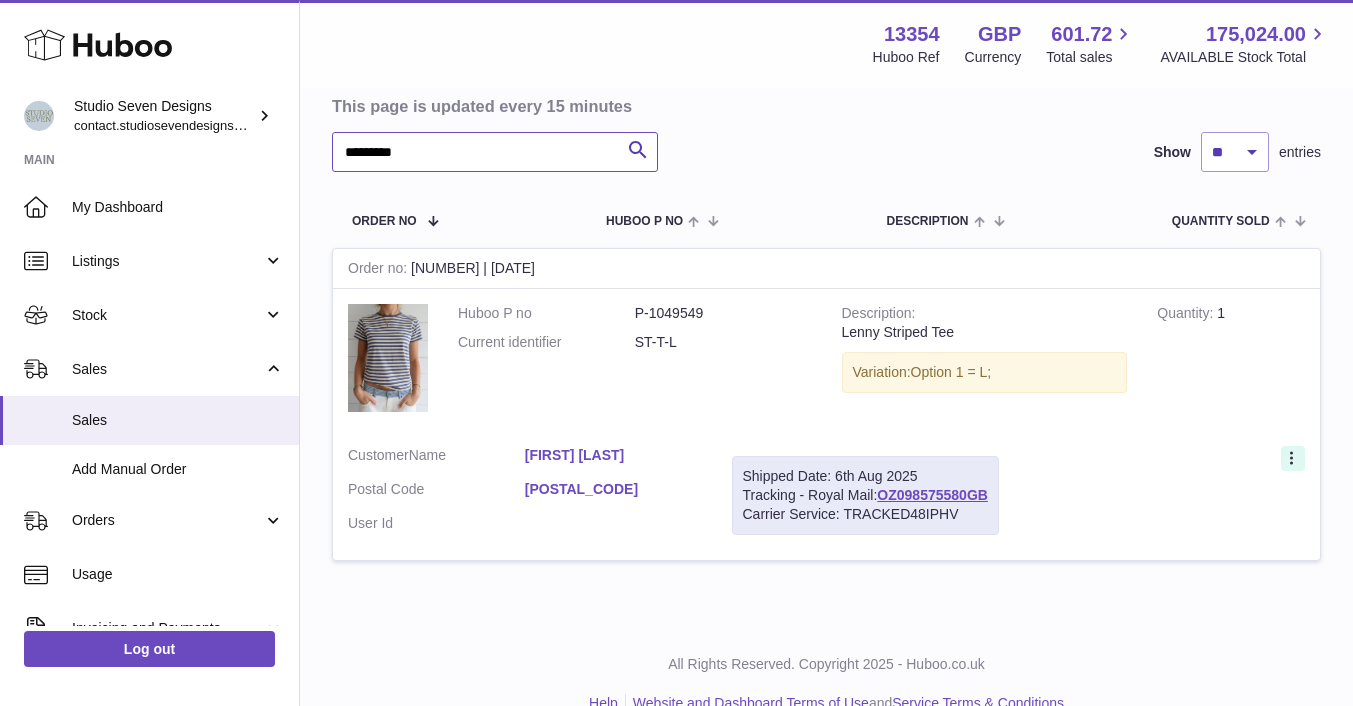 type on "*********" 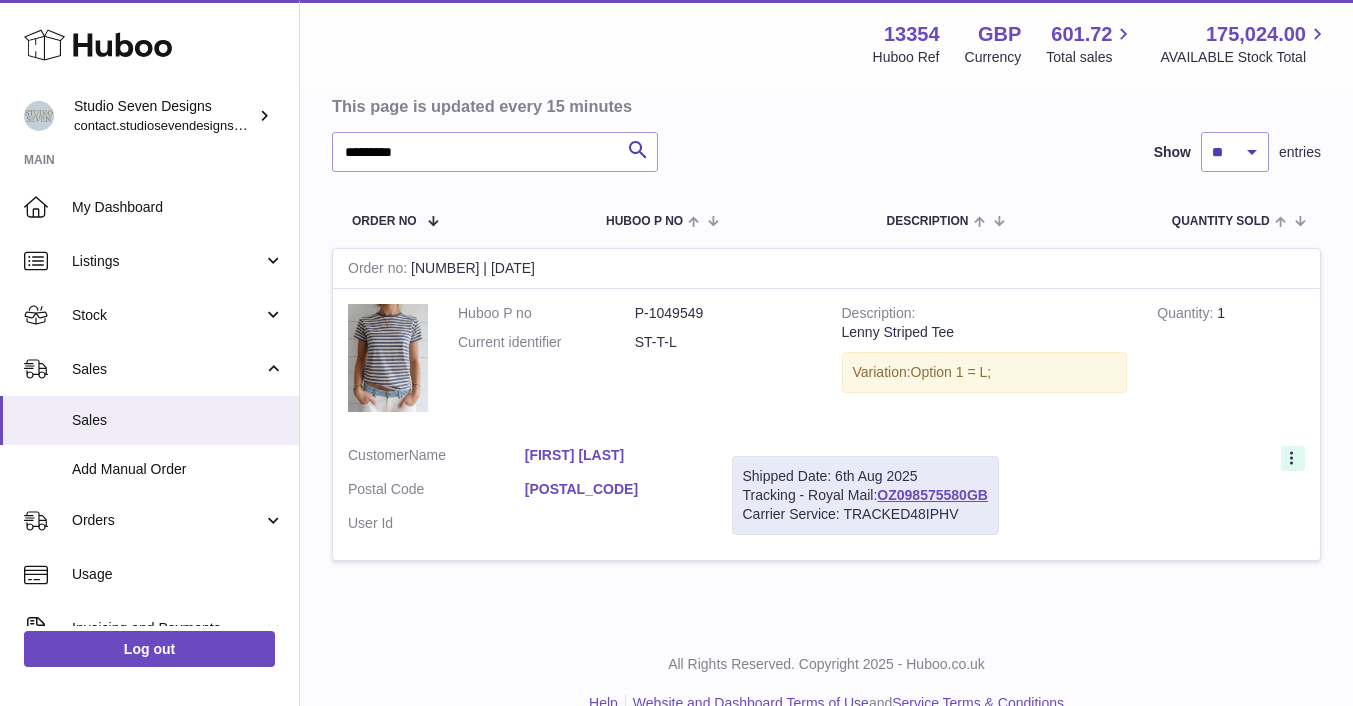 click 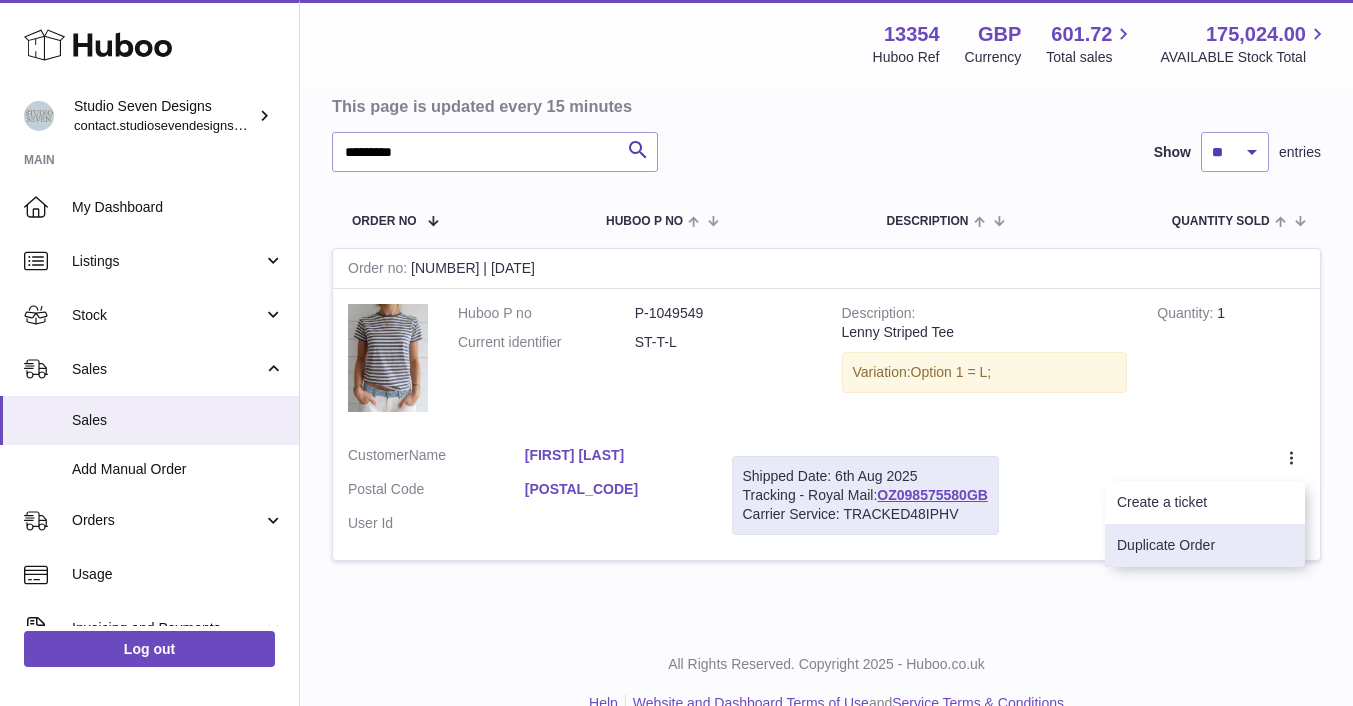click on "Duplicate Order" at bounding box center (1205, 545) 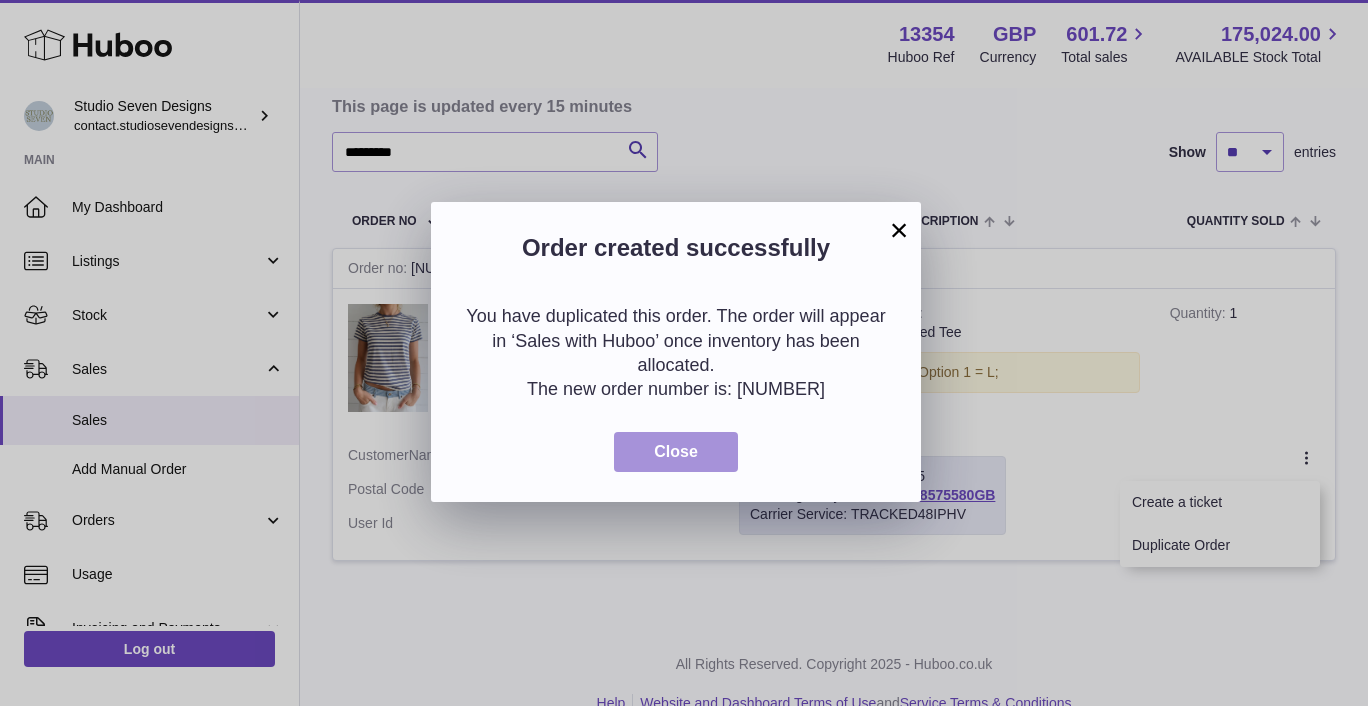 click on "Close" at bounding box center (676, 452) 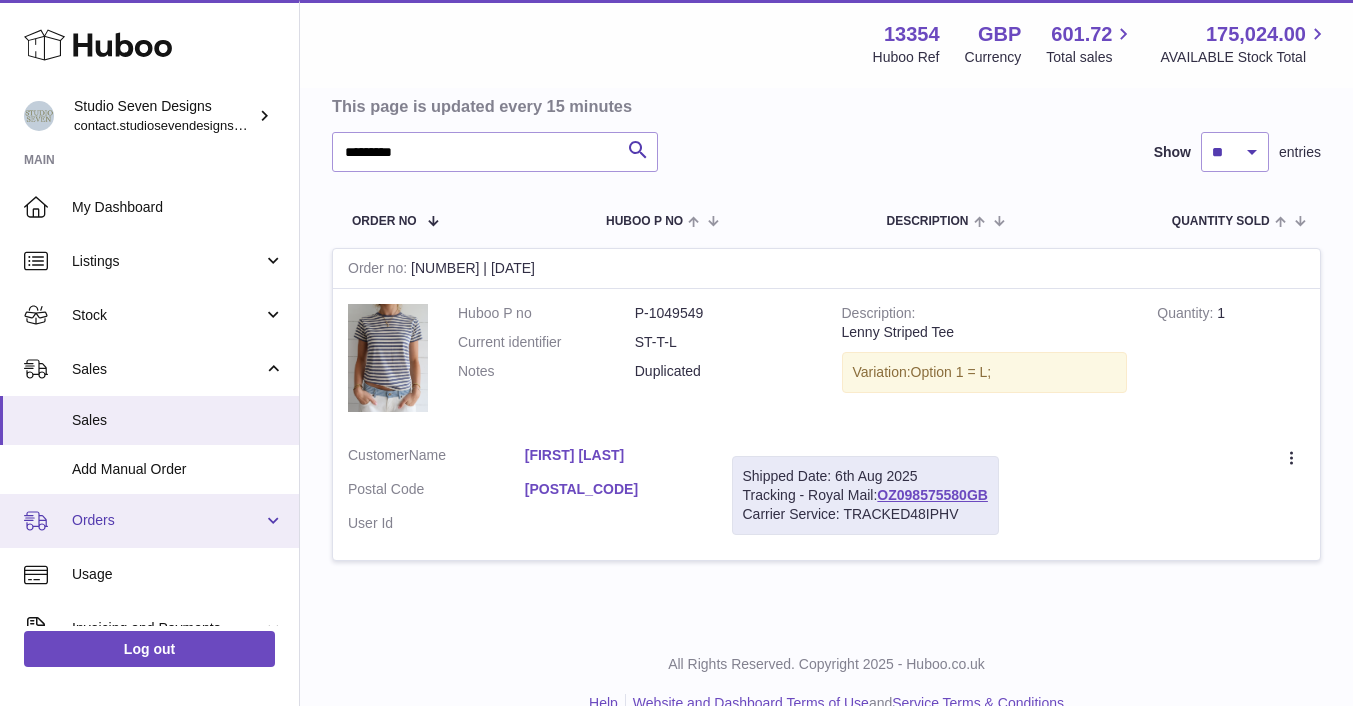 click on "Orders" at bounding box center (149, 521) 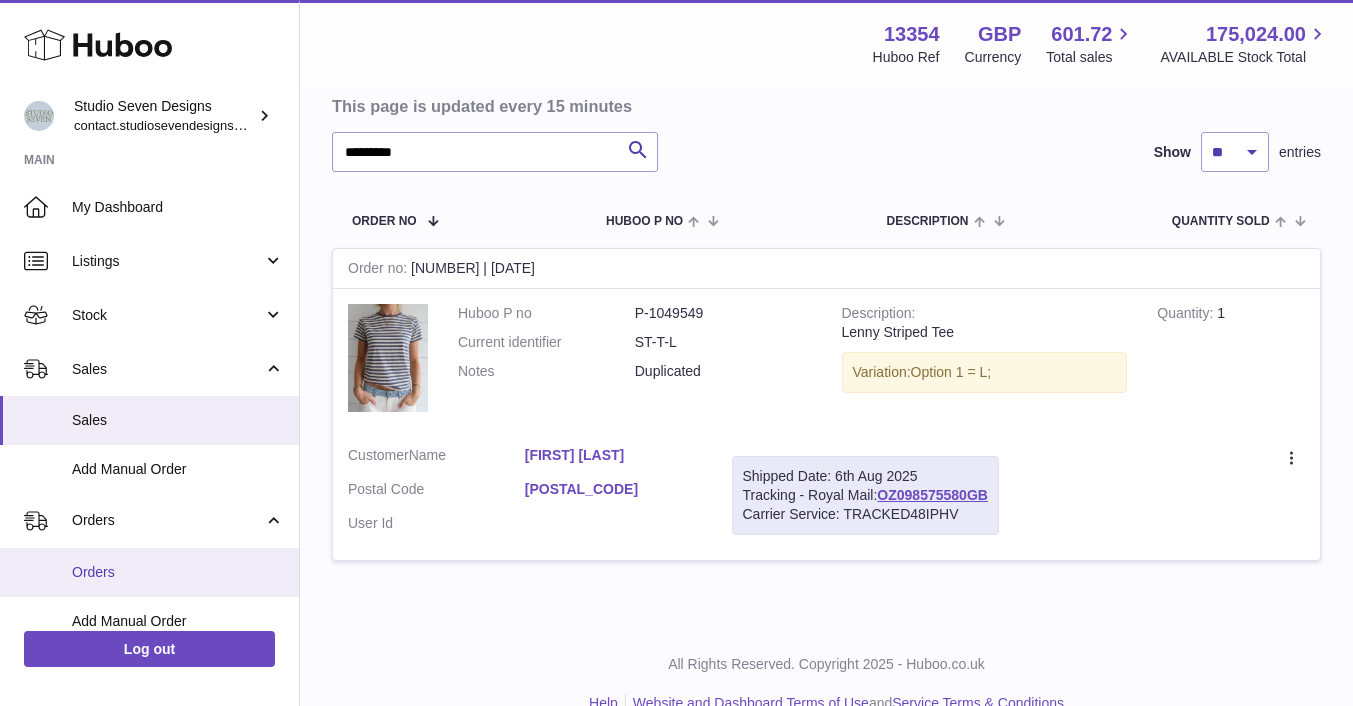 click on "Orders" at bounding box center [178, 572] 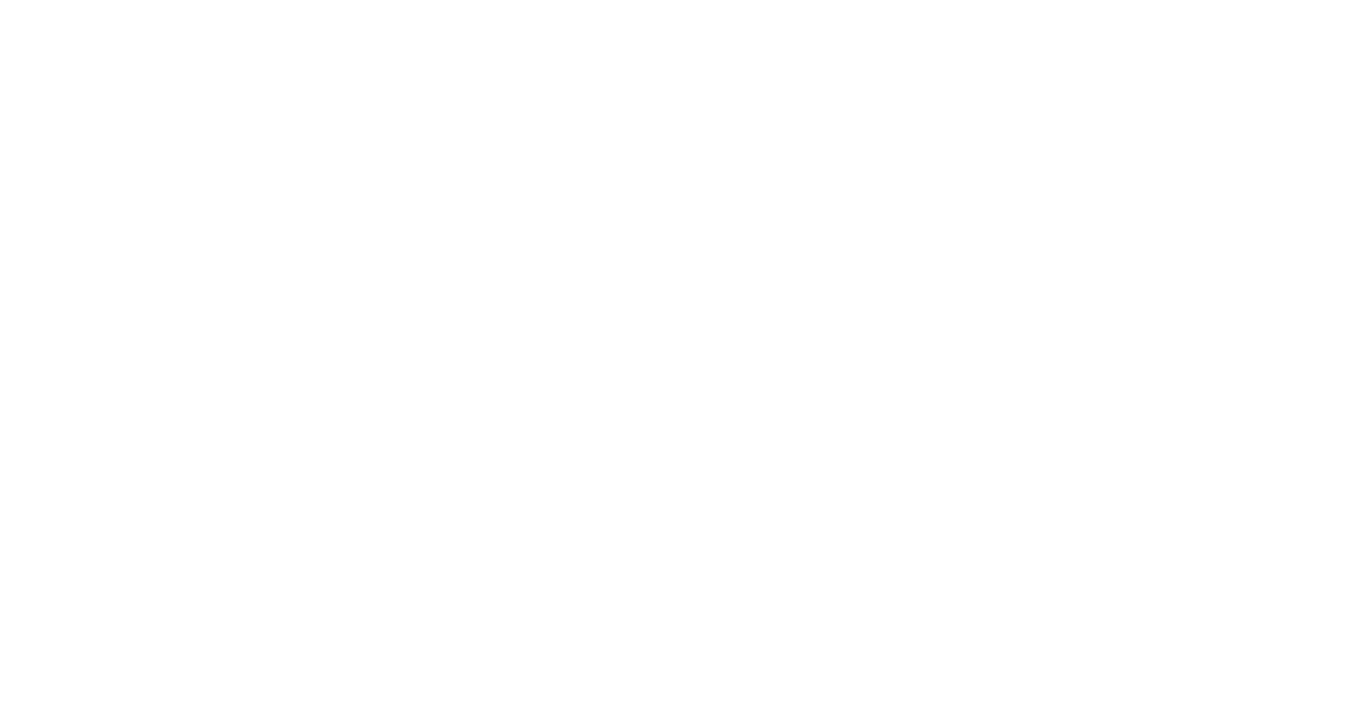 scroll, scrollTop: 0, scrollLeft: 0, axis: both 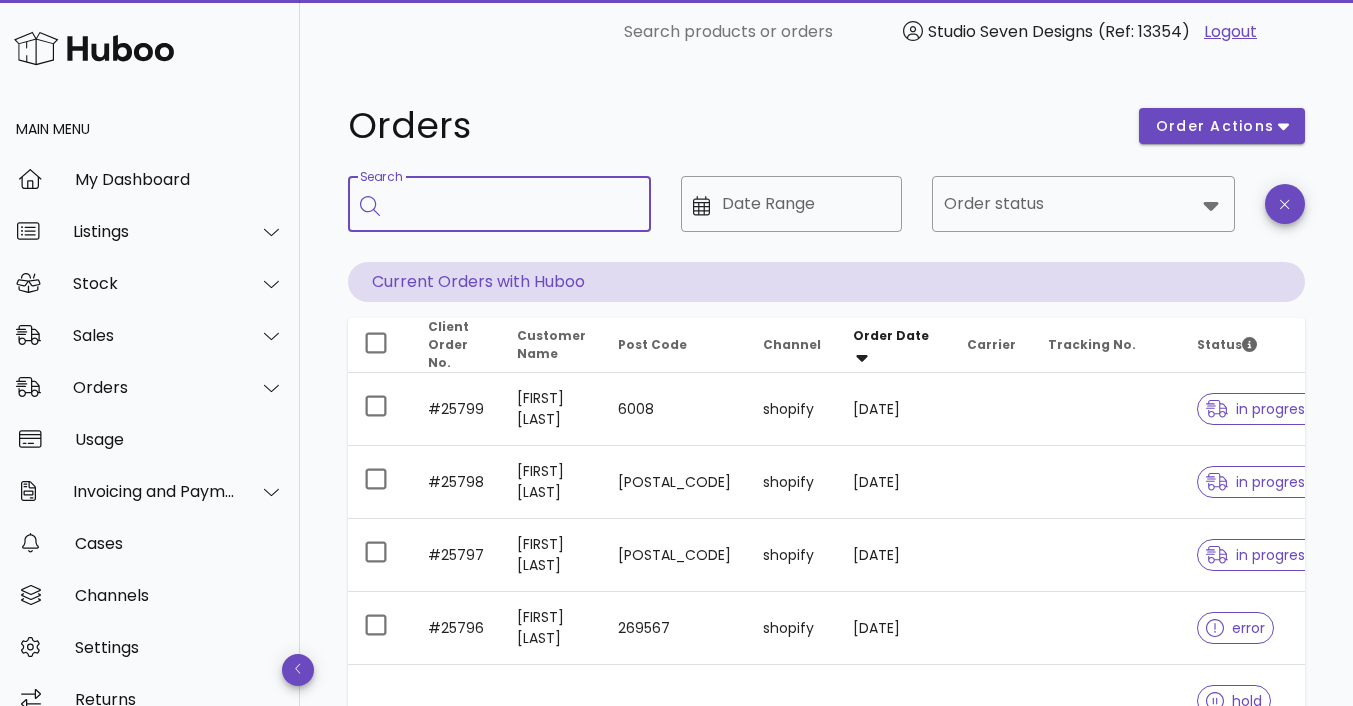 click on "Search" at bounding box center (513, 204) 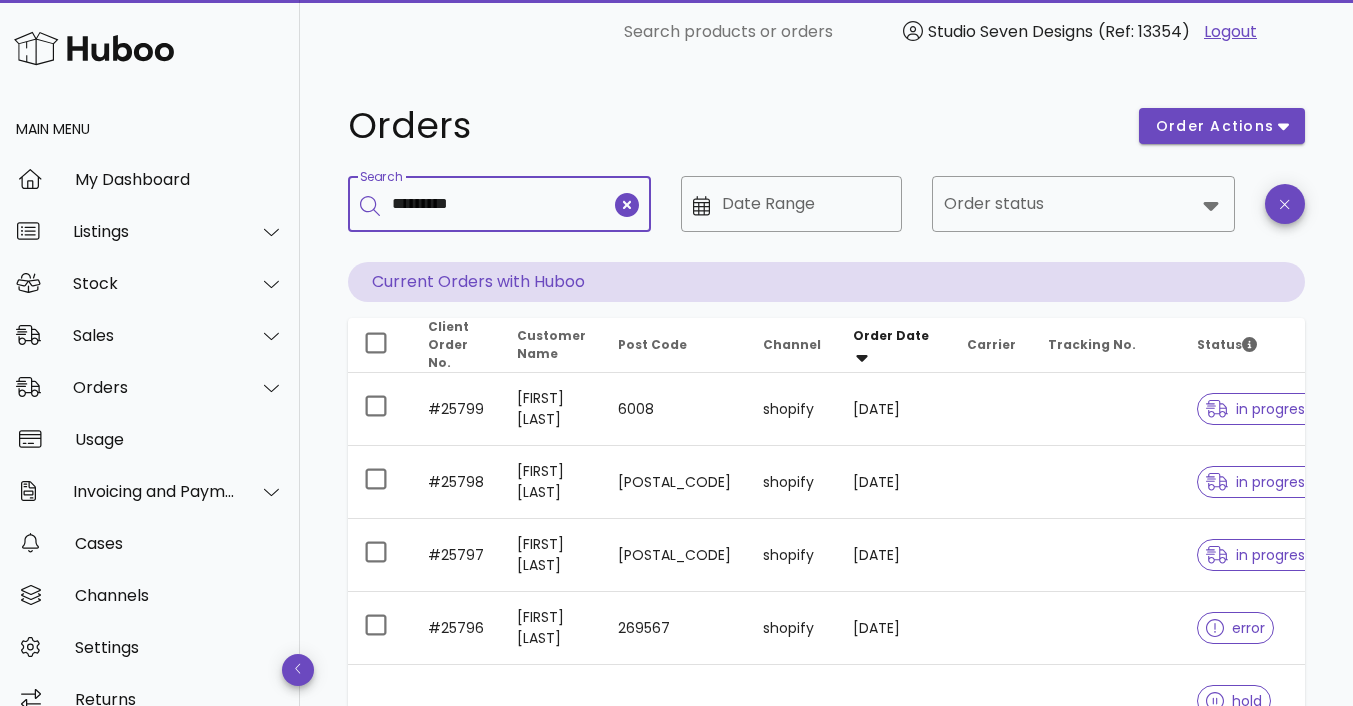 type on "*********" 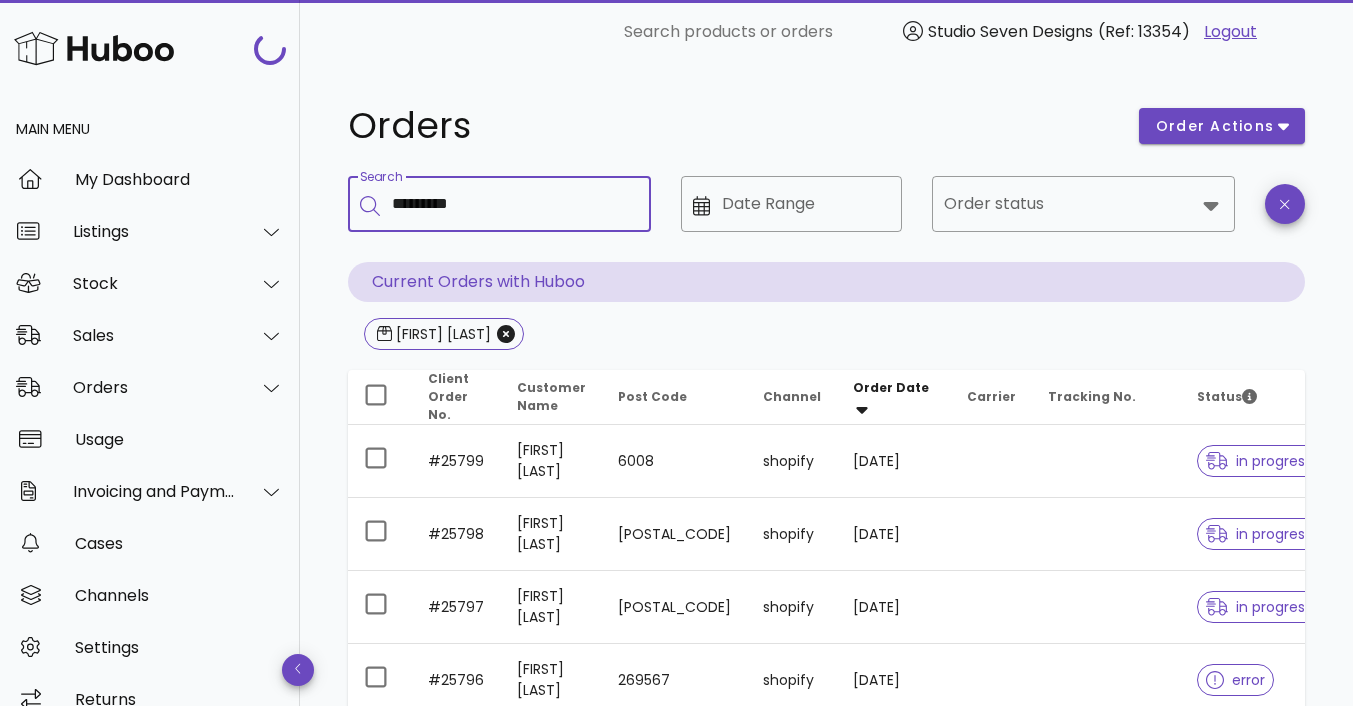 type 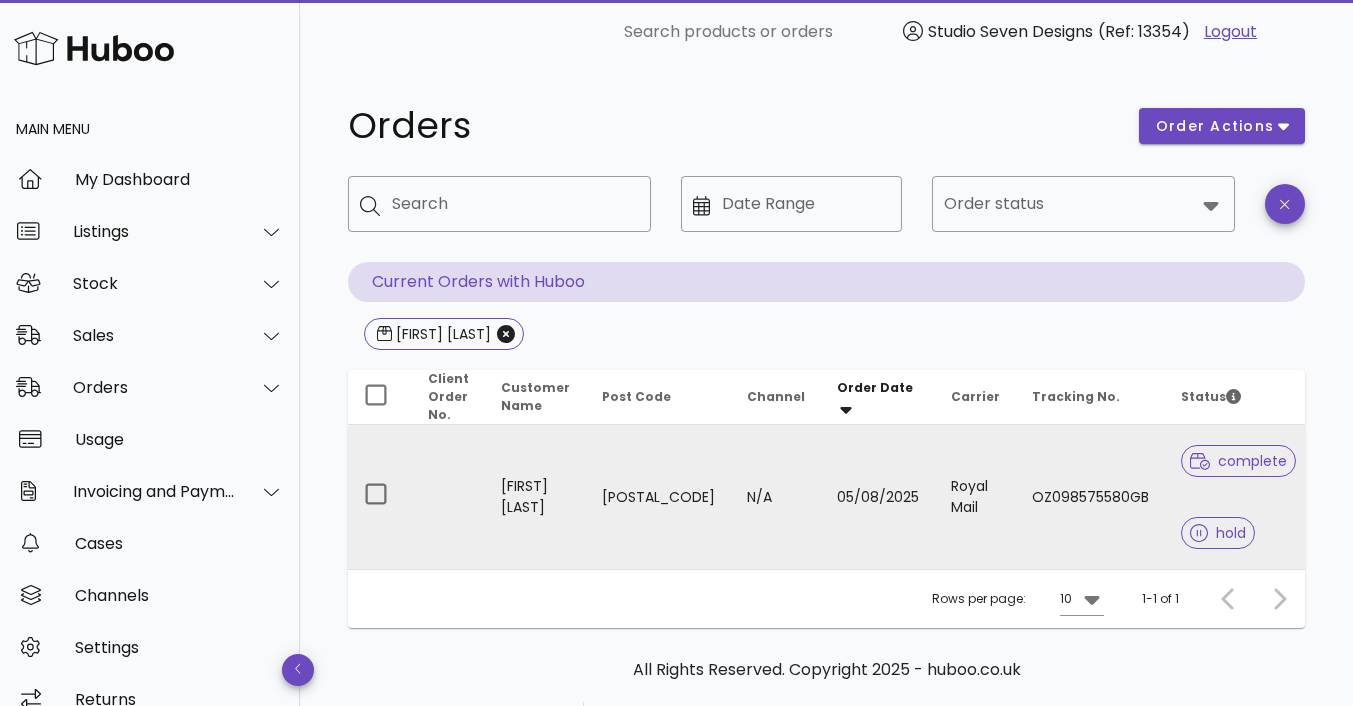 click on "Royal Mail" at bounding box center [975, 497] 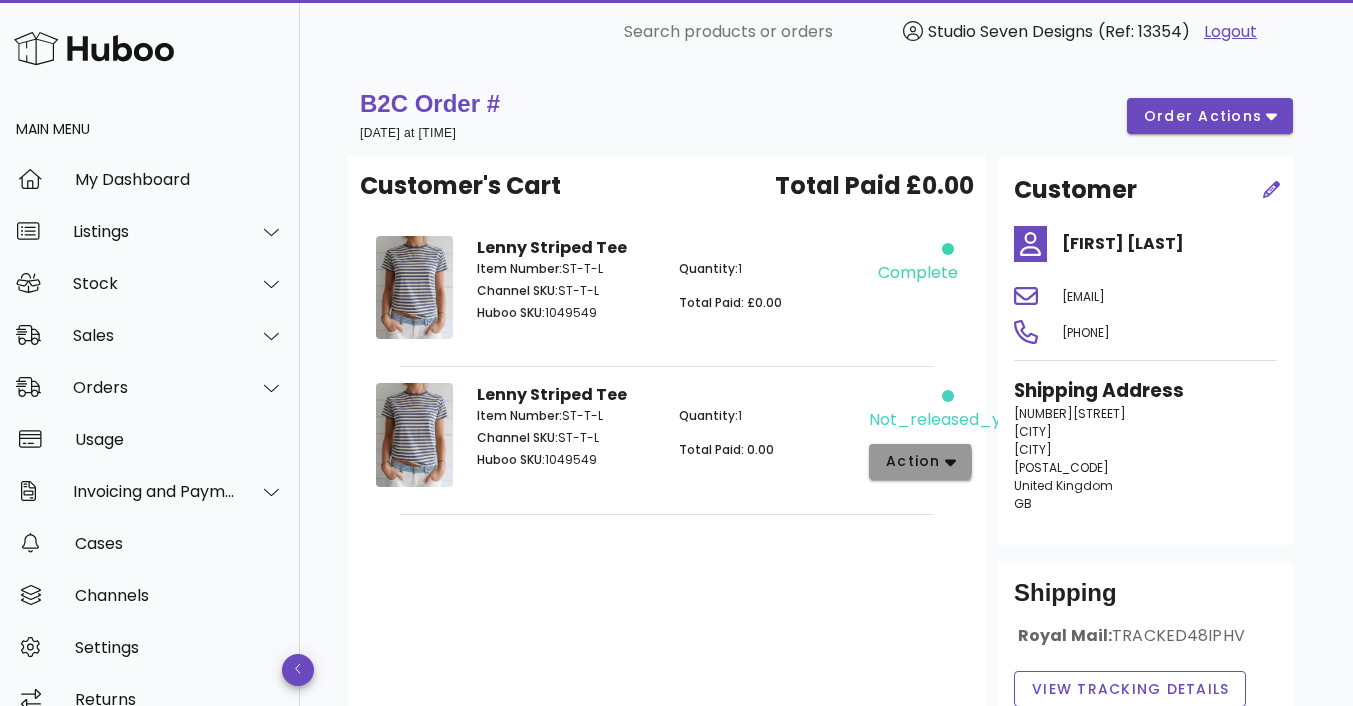 click 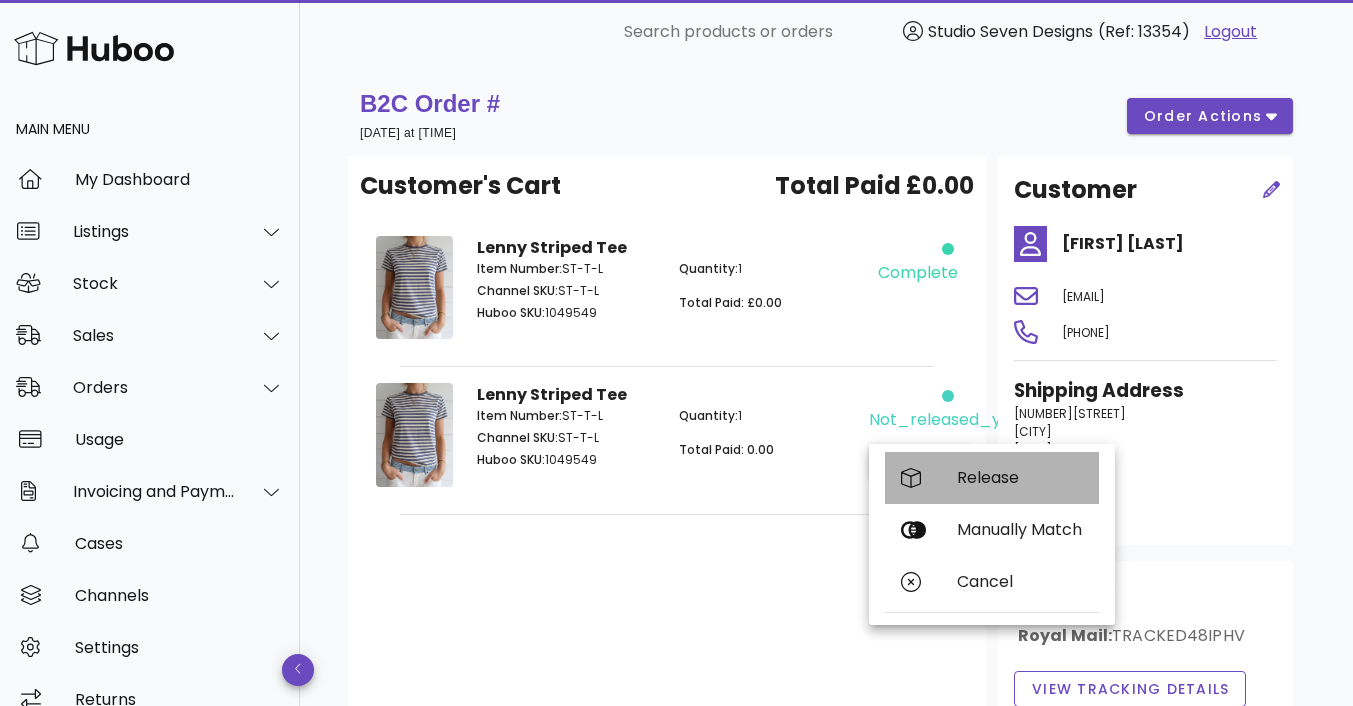 click on "Release" at bounding box center [1020, 477] 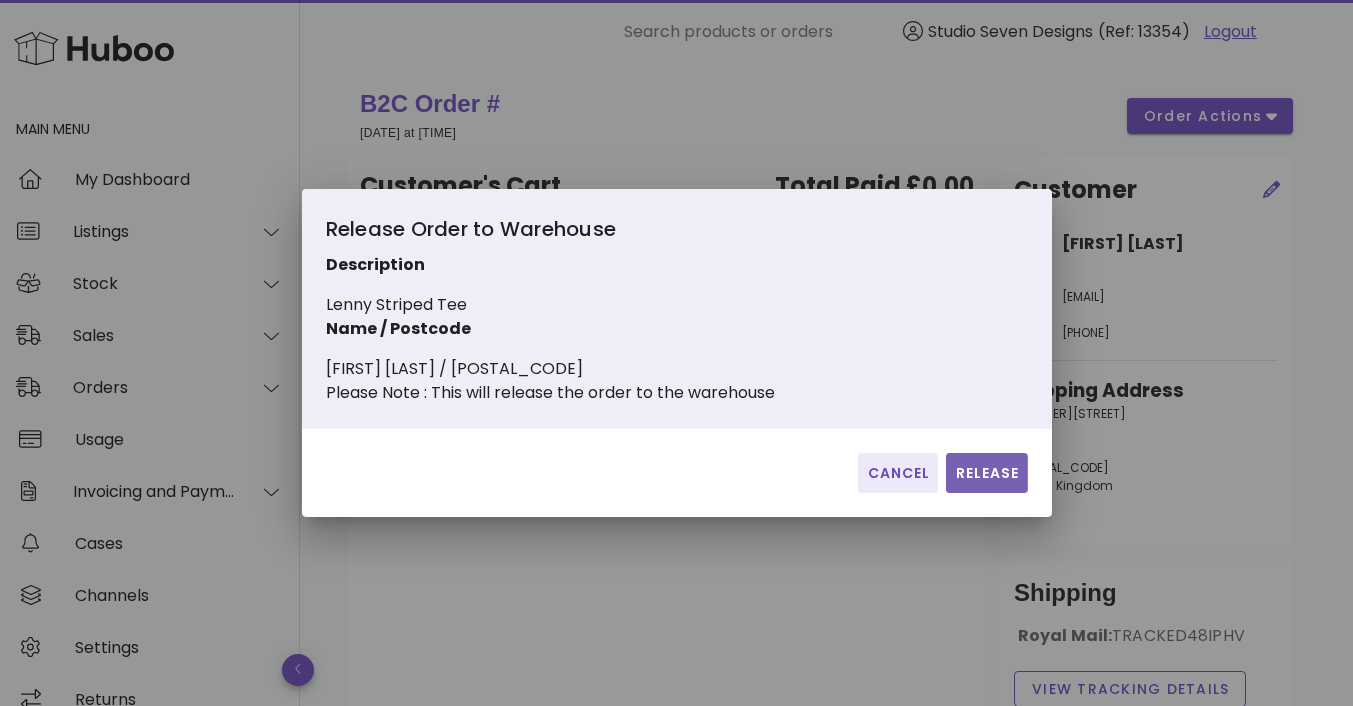 click on "Release" at bounding box center (986, 473) 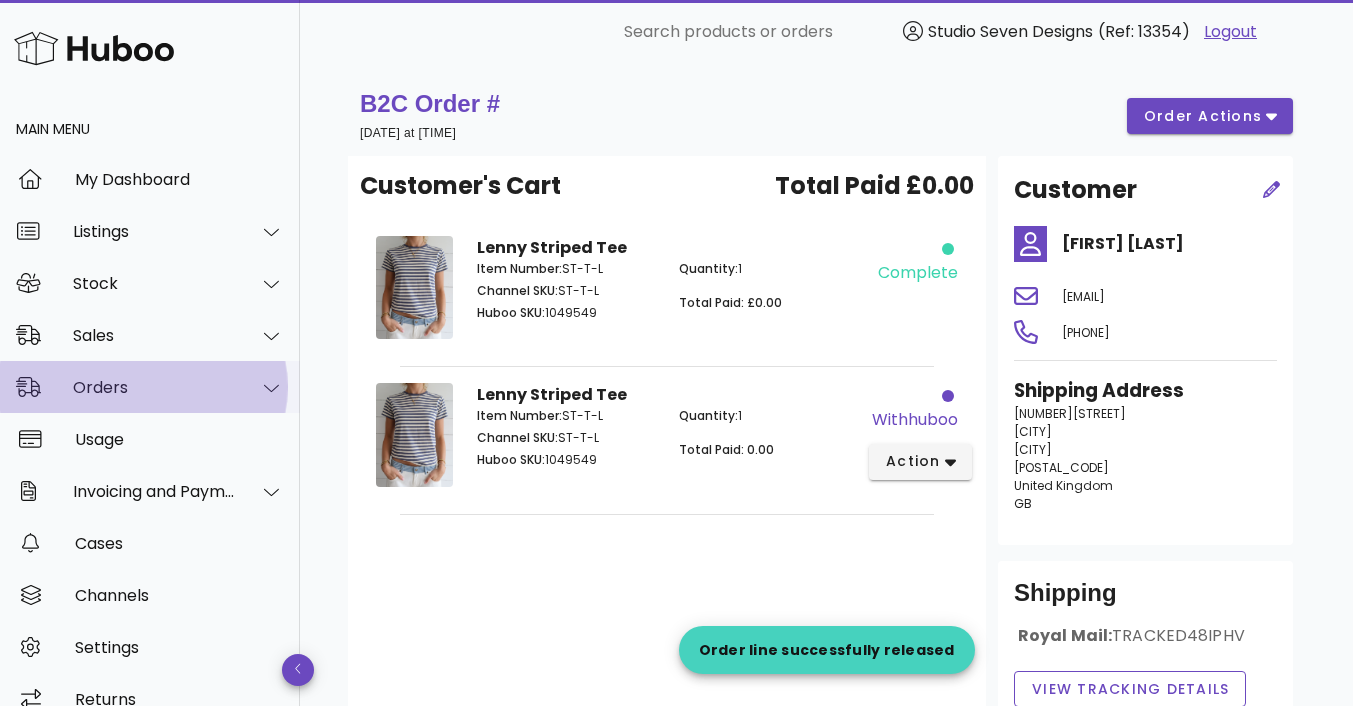click on "Orders" at bounding box center [150, 387] 